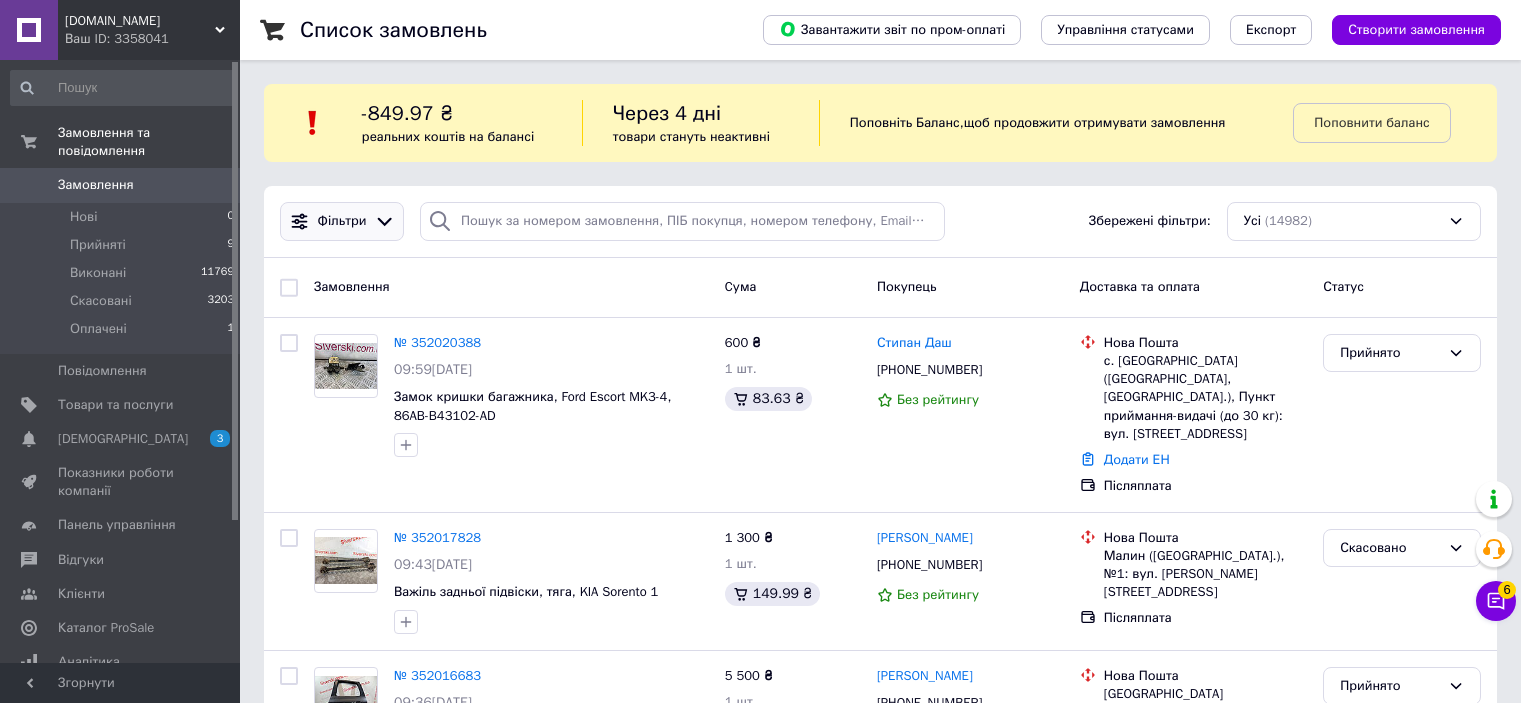 scroll, scrollTop: 0, scrollLeft: 0, axis: both 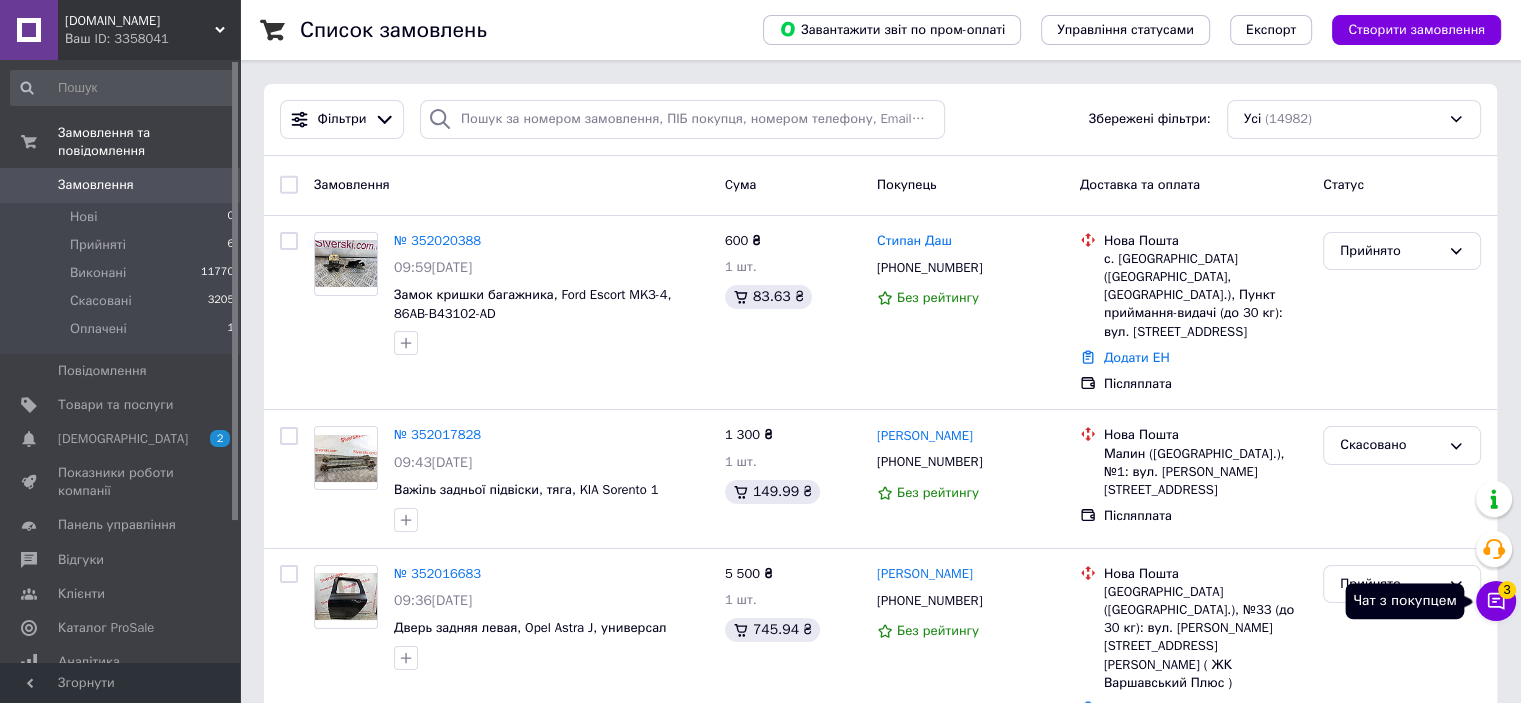 click on "3" at bounding box center [1507, 590] 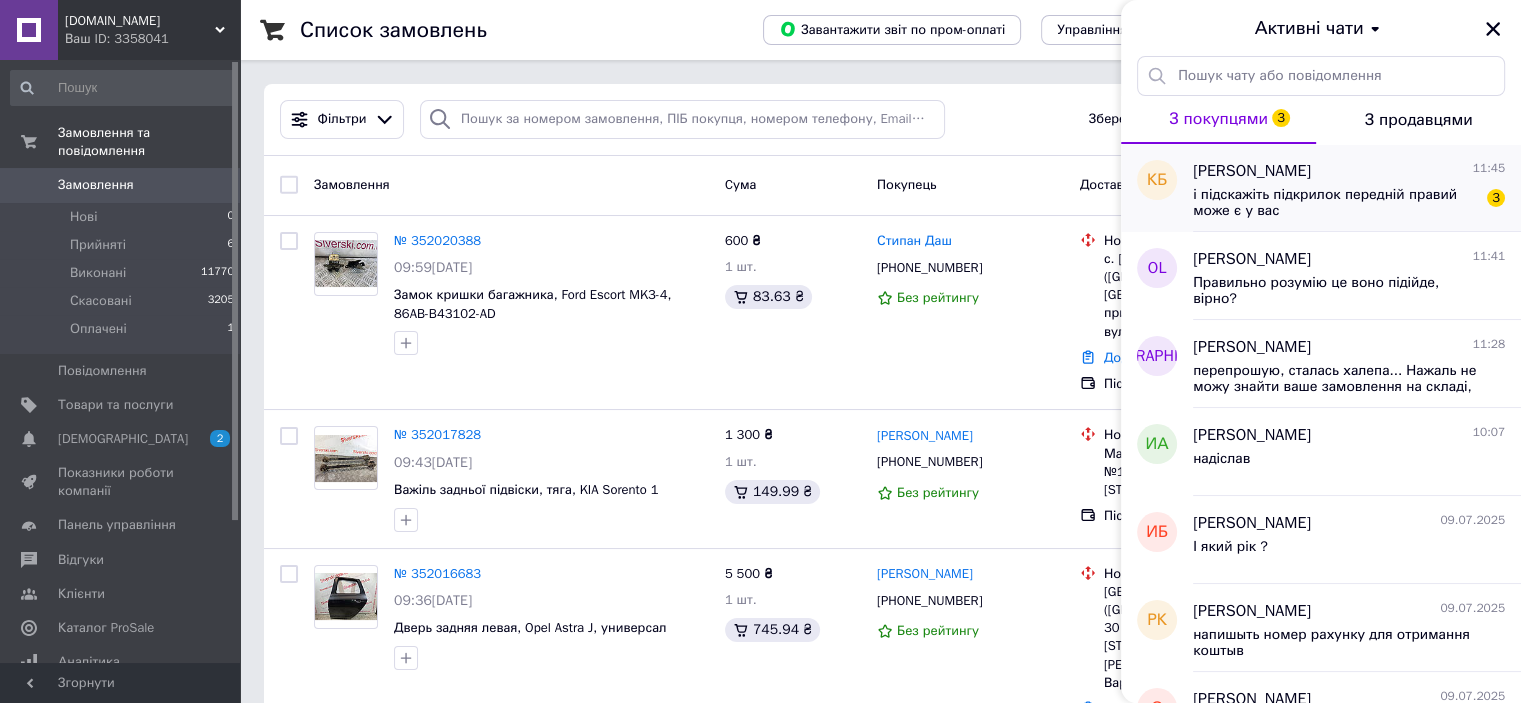 click on "і підскажіть підкрилок передній правий може є у вас" at bounding box center [1335, 203] 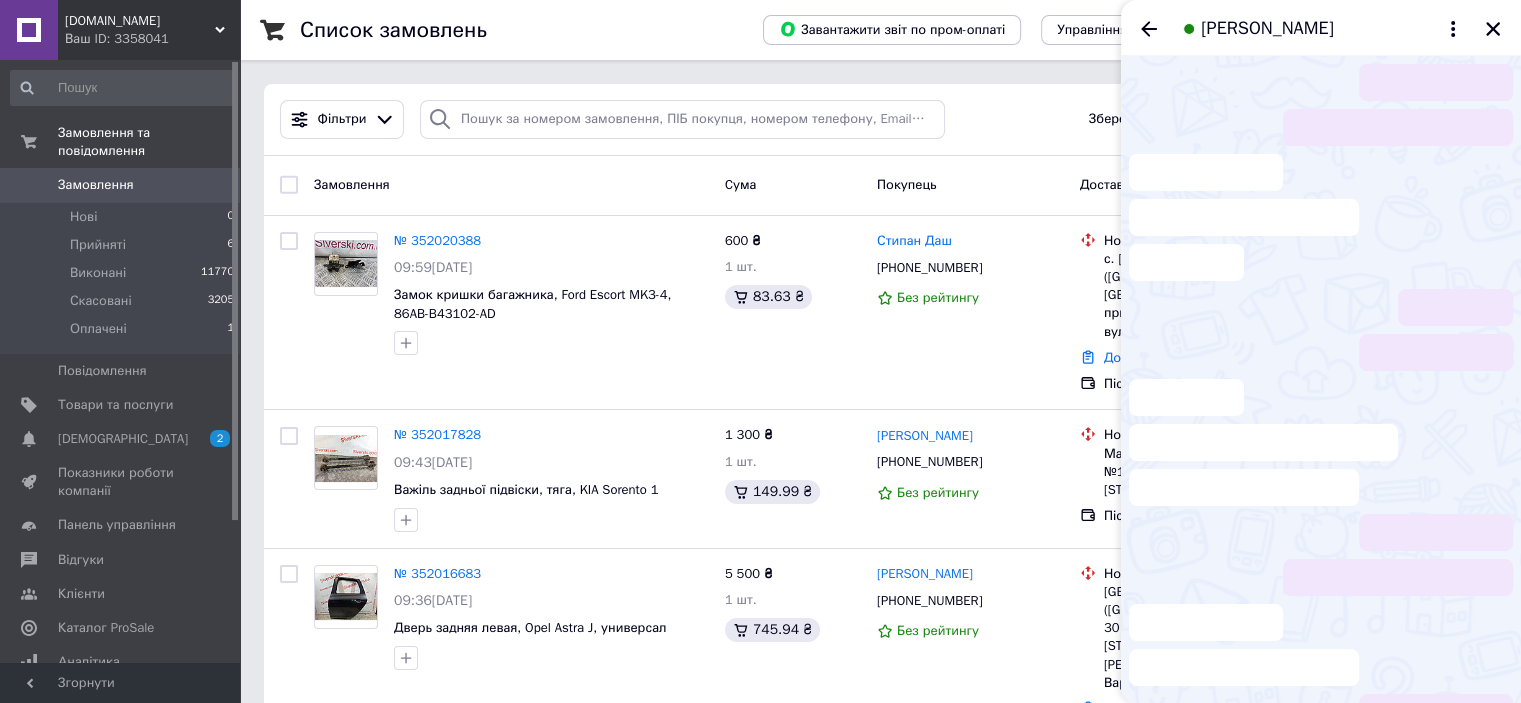scroll, scrollTop: 64, scrollLeft: 0, axis: vertical 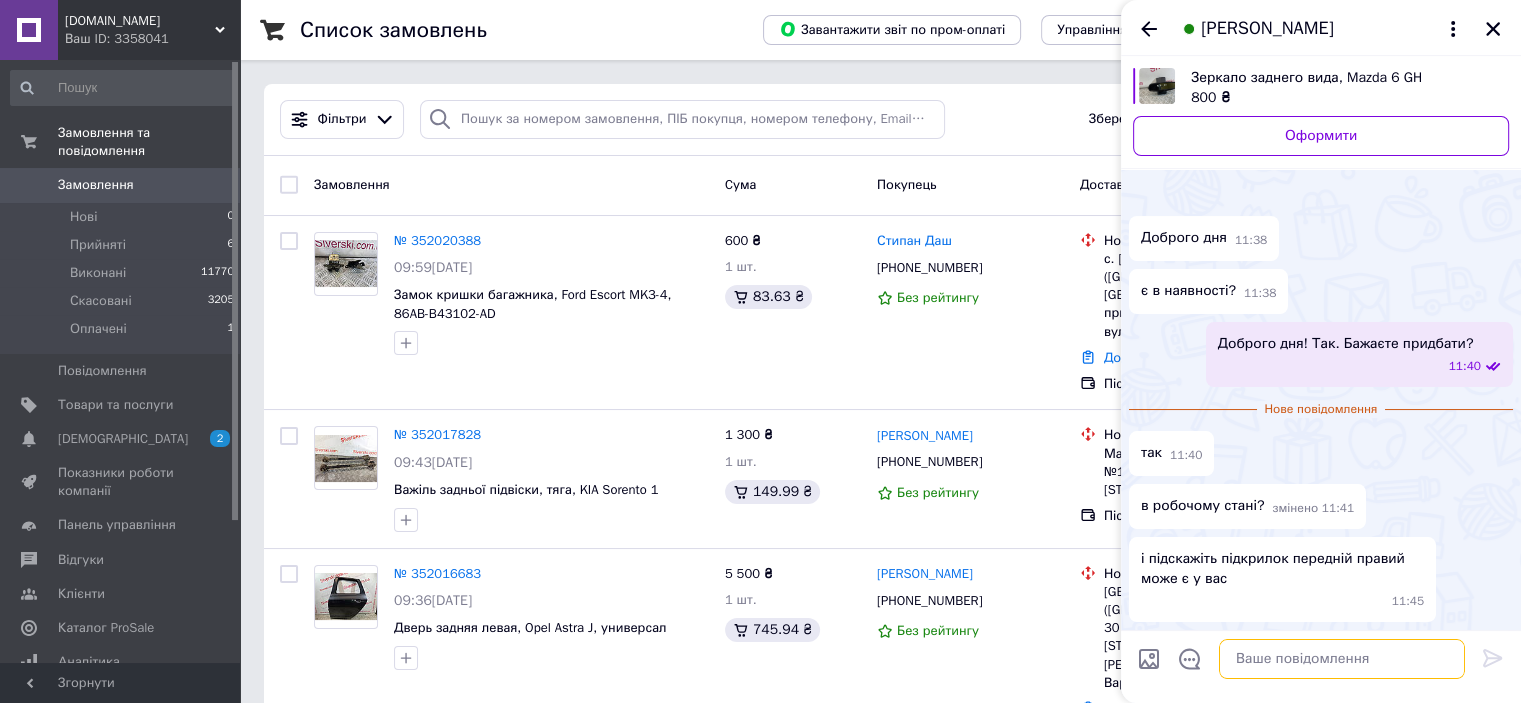 click at bounding box center (1342, 659) 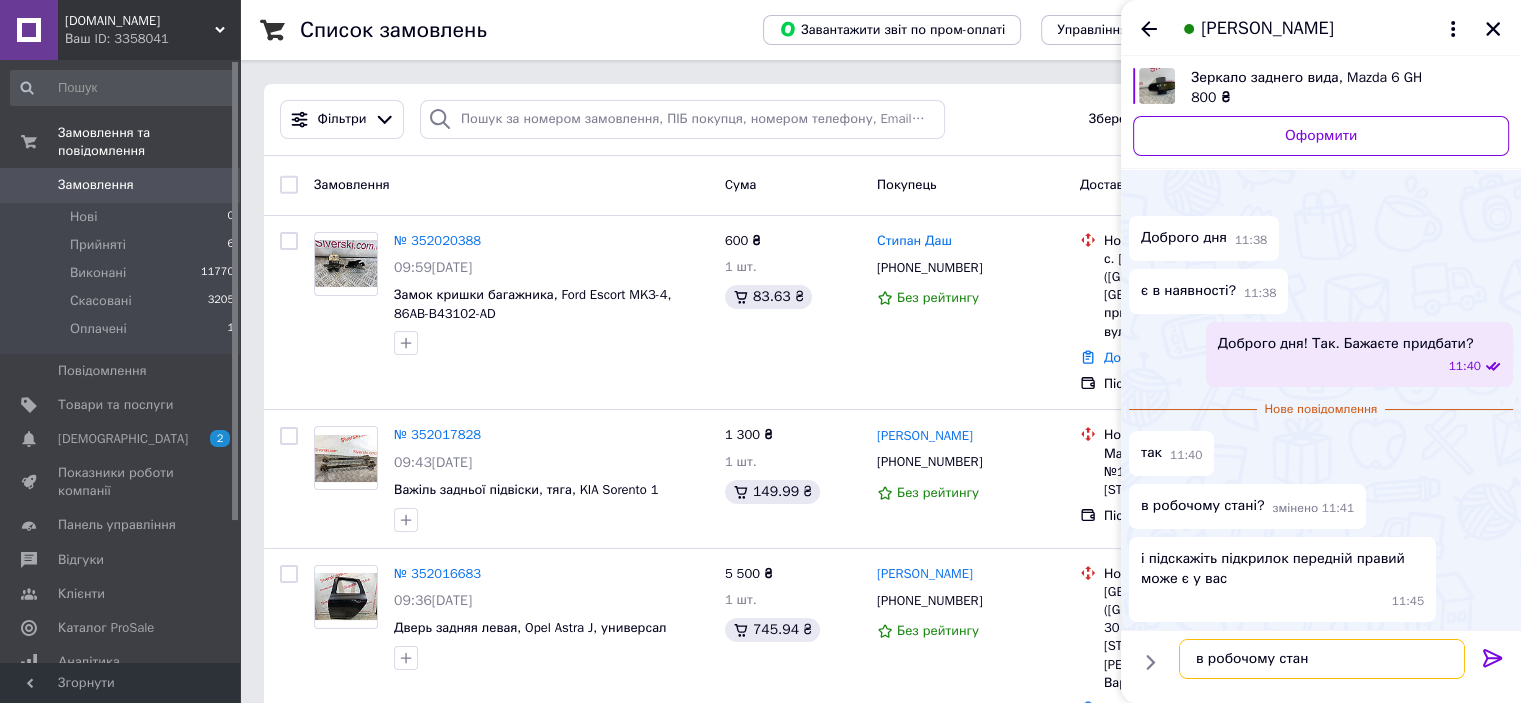 type on "в робочому стані" 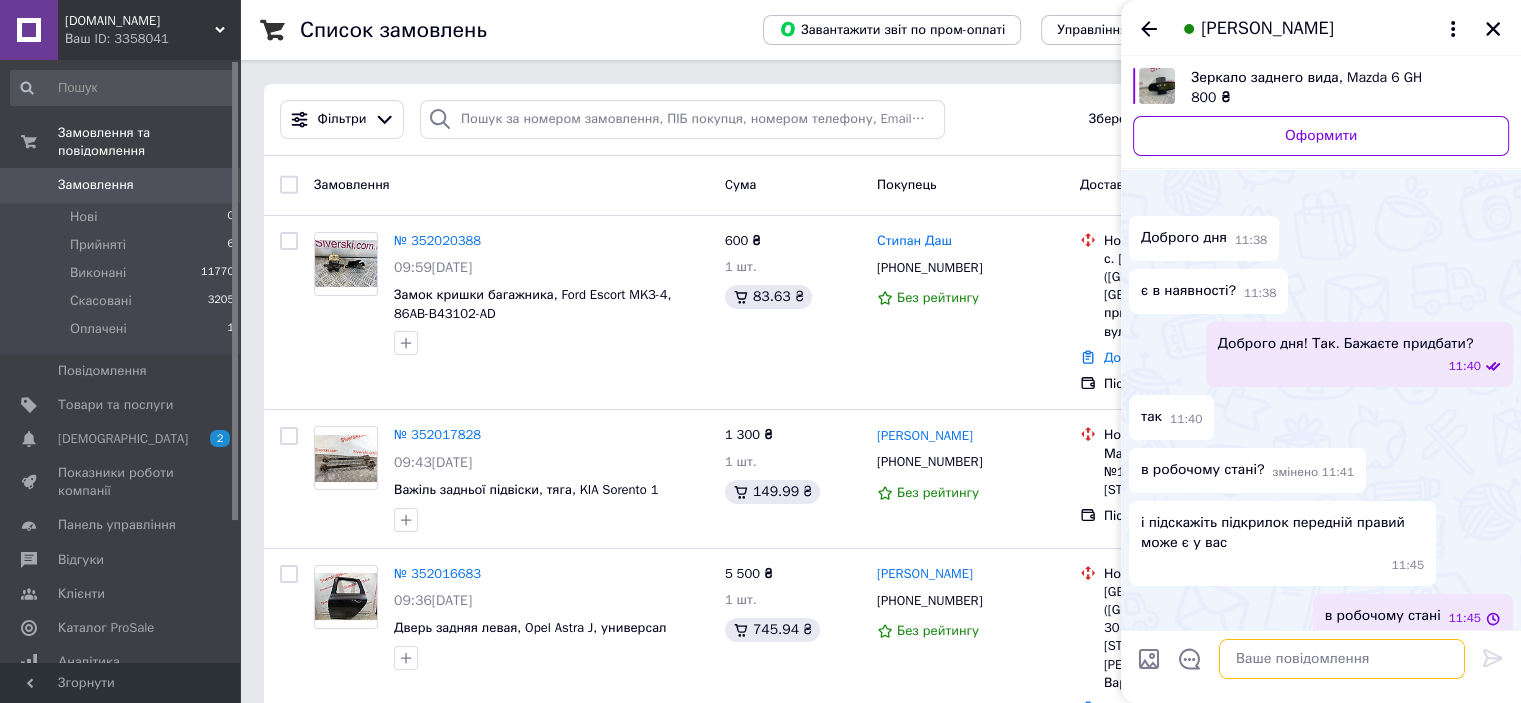 scroll, scrollTop: 30, scrollLeft: 0, axis: vertical 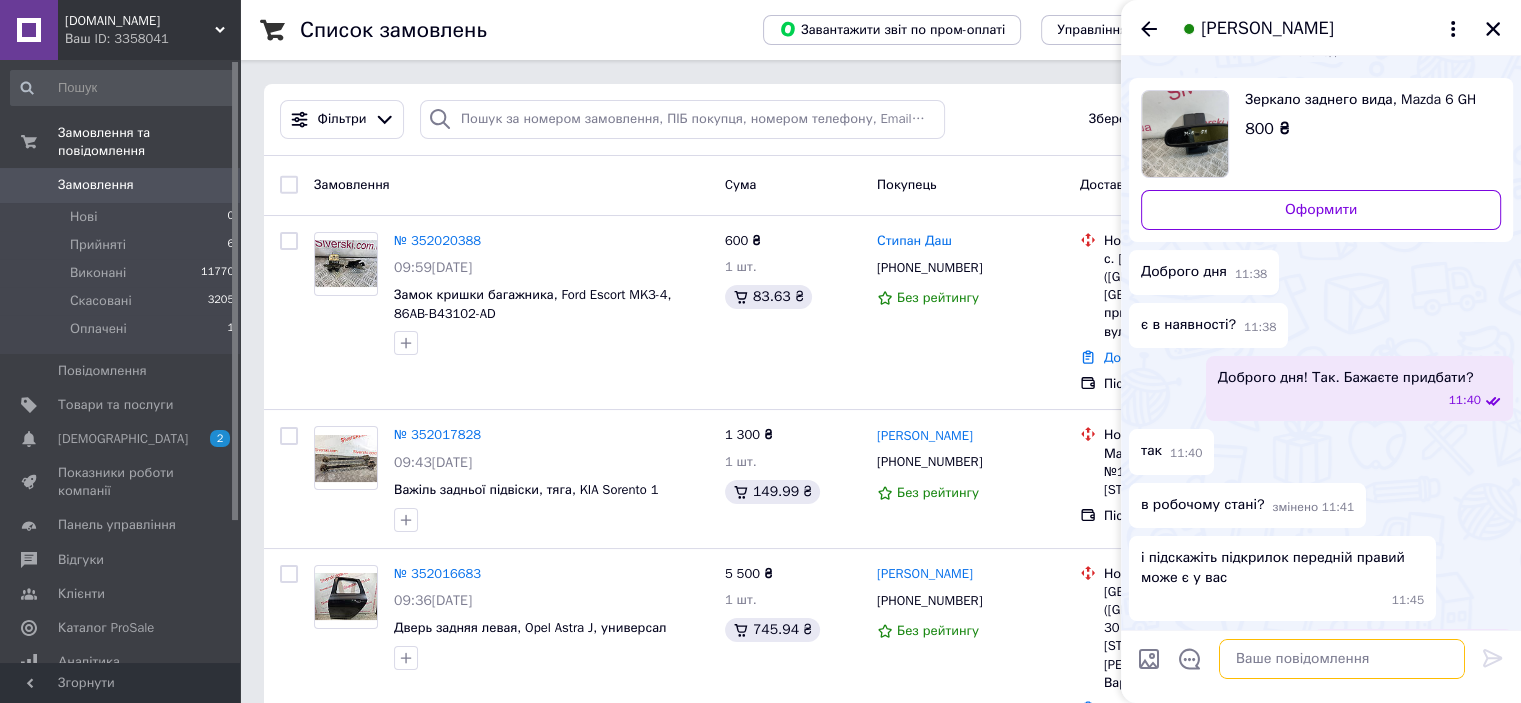 click at bounding box center (1342, 659) 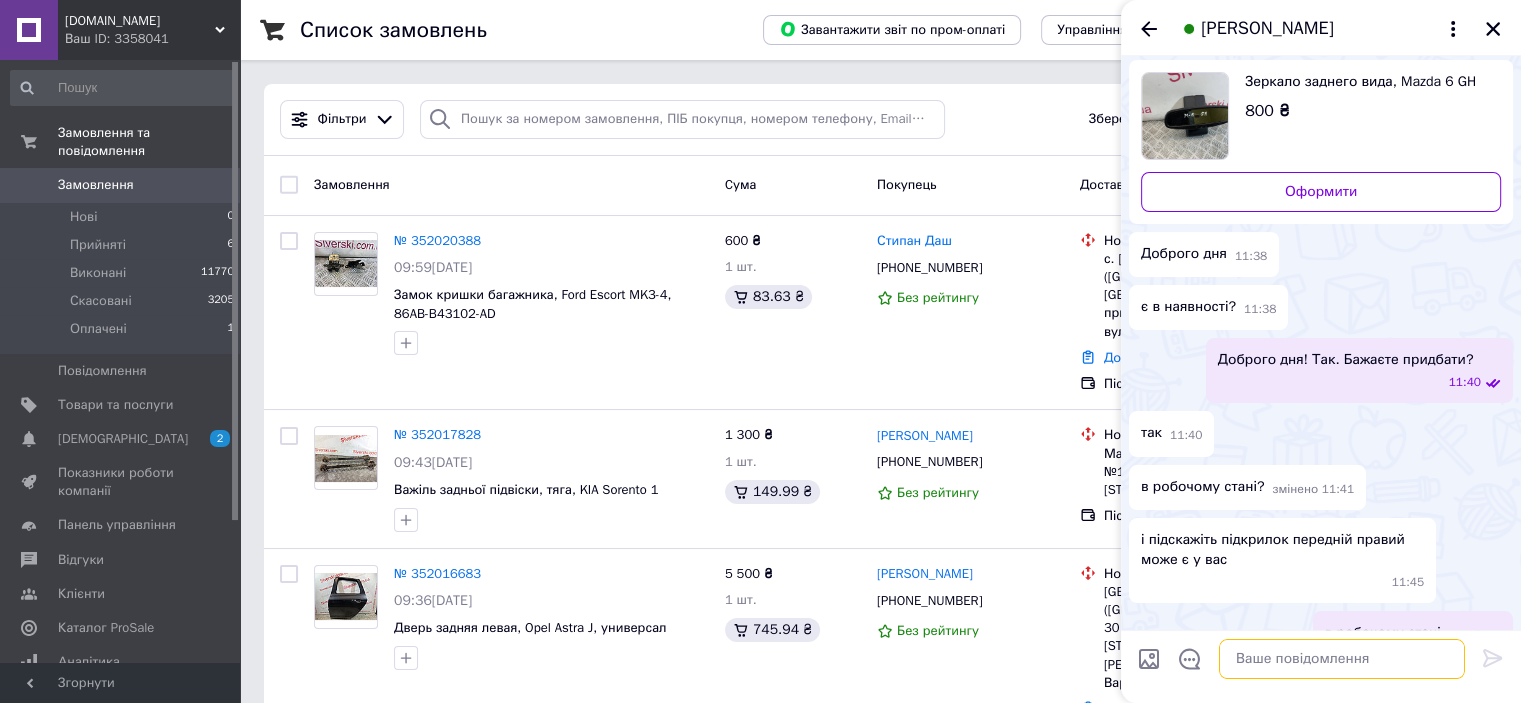 scroll, scrollTop: 29, scrollLeft: 0, axis: vertical 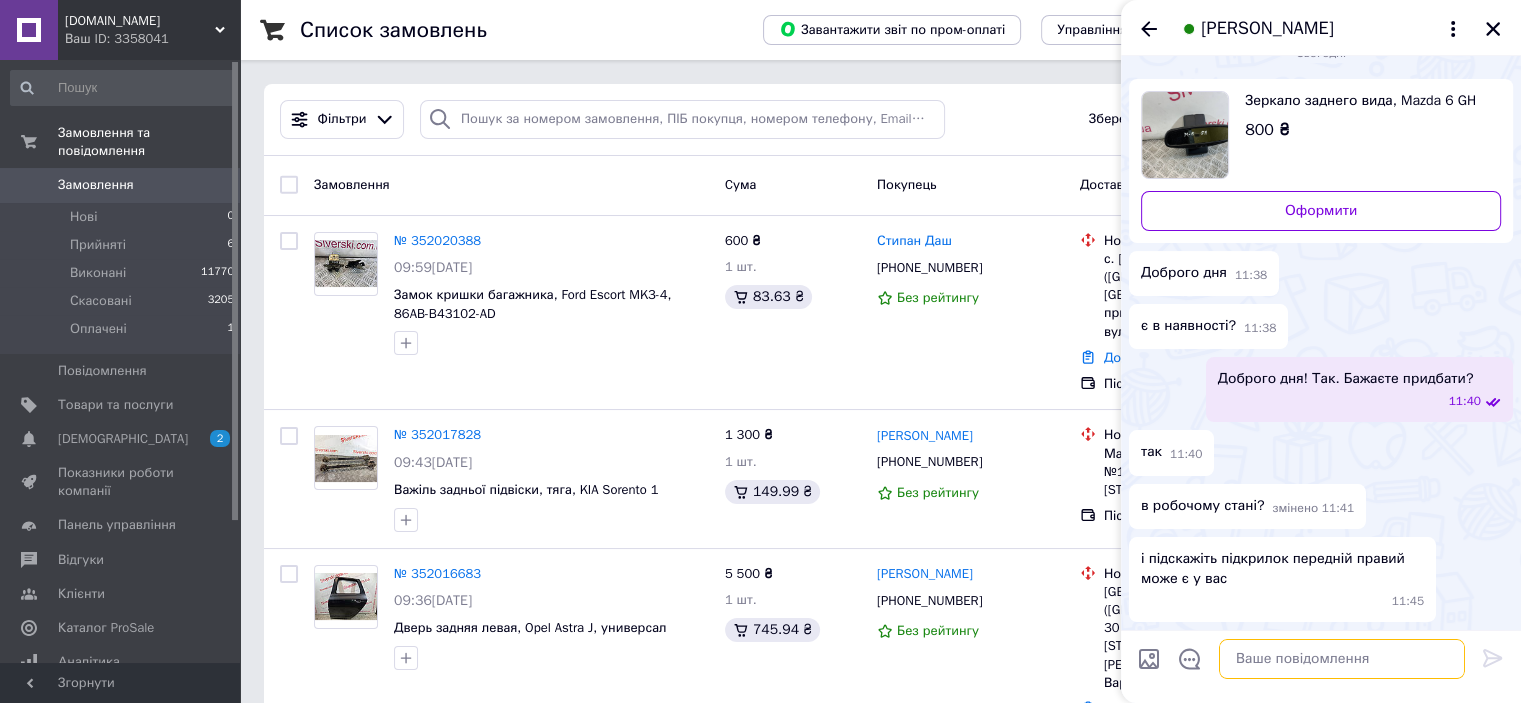 click at bounding box center (1342, 659) 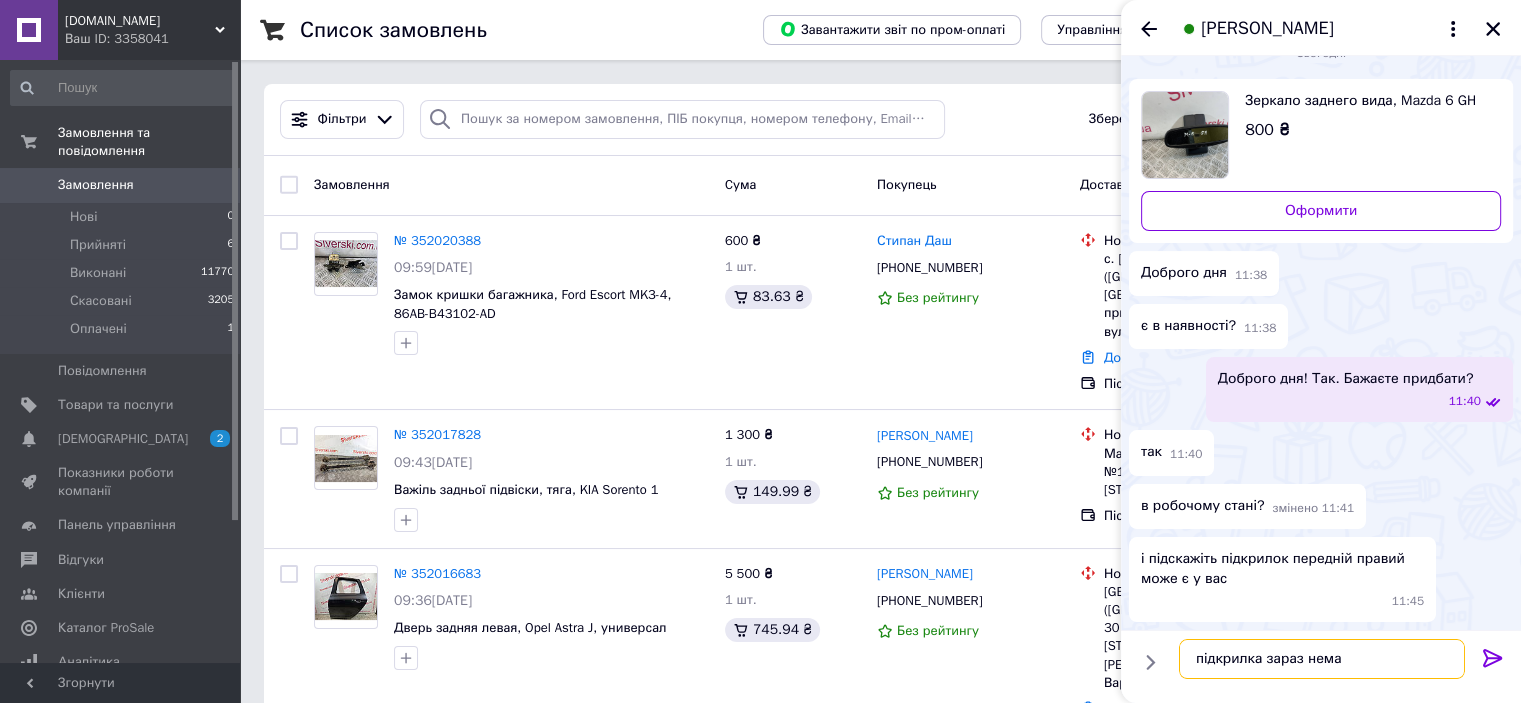 type on "підкрилка зараз немає" 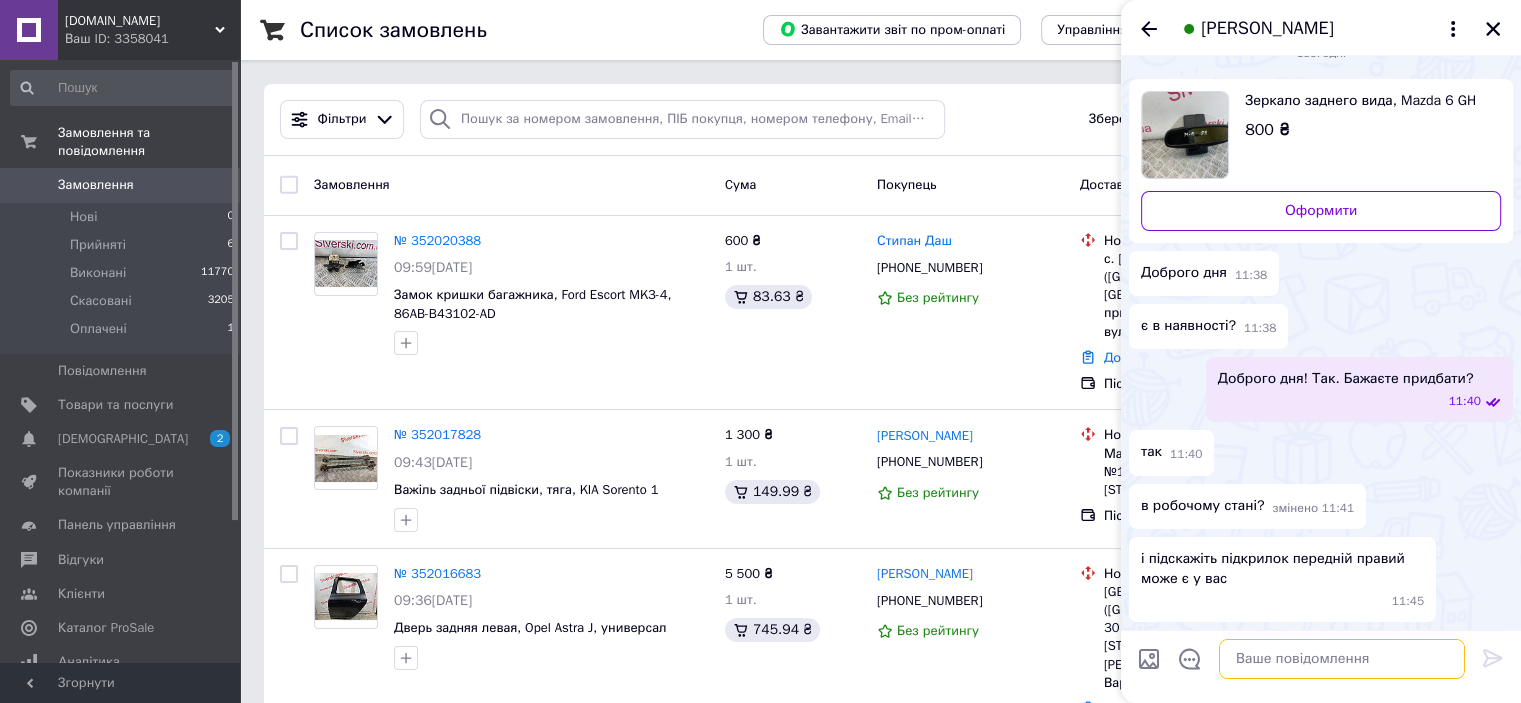 scroll, scrollTop: 134, scrollLeft: 0, axis: vertical 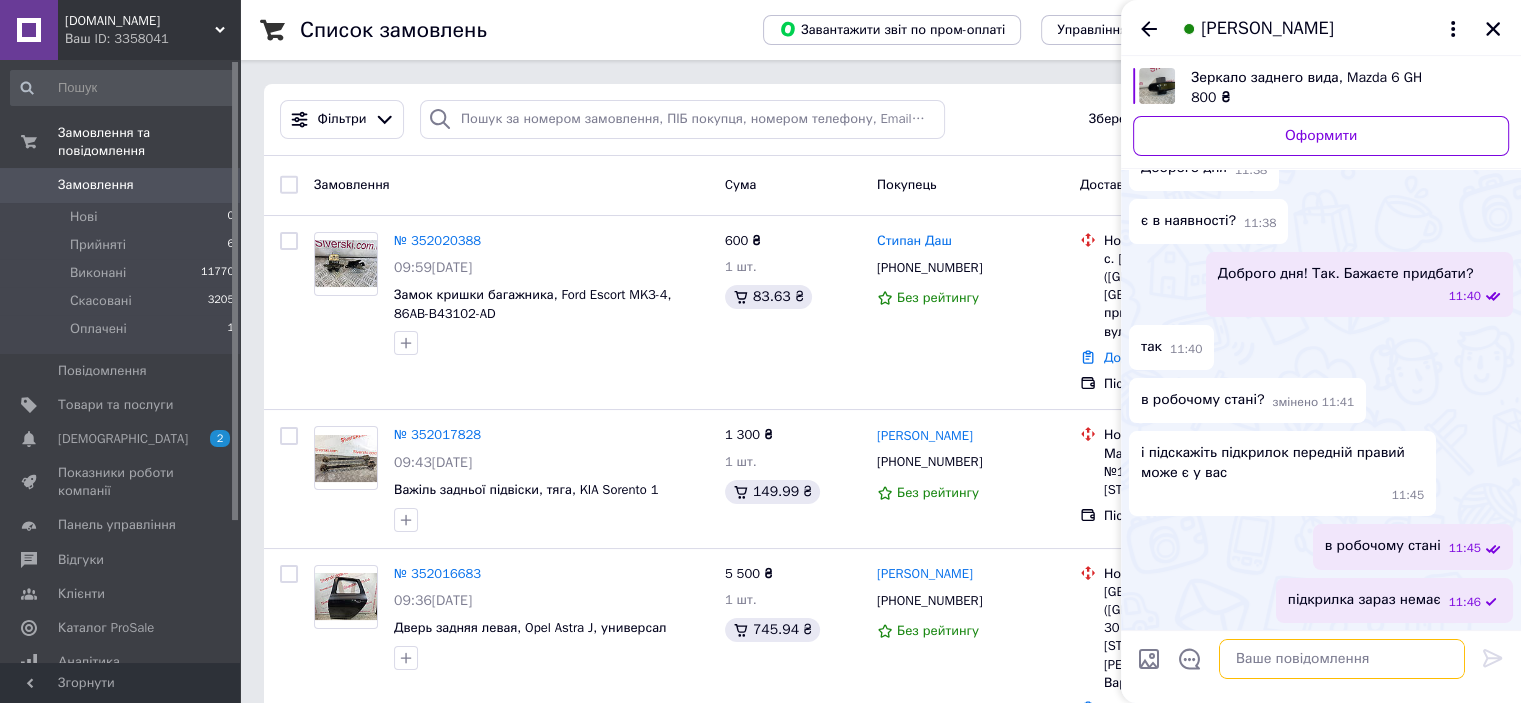 type on "ю" 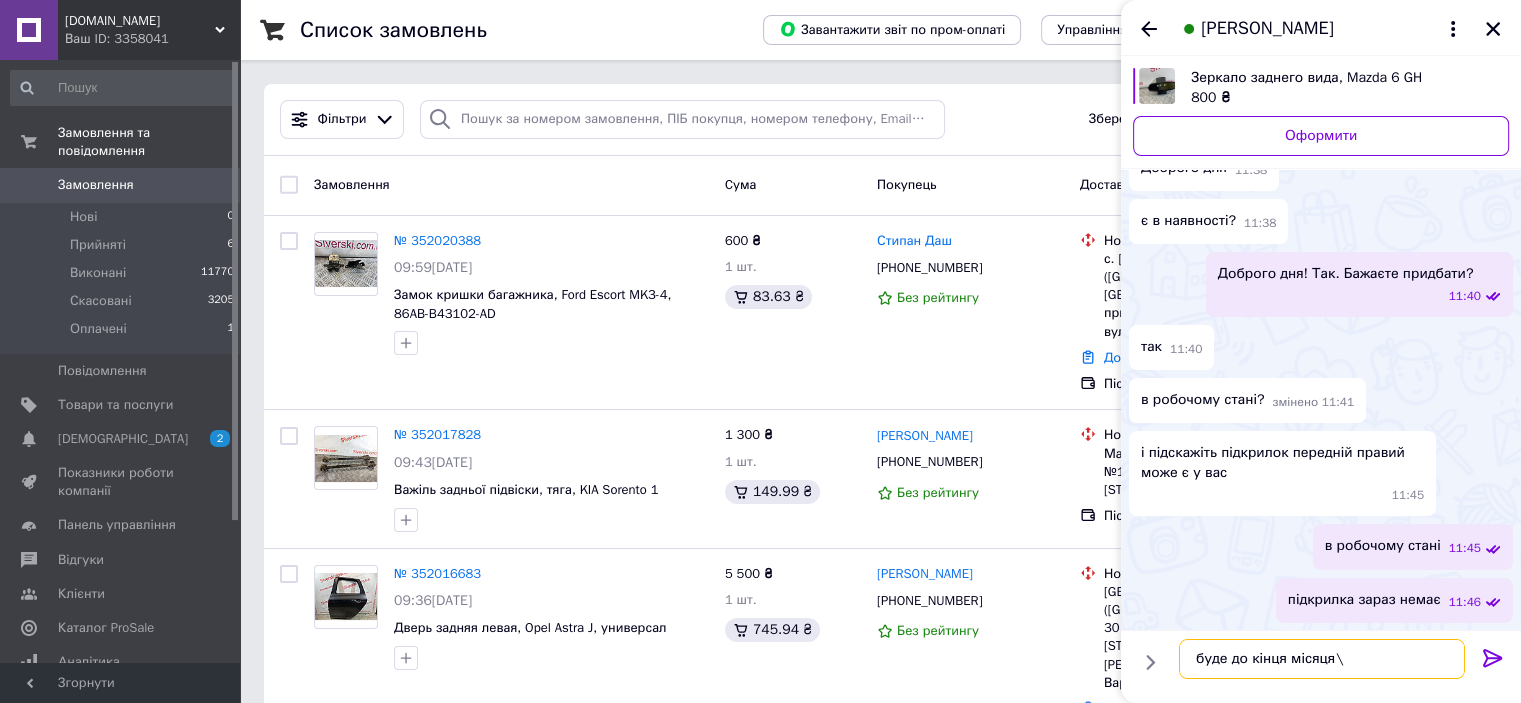 type on "буде до кінця місяця" 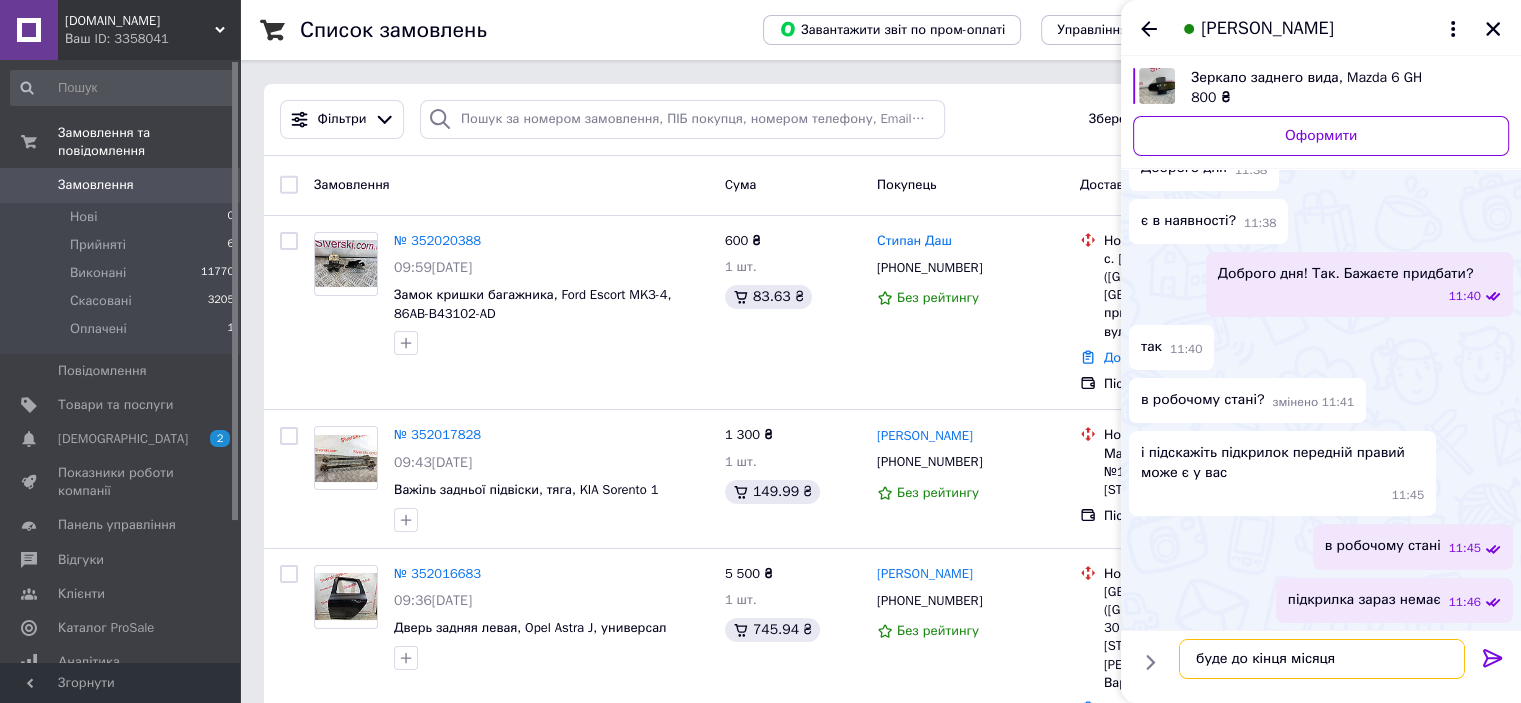 type 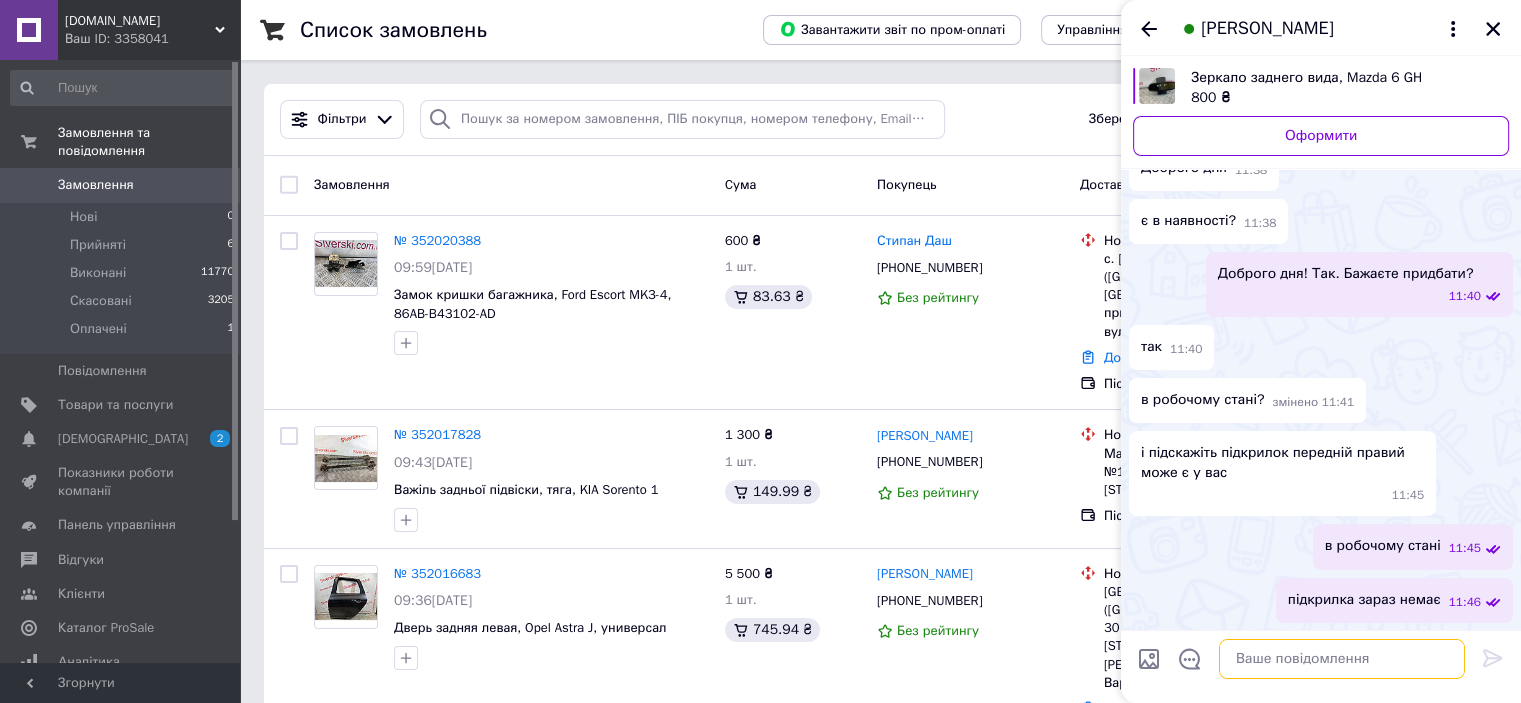 scroll, scrollTop: 136, scrollLeft: 0, axis: vertical 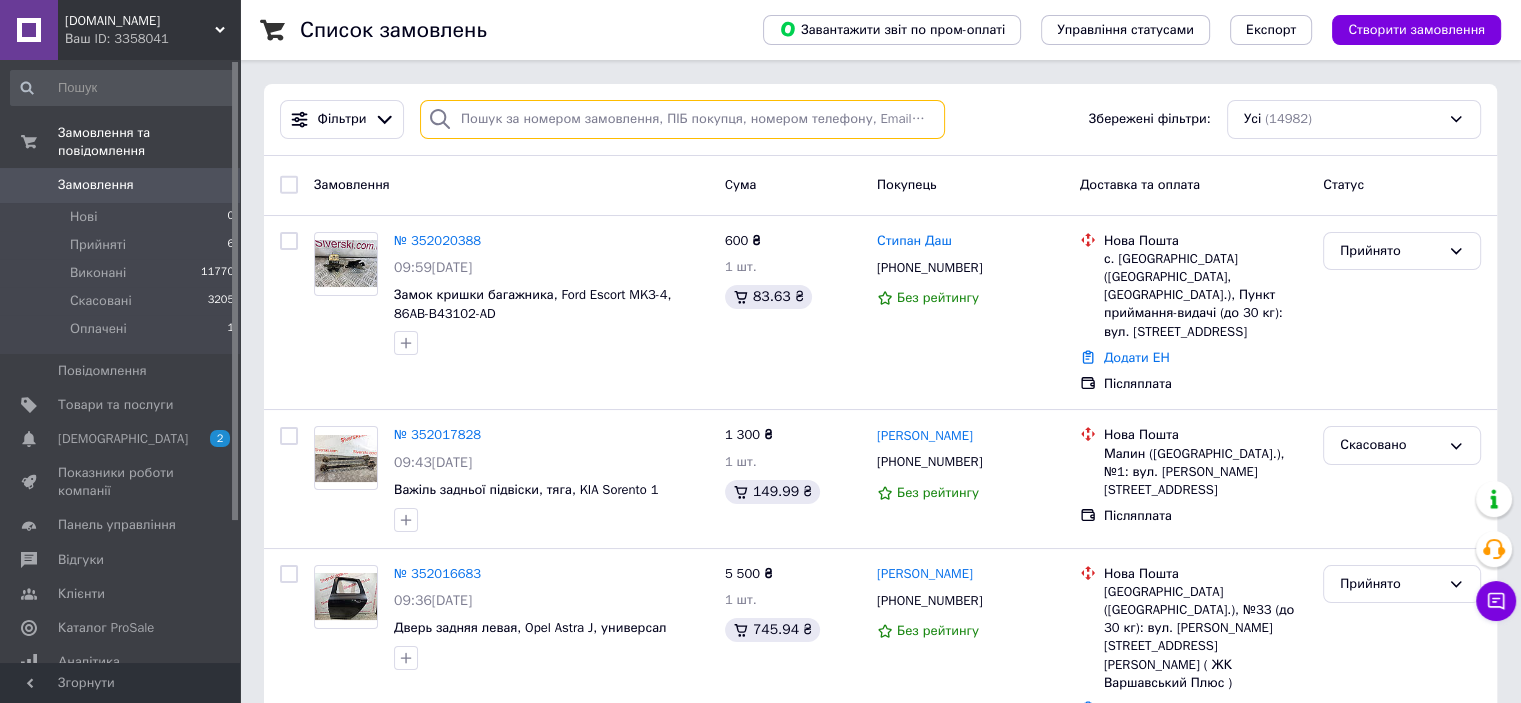 click at bounding box center [682, 119] 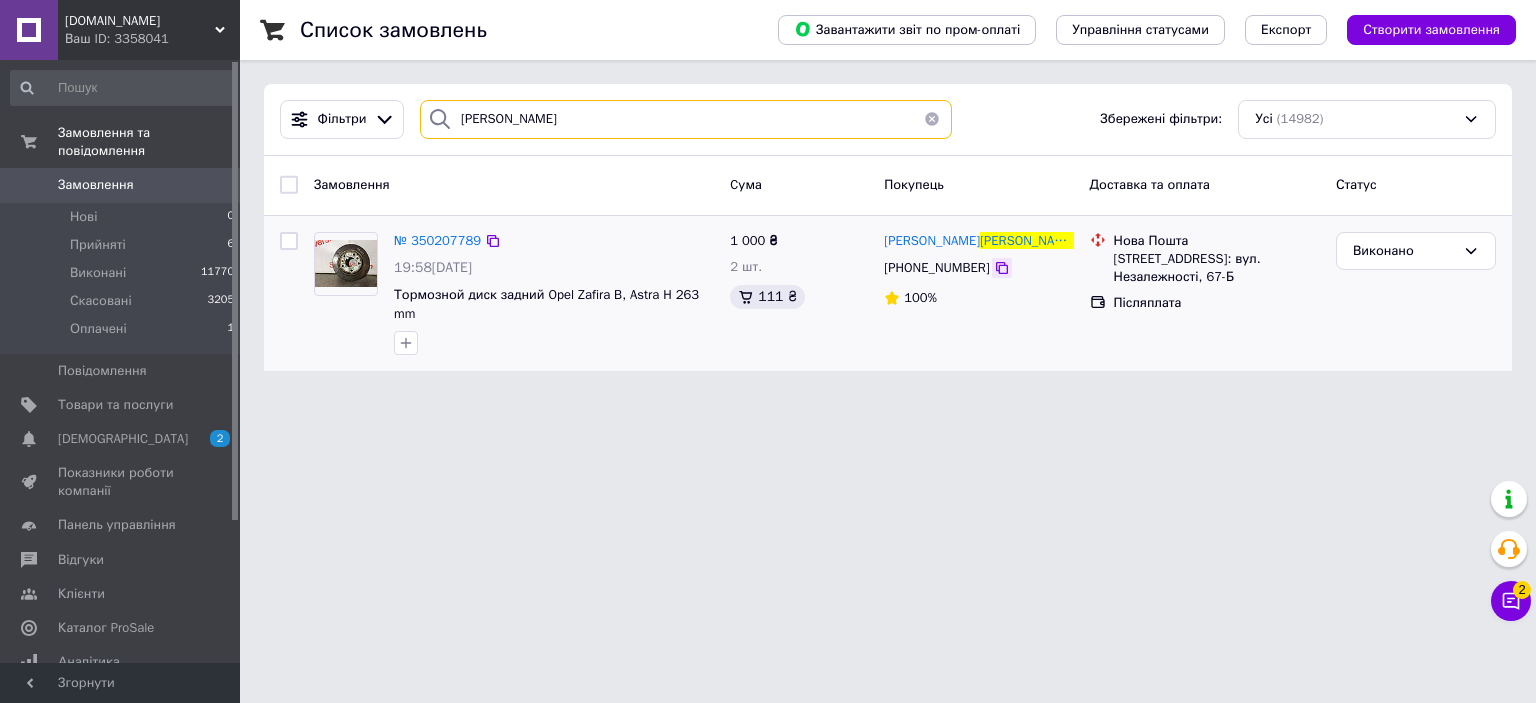 type on "лубинець" 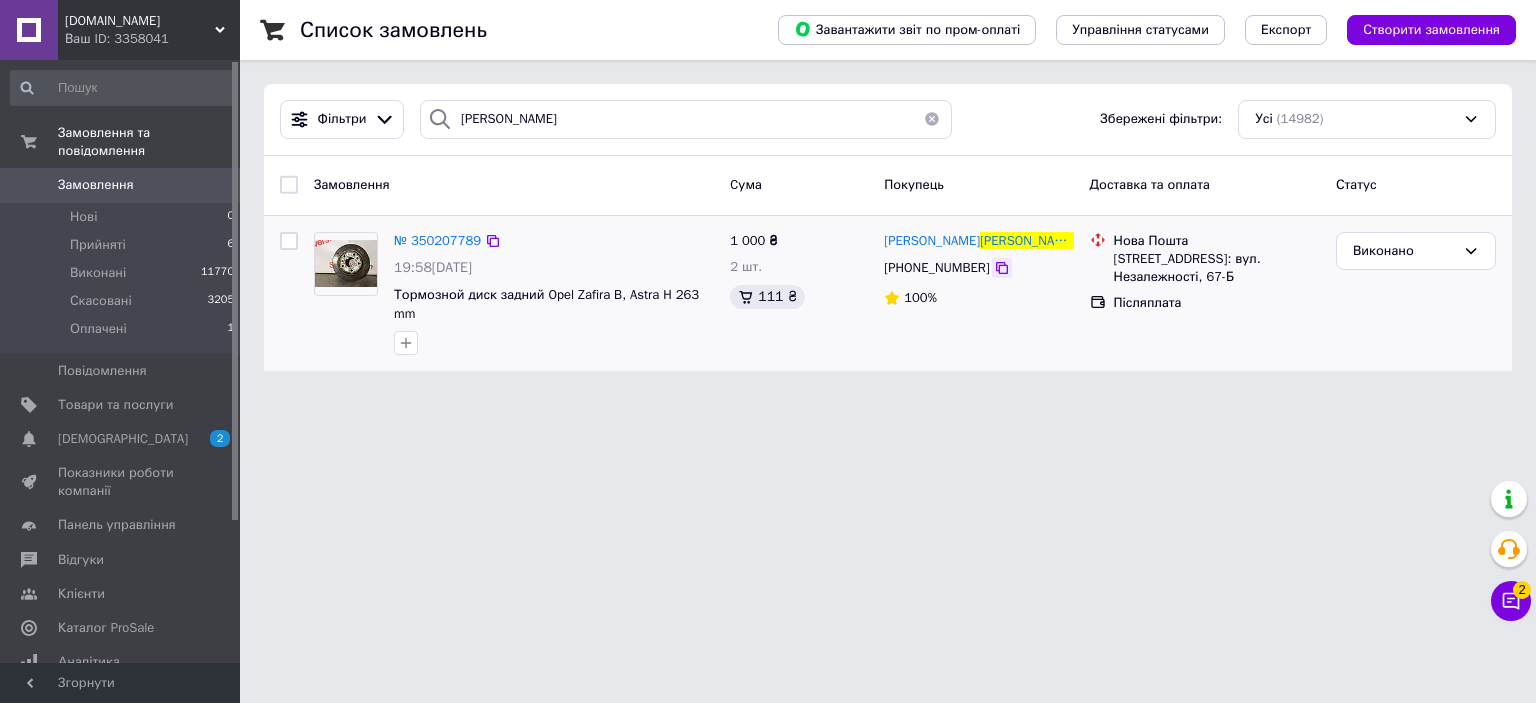 click 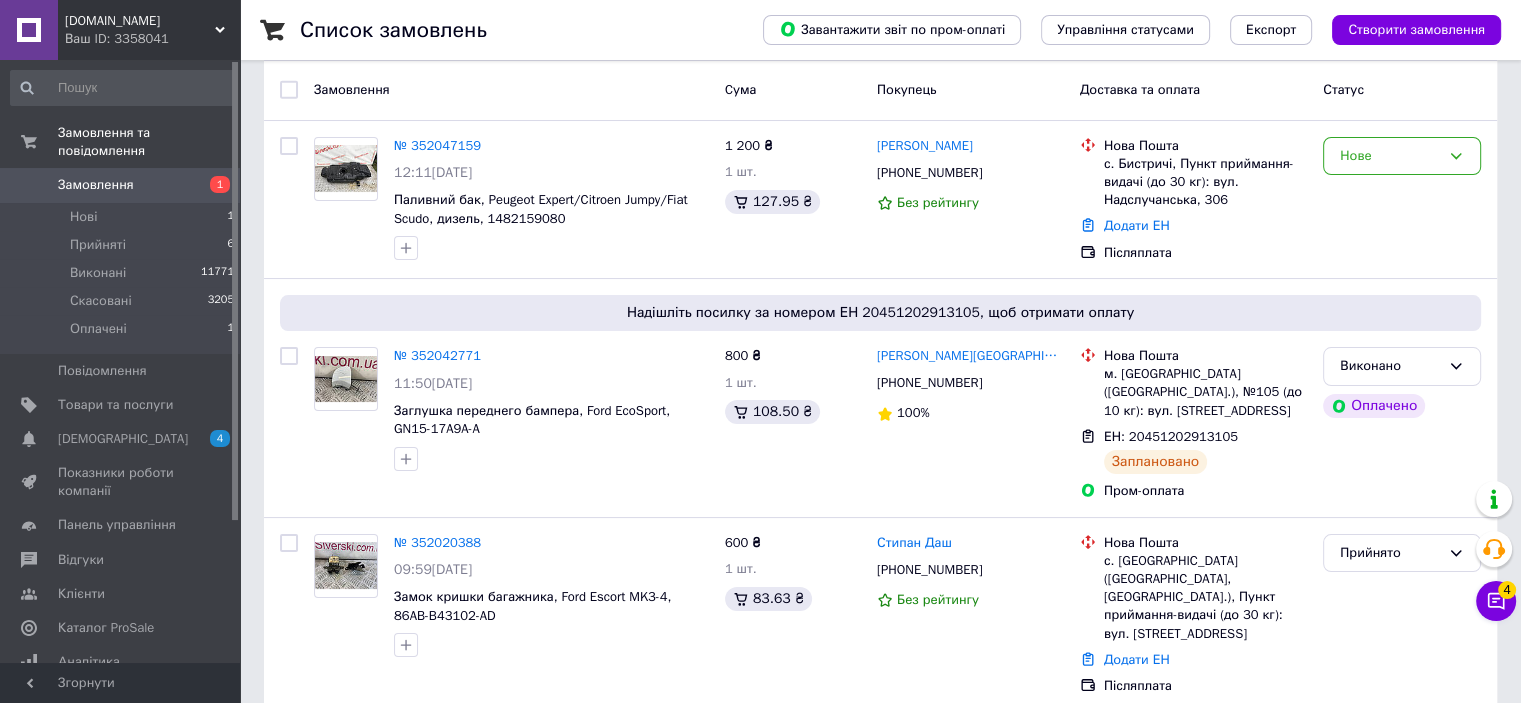 scroll, scrollTop: 133, scrollLeft: 0, axis: vertical 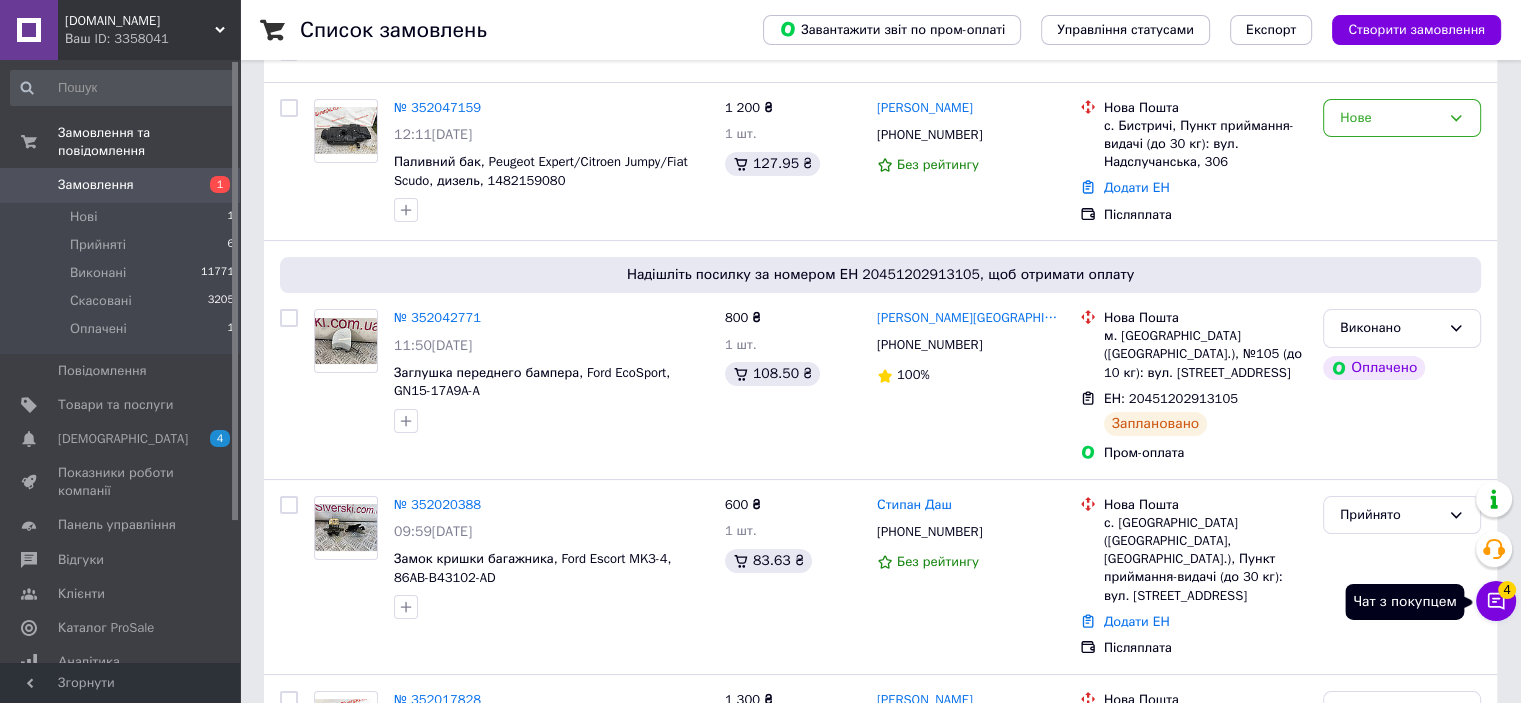 click 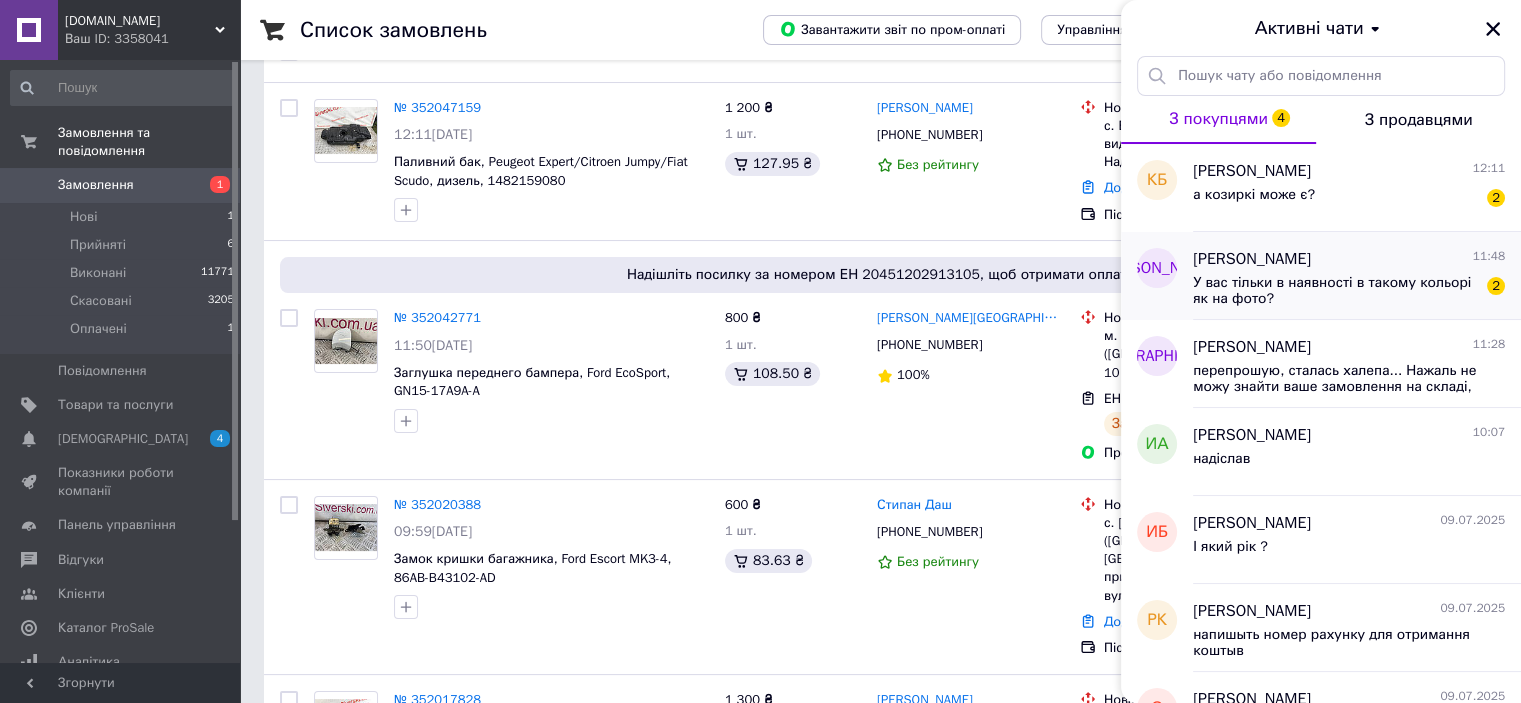 click on "У вас тільки в наявності в такому кольорі як на фото?" at bounding box center [1335, 291] 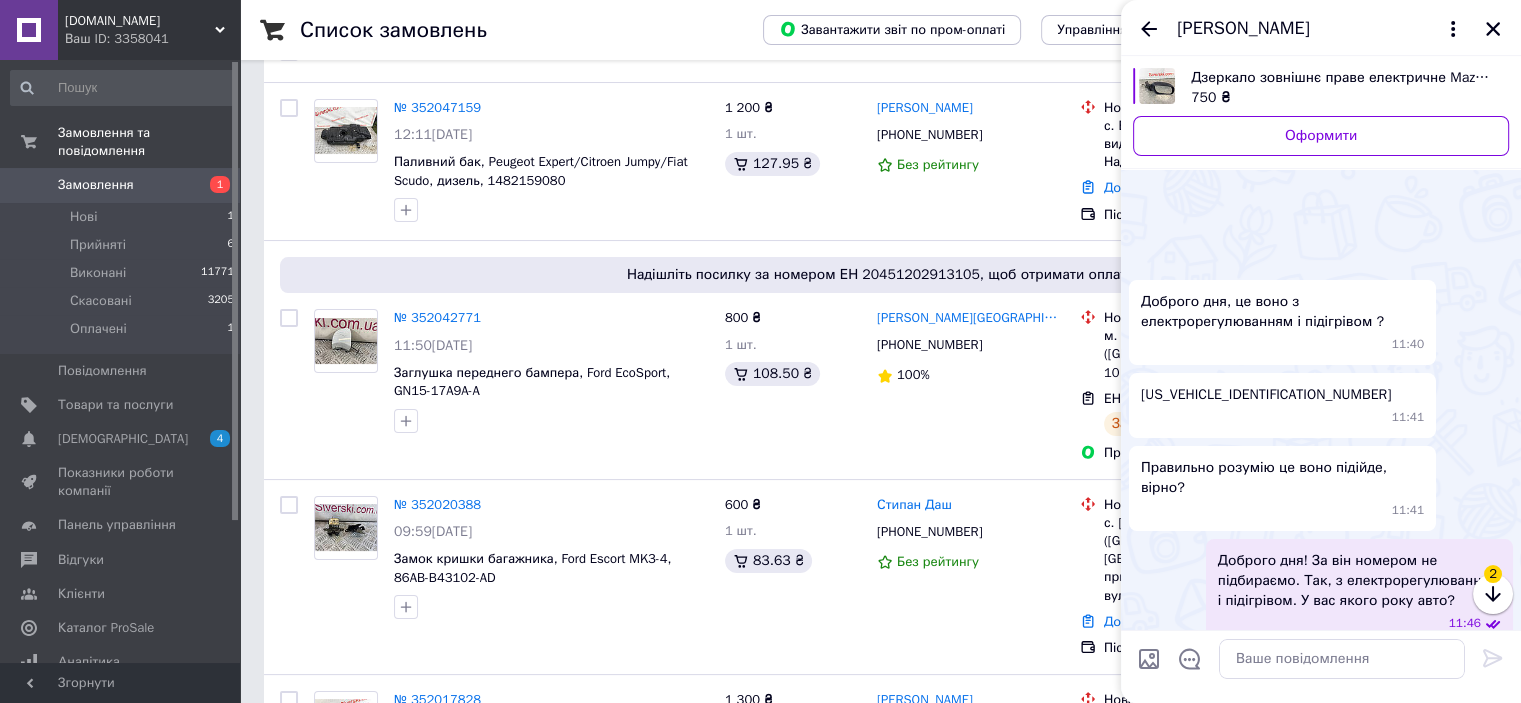 scroll, scrollTop: 164, scrollLeft: 0, axis: vertical 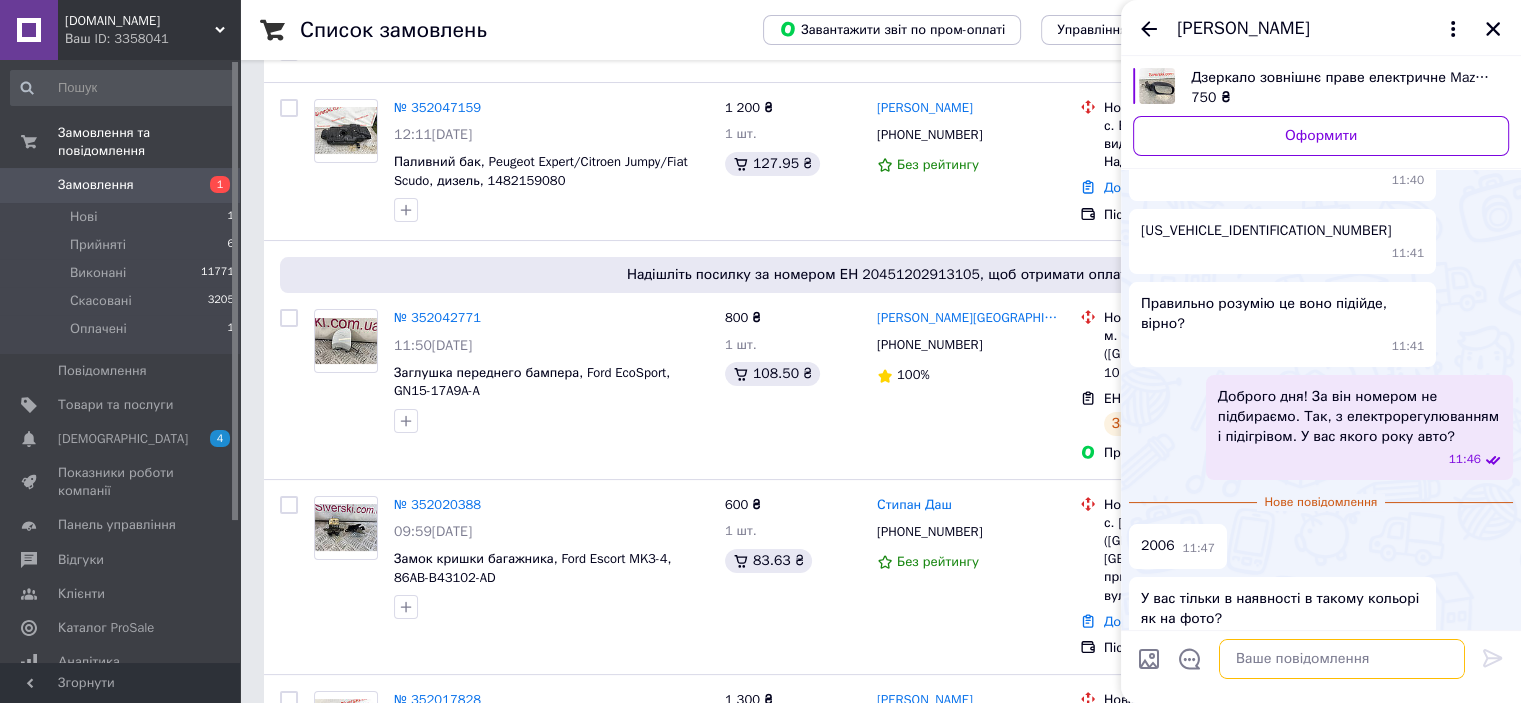 click at bounding box center [1342, 659] 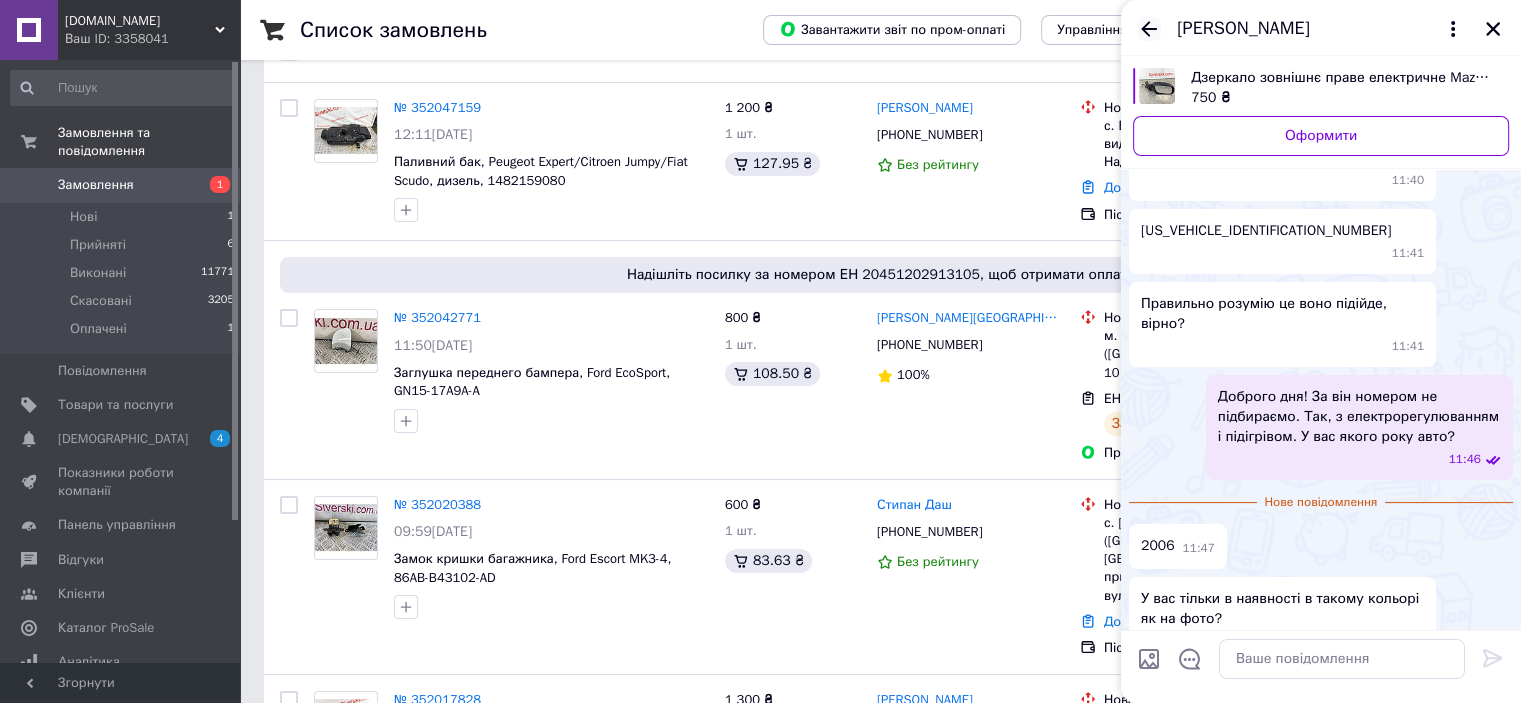 click 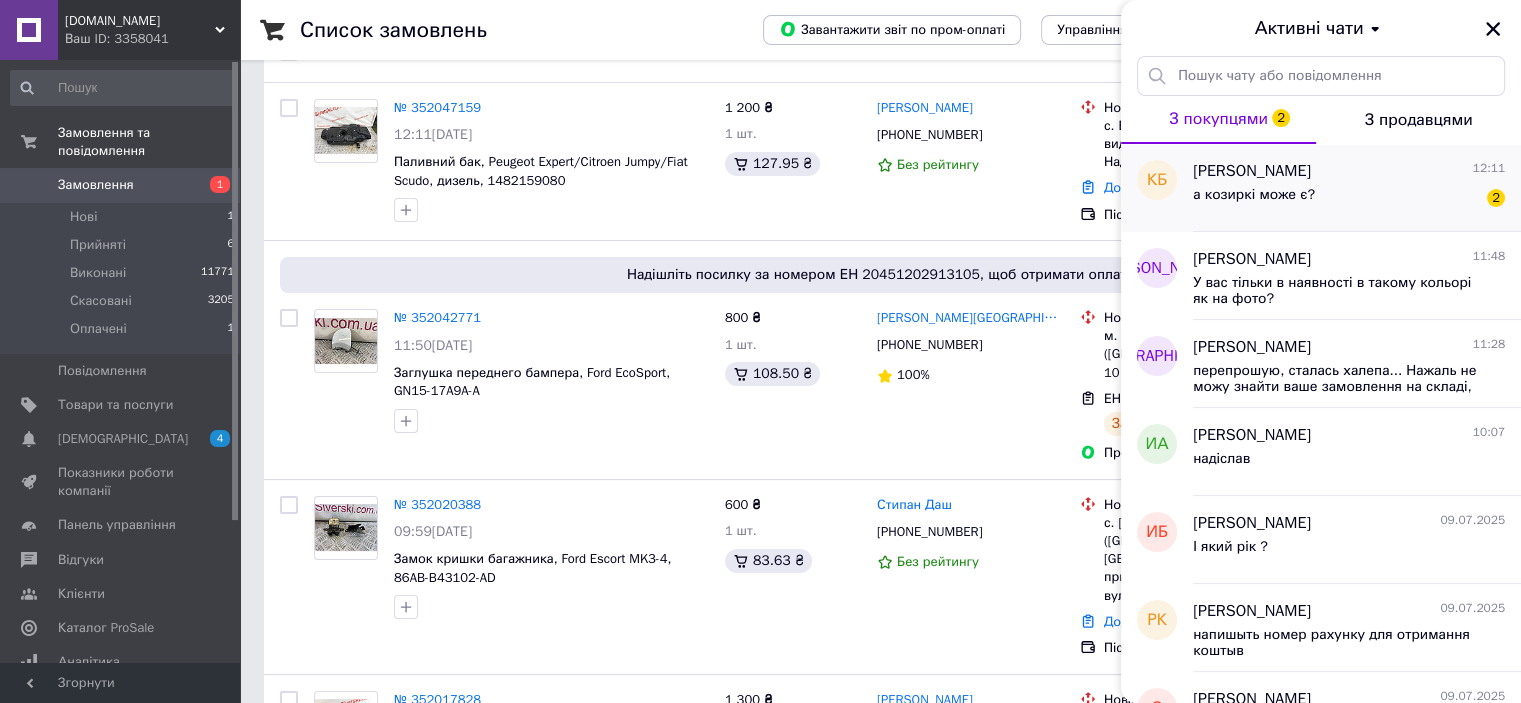 click on "а козиркі може є?" at bounding box center (1254, 195) 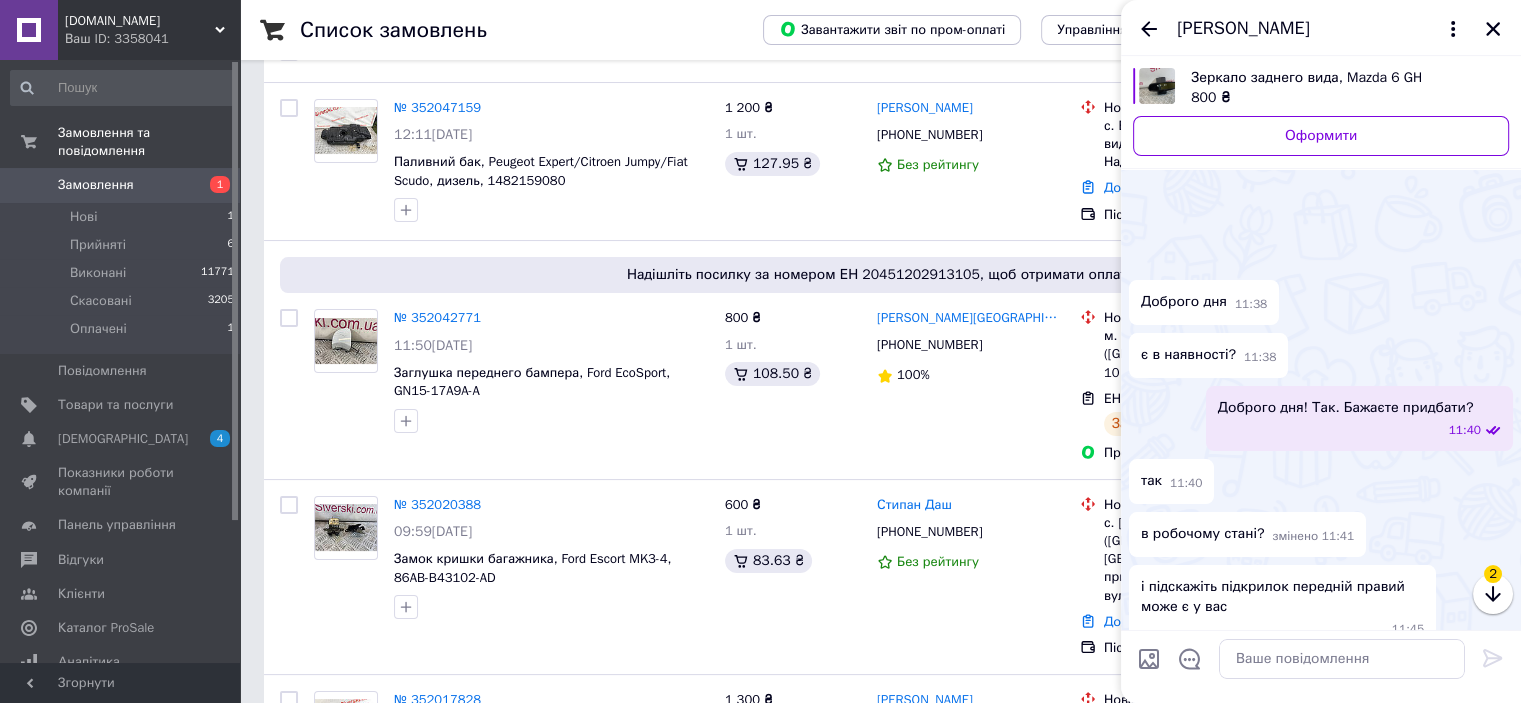 scroll, scrollTop: 330, scrollLeft: 0, axis: vertical 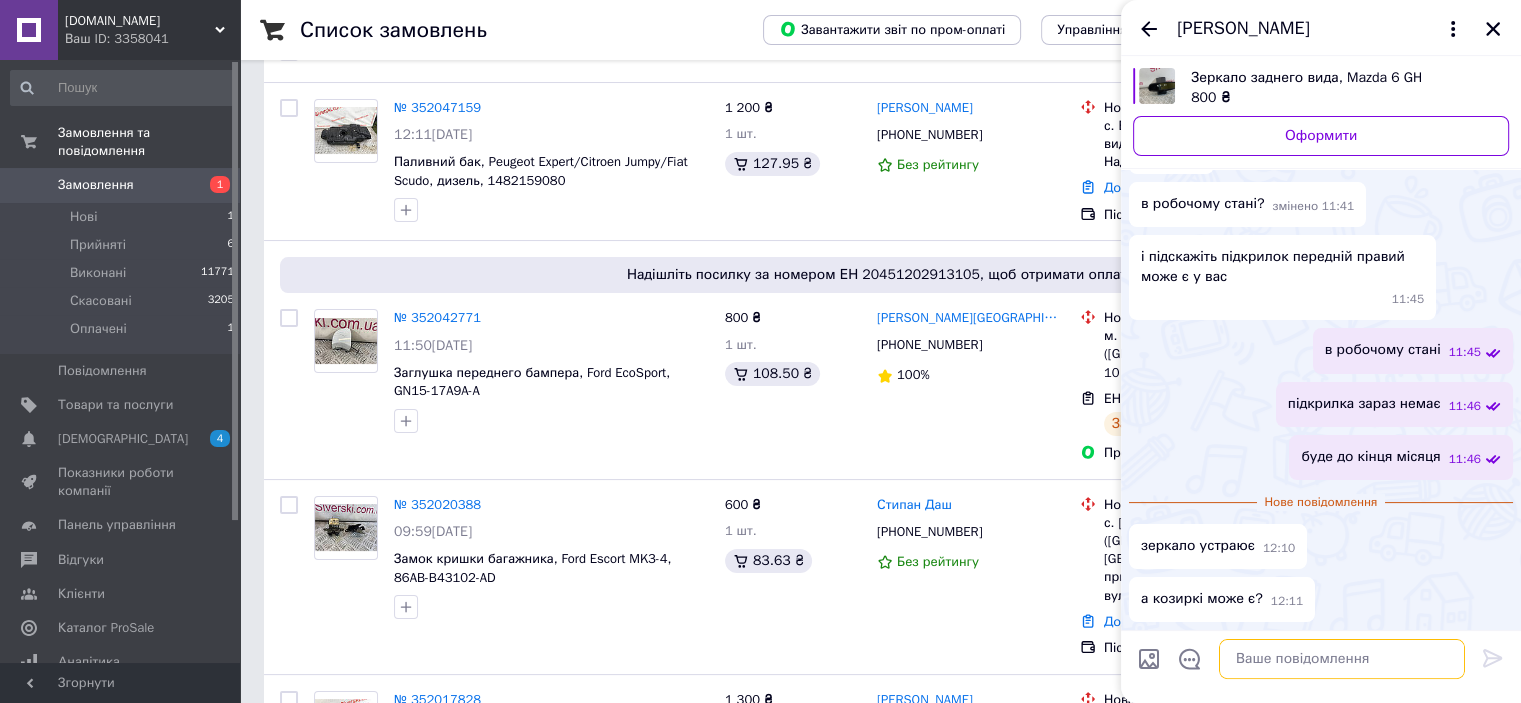 click at bounding box center (1342, 659) 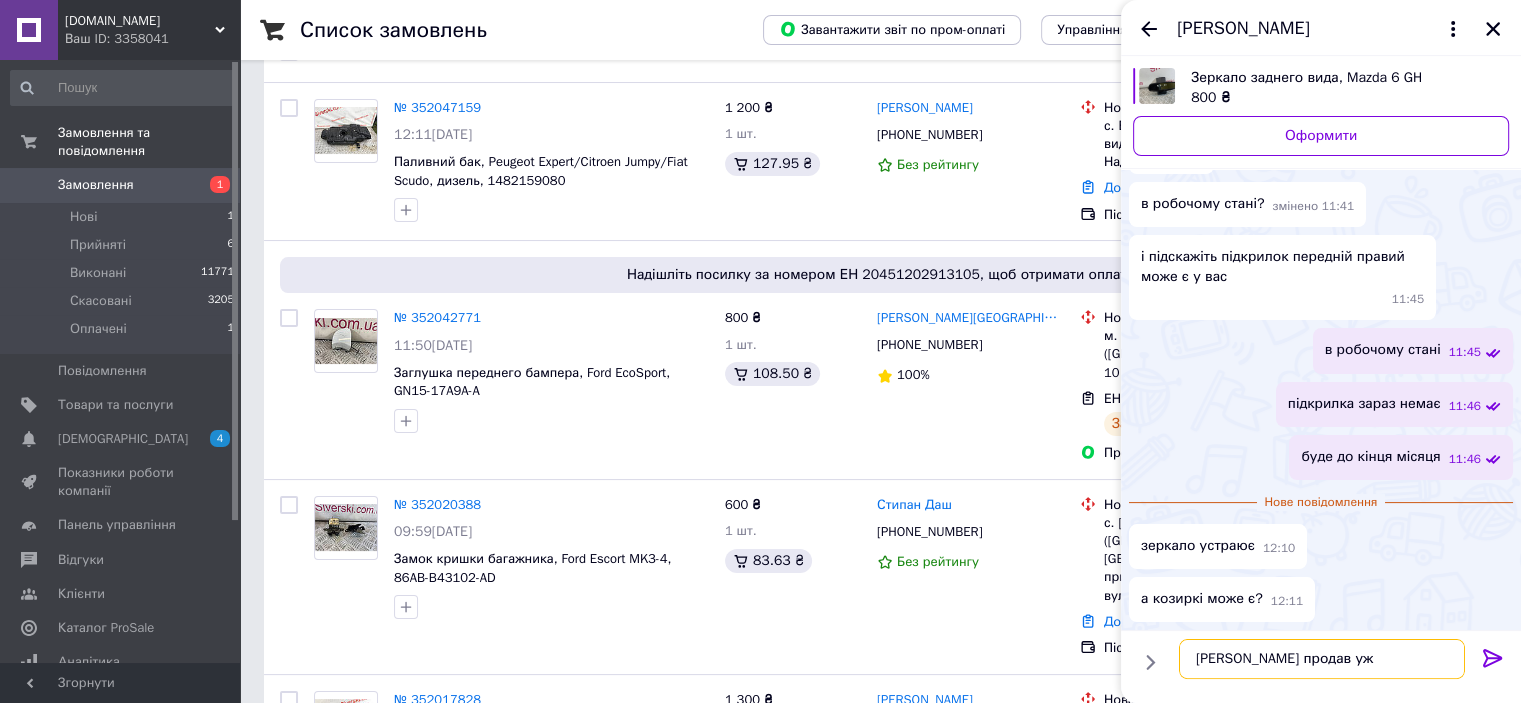 type on "Козирьки продав уже" 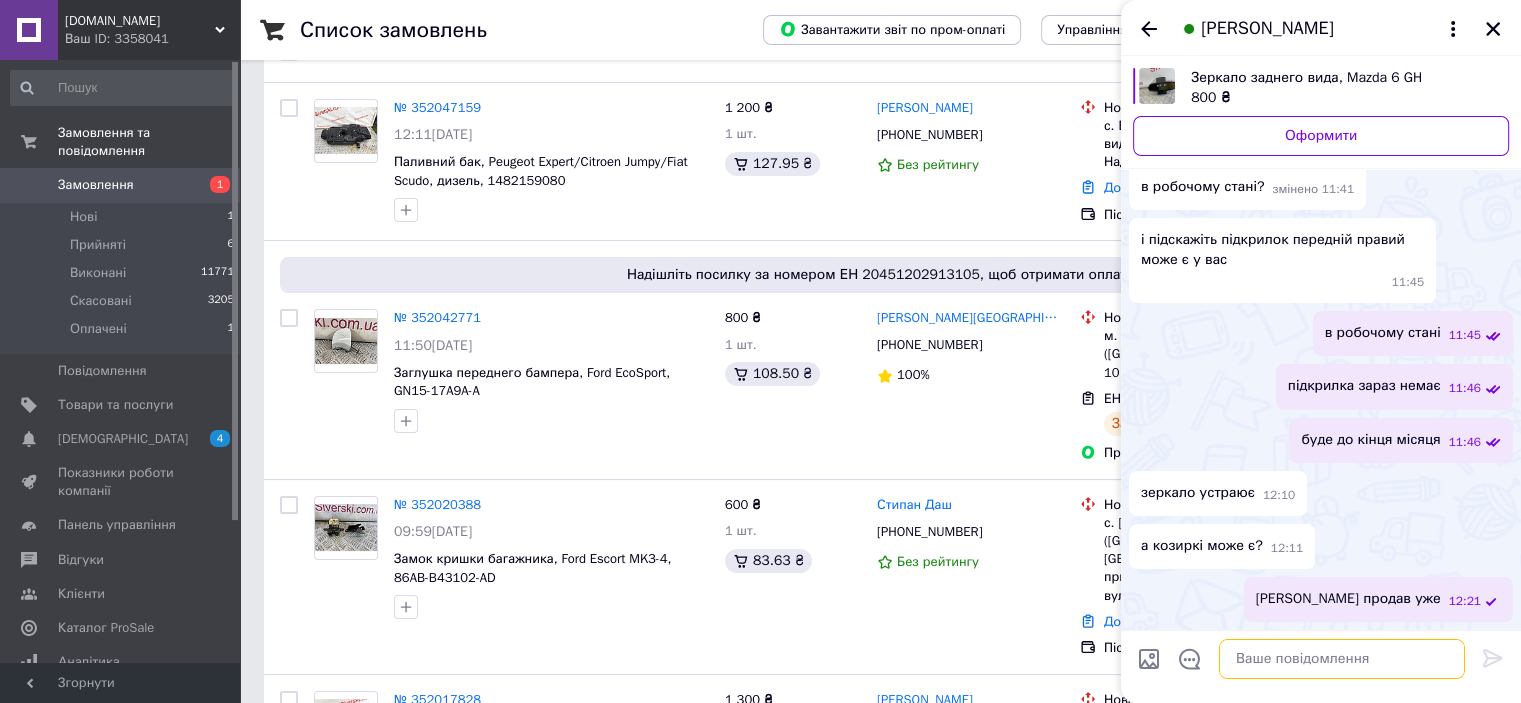 scroll, scrollTop: 296, scrollLeft: 0, axis: vertical 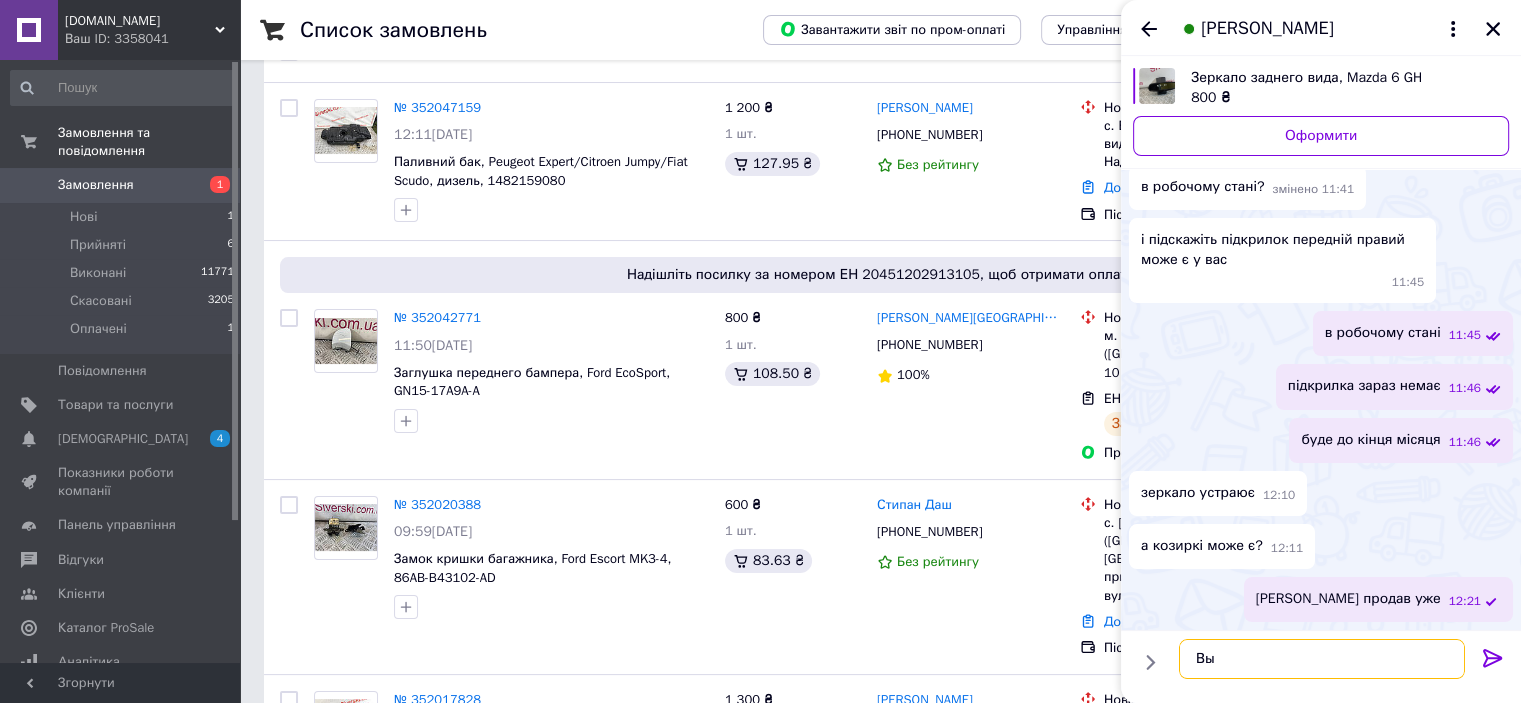 type on "В" 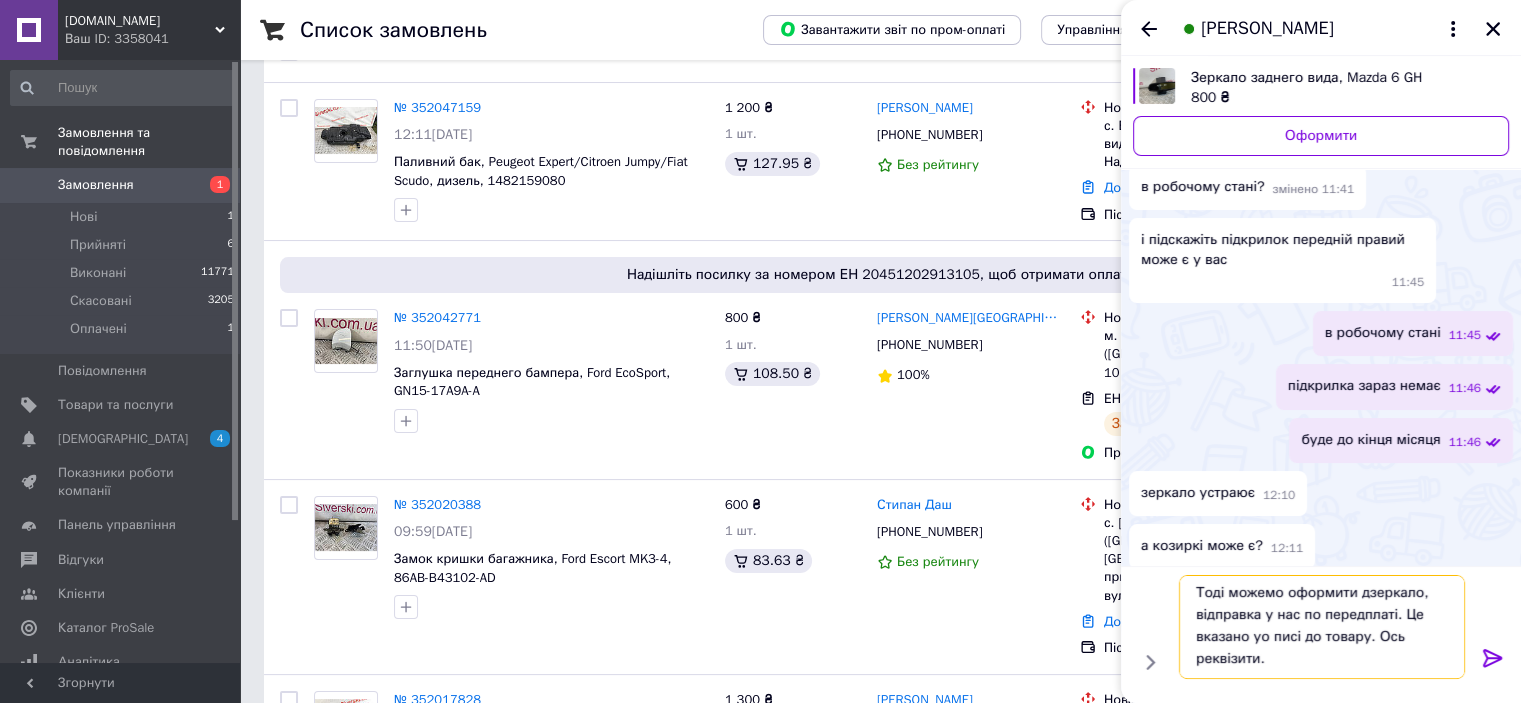 scroll, scrollTop: 36, scrollLeft: 0, axis: vertical 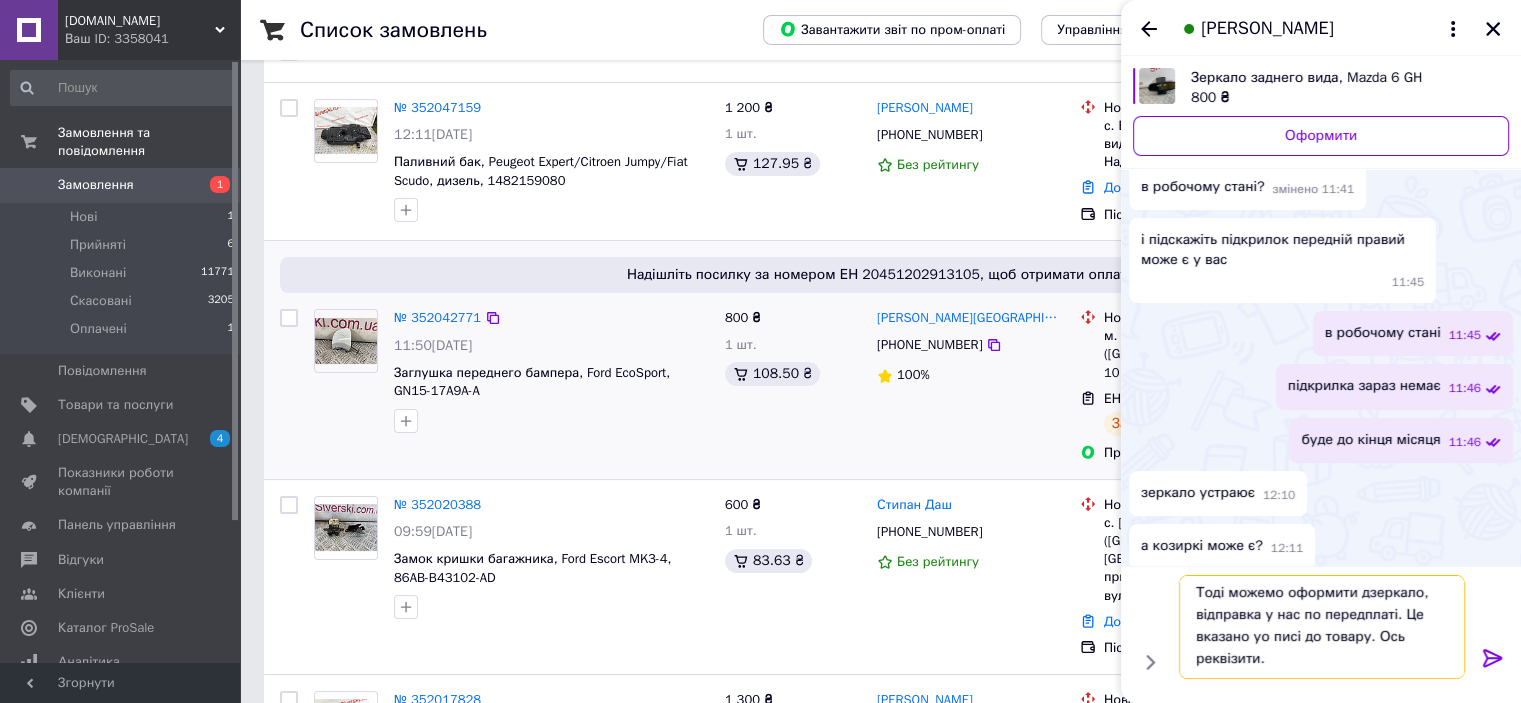 paste on "IBAN (Рахунок)
UA 80 935871 0000 0673 2500 0008 205
ІПН / ЕДРПОУ 2413914031
ФОП Сіверський Микола Іванович
Переказ за реквізитами ( на IBAN )
Після переказу відправте чек, або скрін(phone)" 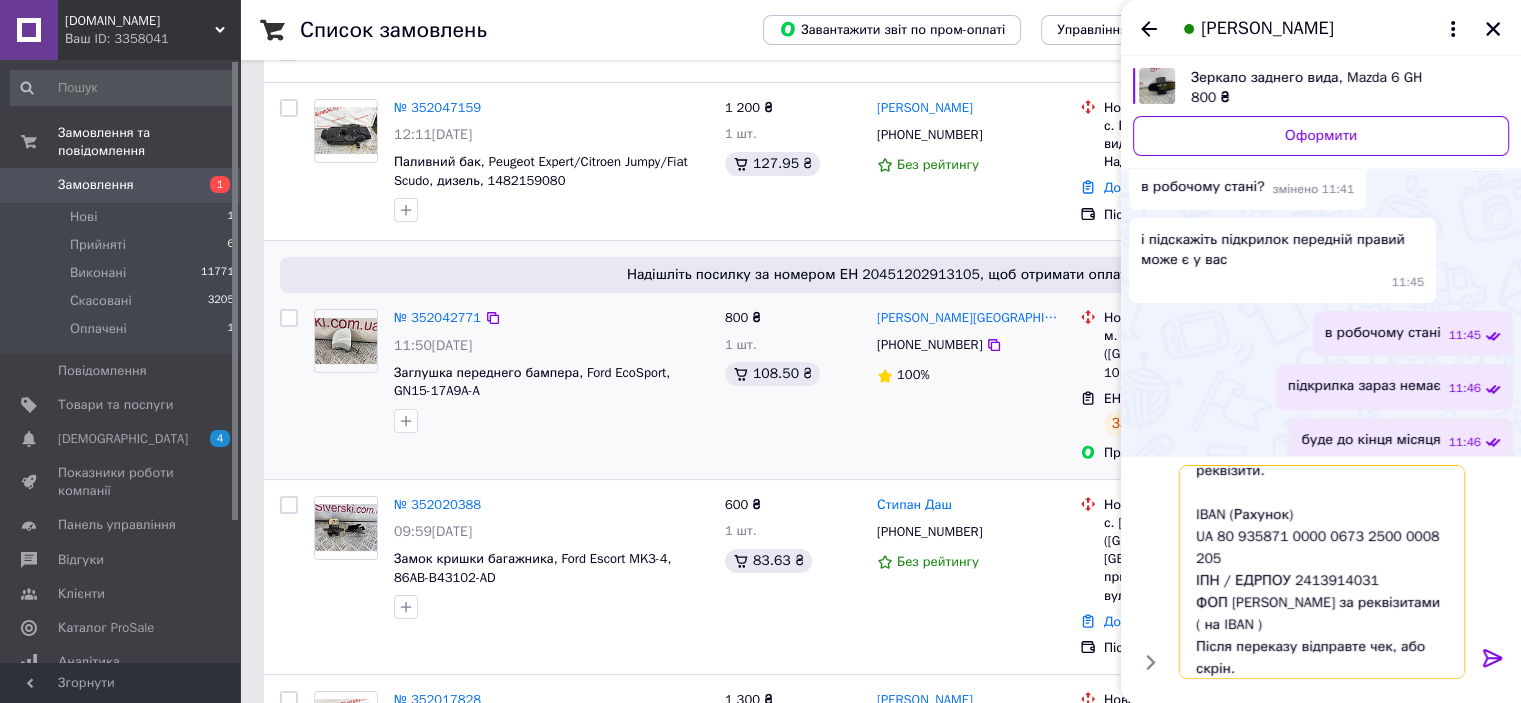 scroll, scrollTop: 68, scrollLeft: 0, axis: vertical 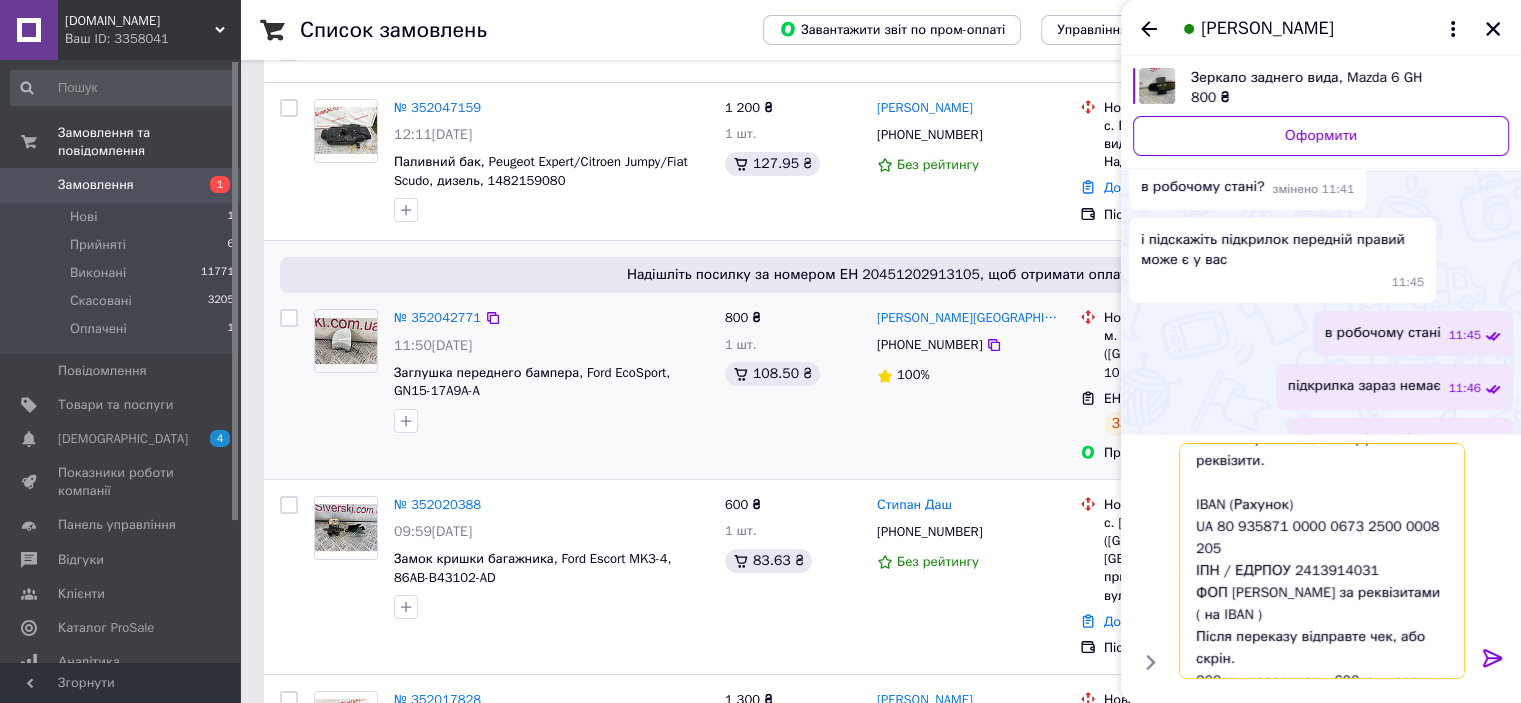 type on "Тоді можемо оформити дзеркало, відправка у нас по передплаті. Це вказано уо писі до товару. Ось реквізити.
IBAN (Рахунок)
UA 80 935871 0000 0673 2500 0008 205
ІПН / ЕДРПОУ 2413914031
ФОП Сіверський Микола Іванович
Переказ за реквізитами ( на IBAN )
Після переказу відправте чек, або скрін.
200грн передплати, 600грн наложка" 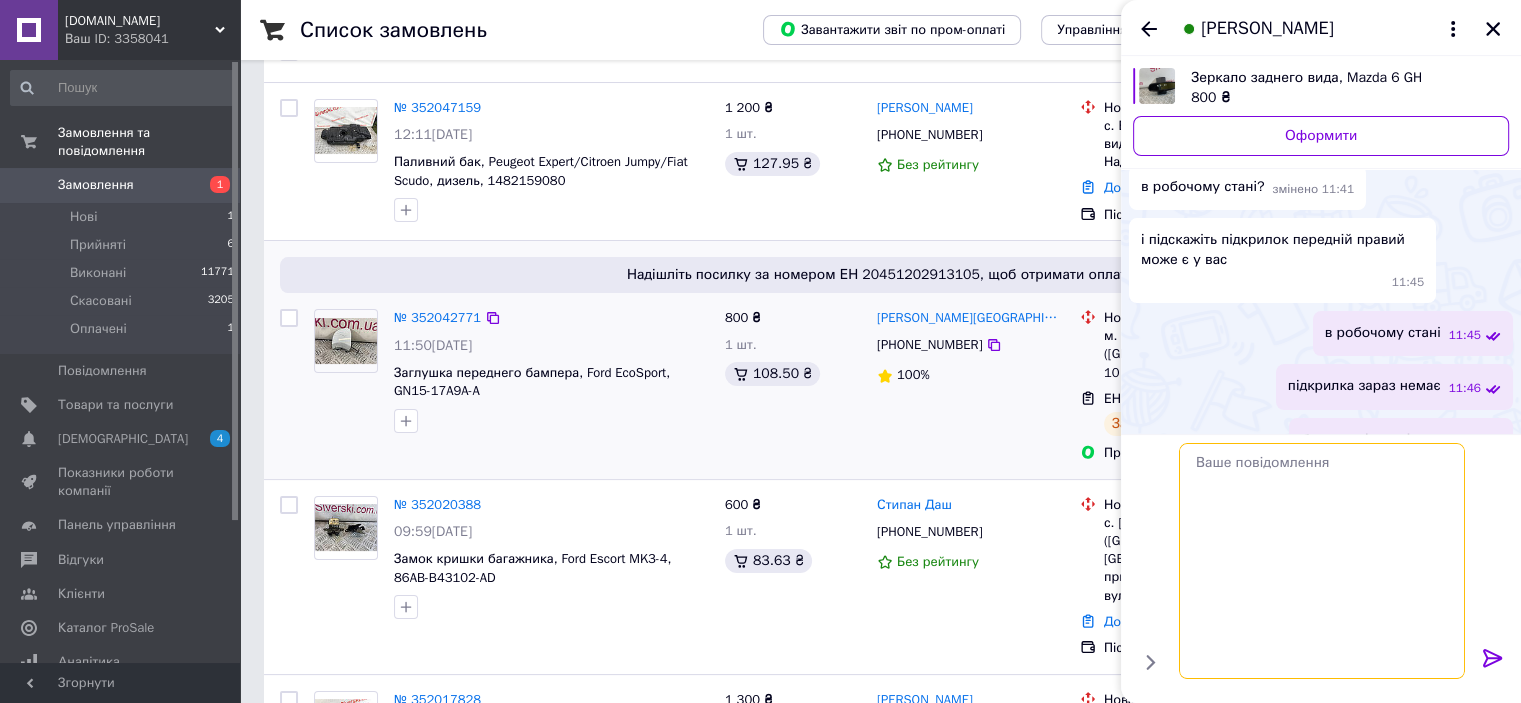 scroll, scrollTop: 0, scrollLeft: 0, axis: both 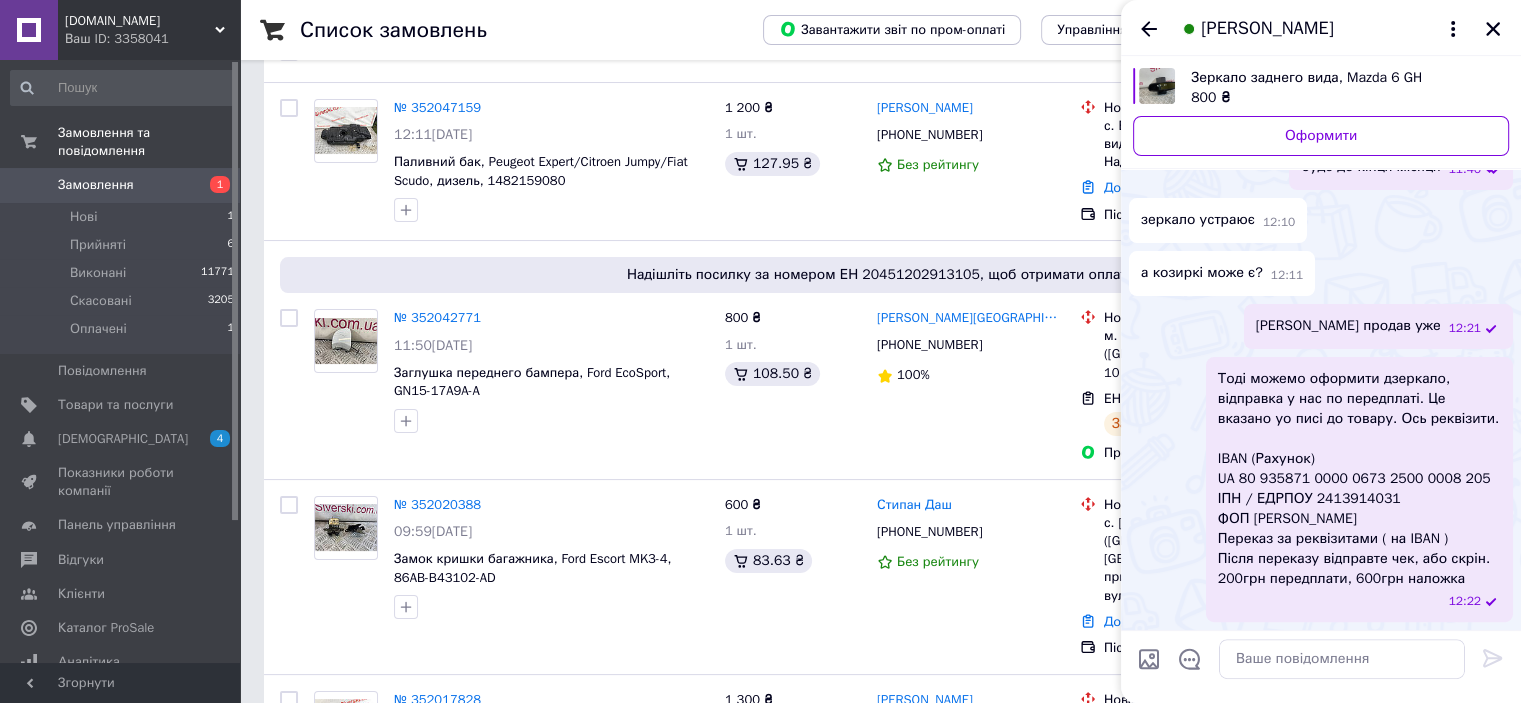 click on "Тоді можемо оформити дзеркало, відправка у нас по передплаті. Це вказано уо писі до товару. Ось реквізити. IBAN (Рахунок) UA 80 935871 0000 0673 2500 0008 205 ІПН / ЕДРПОУ 2413914031 ФОП [PERSON_NAME] за реквізитами ( на IBAN )  Після переказу відправте чек, або скрін. 200грн передплати, 600грн наложка" at bounding box center (1359, 479) 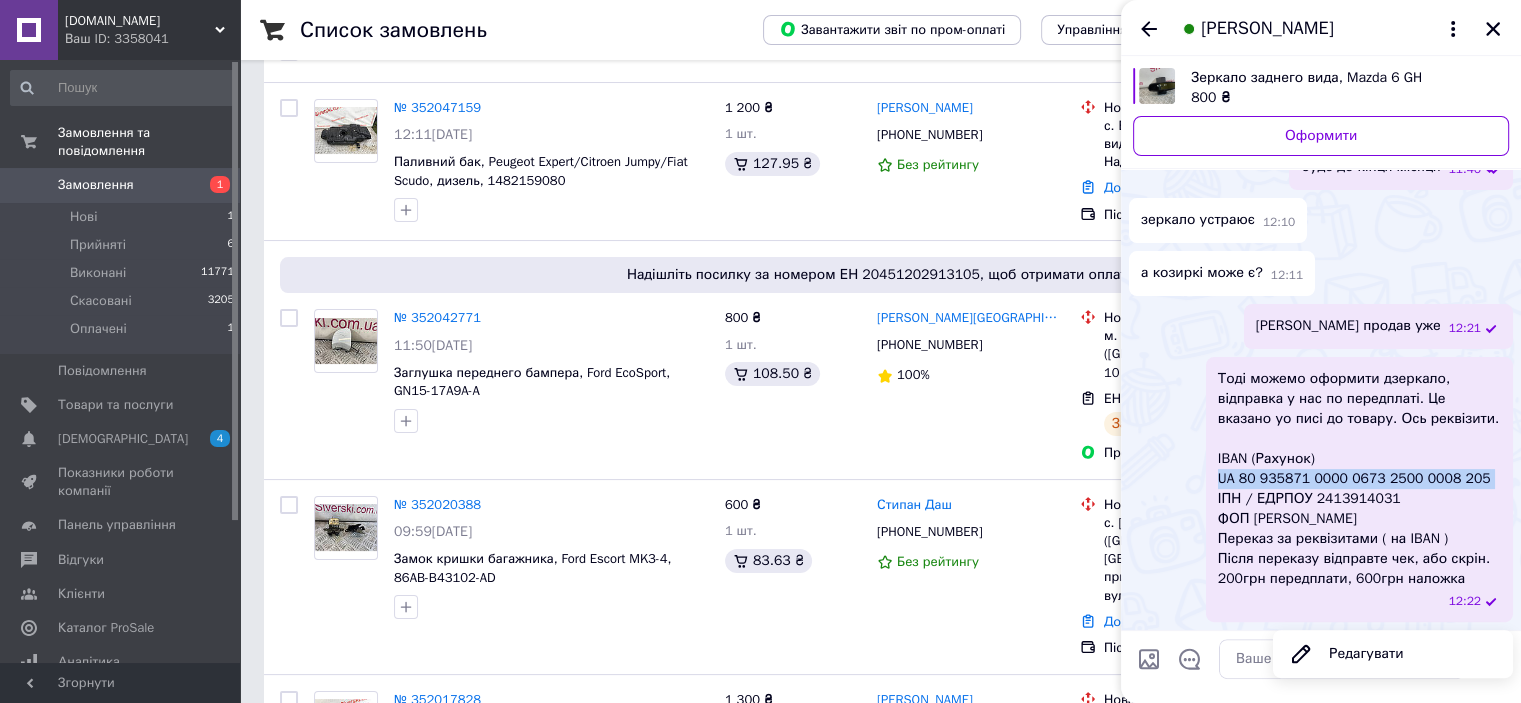 click on "Тоді можемо оформити дзеркало, відправка у нас по передплаті. Це вказано уо писі до товару. Ось реквізити. IBAN (Рахунок) UA 80 935871 0000 0673 2500 0008 205 ІПН / ЕДРПОУ 2413914031 ФОП [PERSON_NAME] за реквізитами ( на IBAN )  Після переказу відправте чек, або скрін. 200грн передплати, 600грн наложка" at bounding box center (1359, 479) 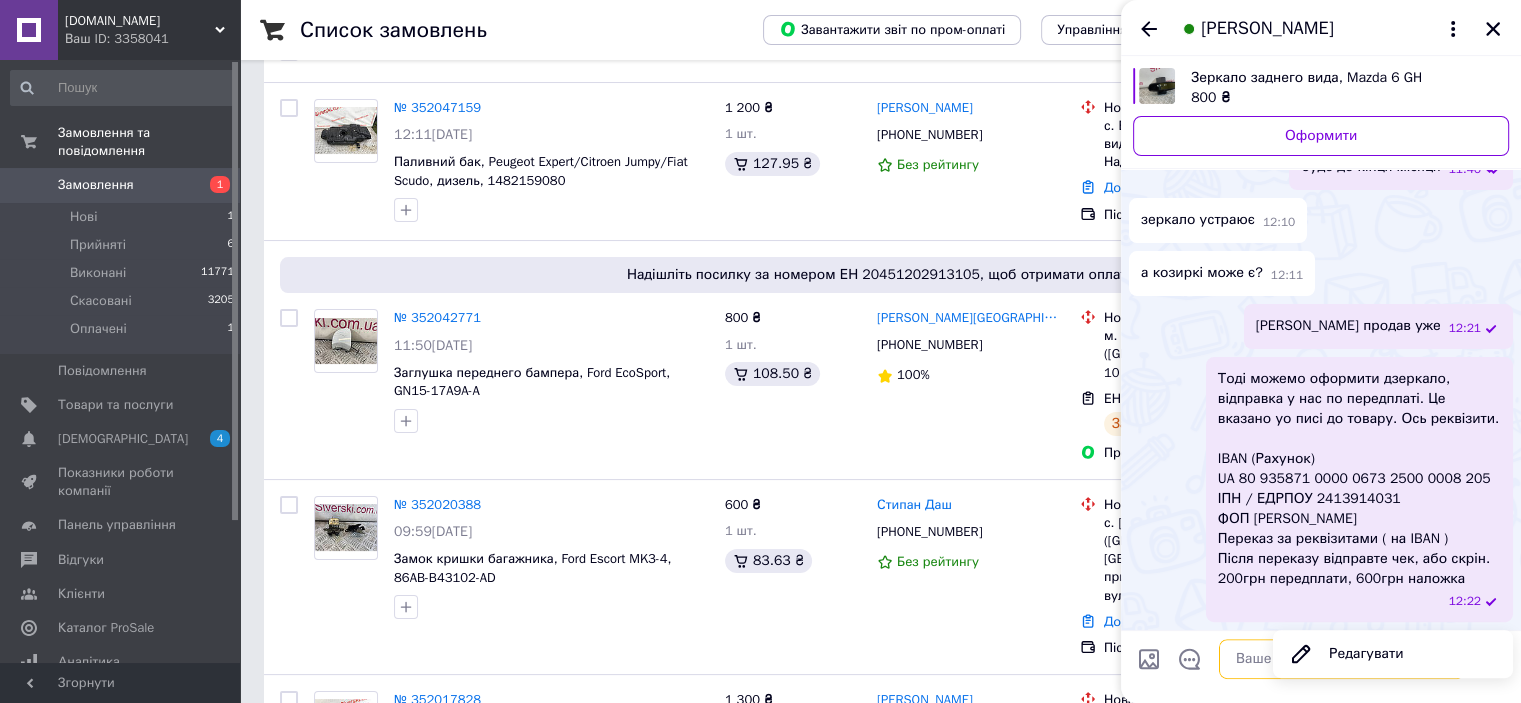 click at bounding box center (1342, 659) 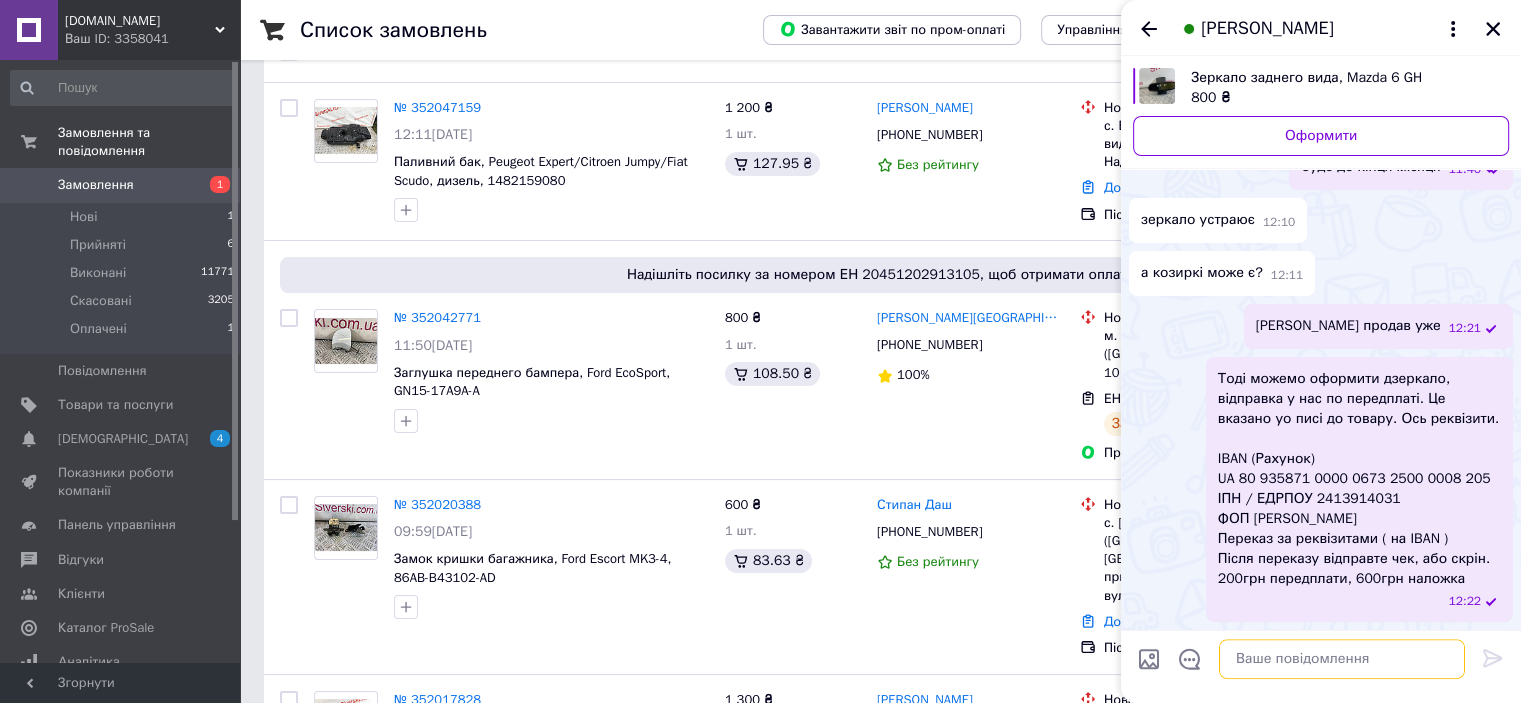 paste on "UA 80 935871 0000 0673 2500 0008 205" 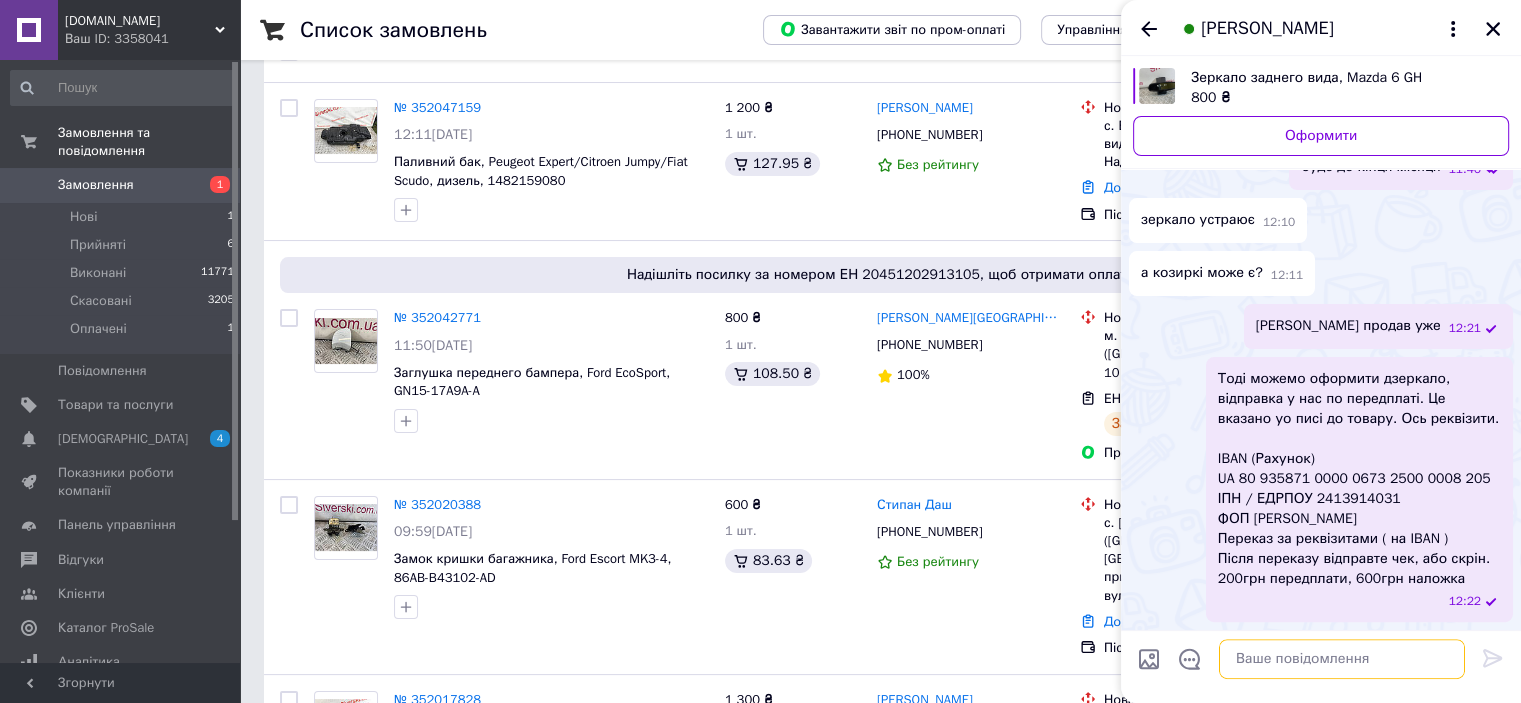 scroll, scrollTop: 0, scrollLeft: 0, axis: both 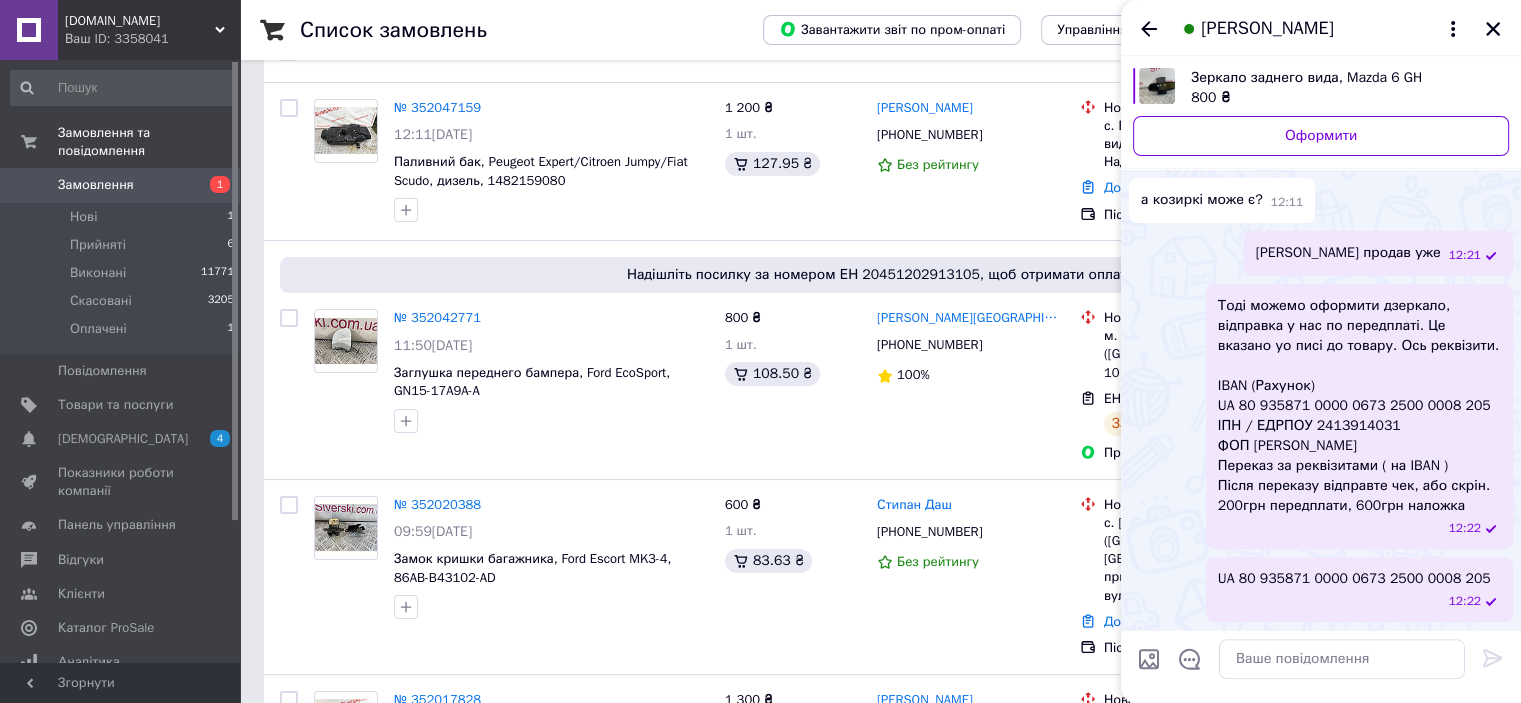 click on "Тоді можемо оформити дзеркало, відправка у нас по передплаті. Це вказано уо писі до товару. Ось реквізити. IBAN (Рахунок) UA 80 935871 0000 0673 2500 0008 205 ІПН / ЕДРПОУ 2413914031 ФОП Сіверський Микола Іванович  Переказ за реквізитами ( на IBAN )  Після переказу відправте чек, або скрін. 200грн передплати, 600грн наложка" at bounding box center [1359, 406] 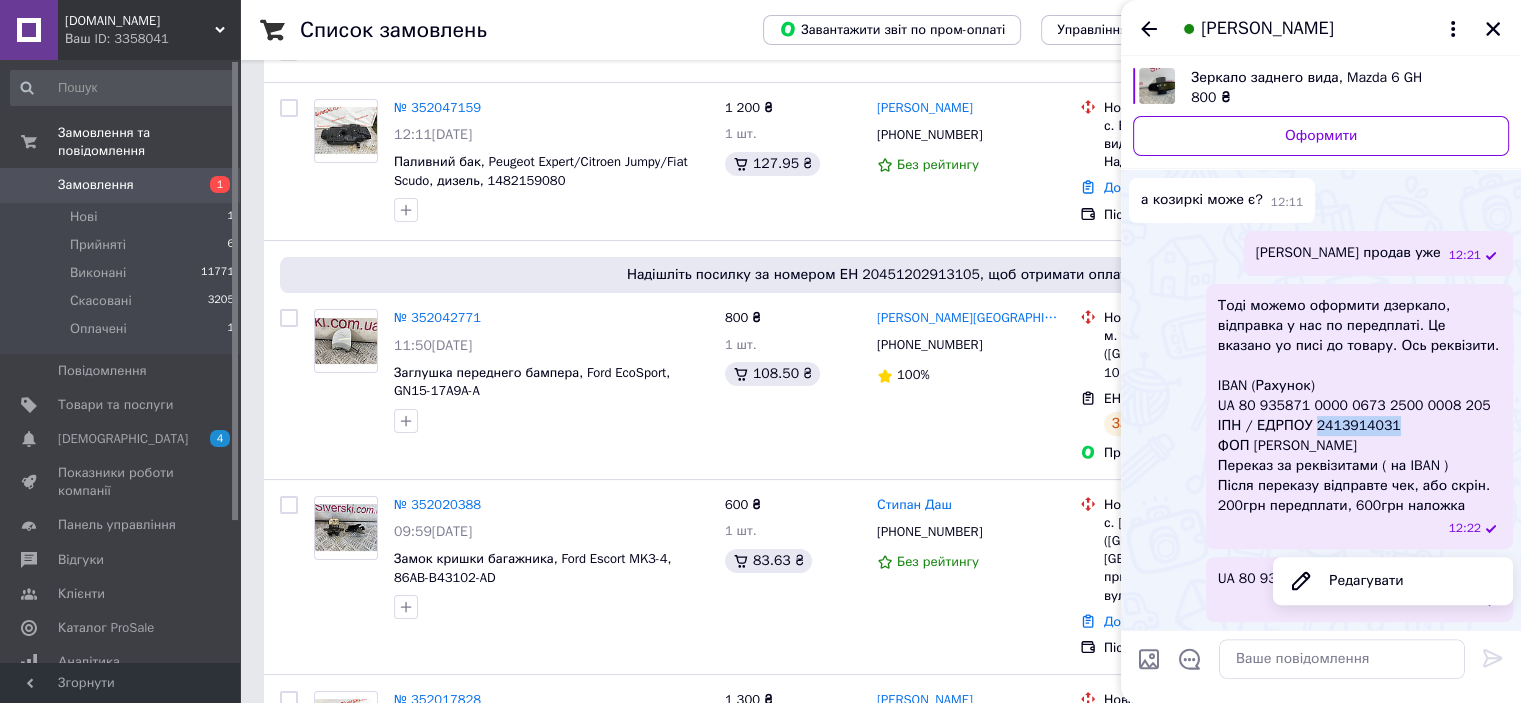 click on "Тоді можемо оформити дзеркало, відправка у нас по передплаті. Це вказано уо писі до товару. Ось реквізити. IBAN (Рахунок) UA 80 935871 0000 0673 2500 0008 205 ІПН / ЕДРПОУ 2413914031 ФОП Сіверський Микола Іванович  Переказ за реквізитами ( на IBAN )  Після переказу відправте чек, або скрін. 200грн передплати, 600грн наложка" at bounding box center [1359, 406] 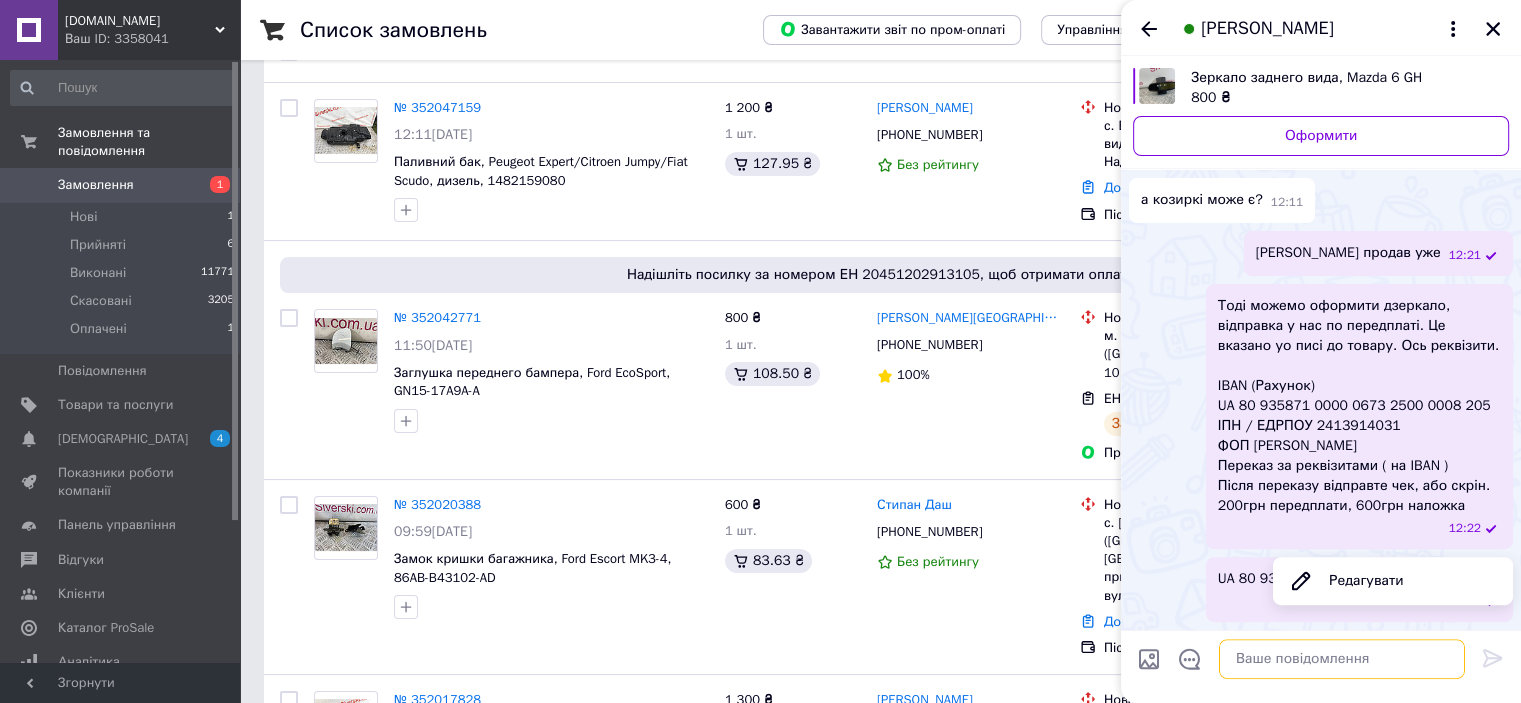 click at bounding box center [1342, 659] 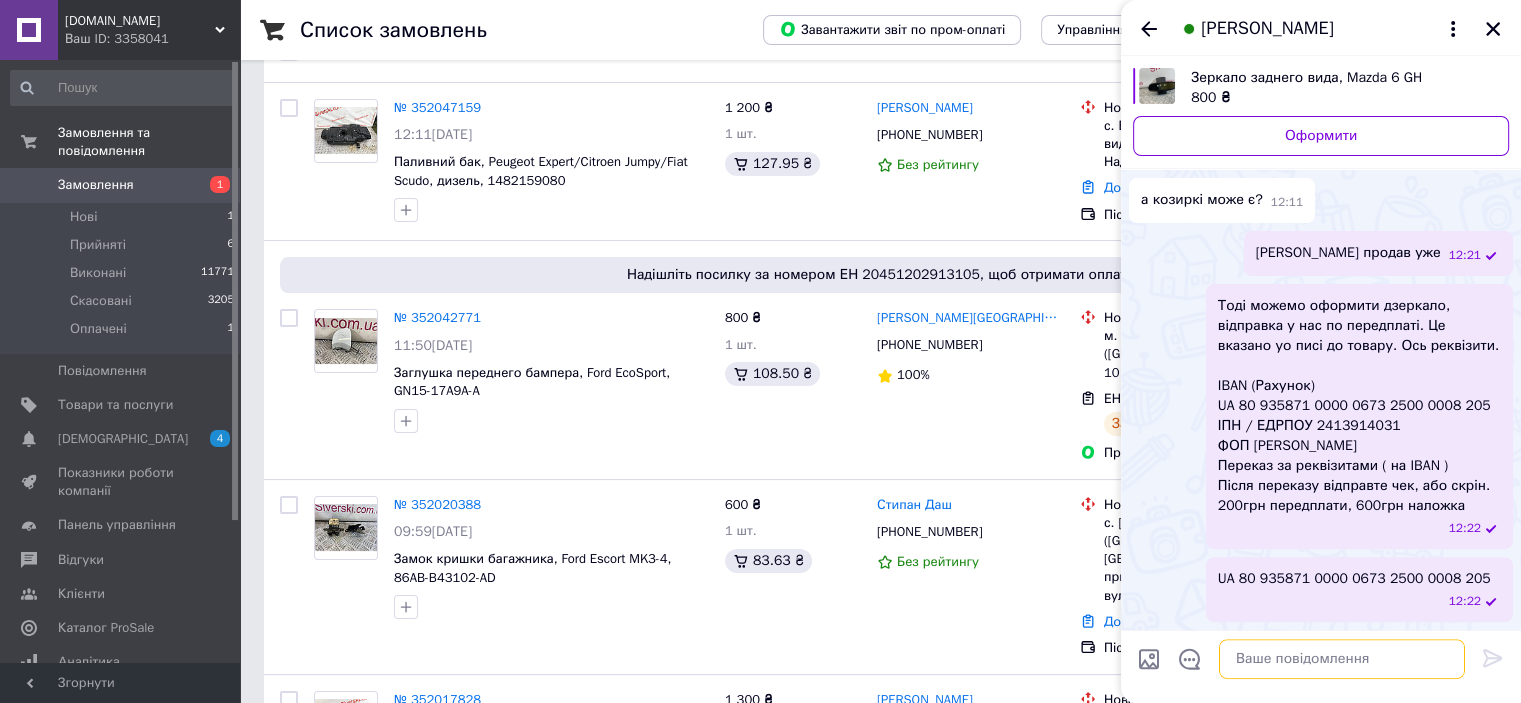 paste on "2413914031" 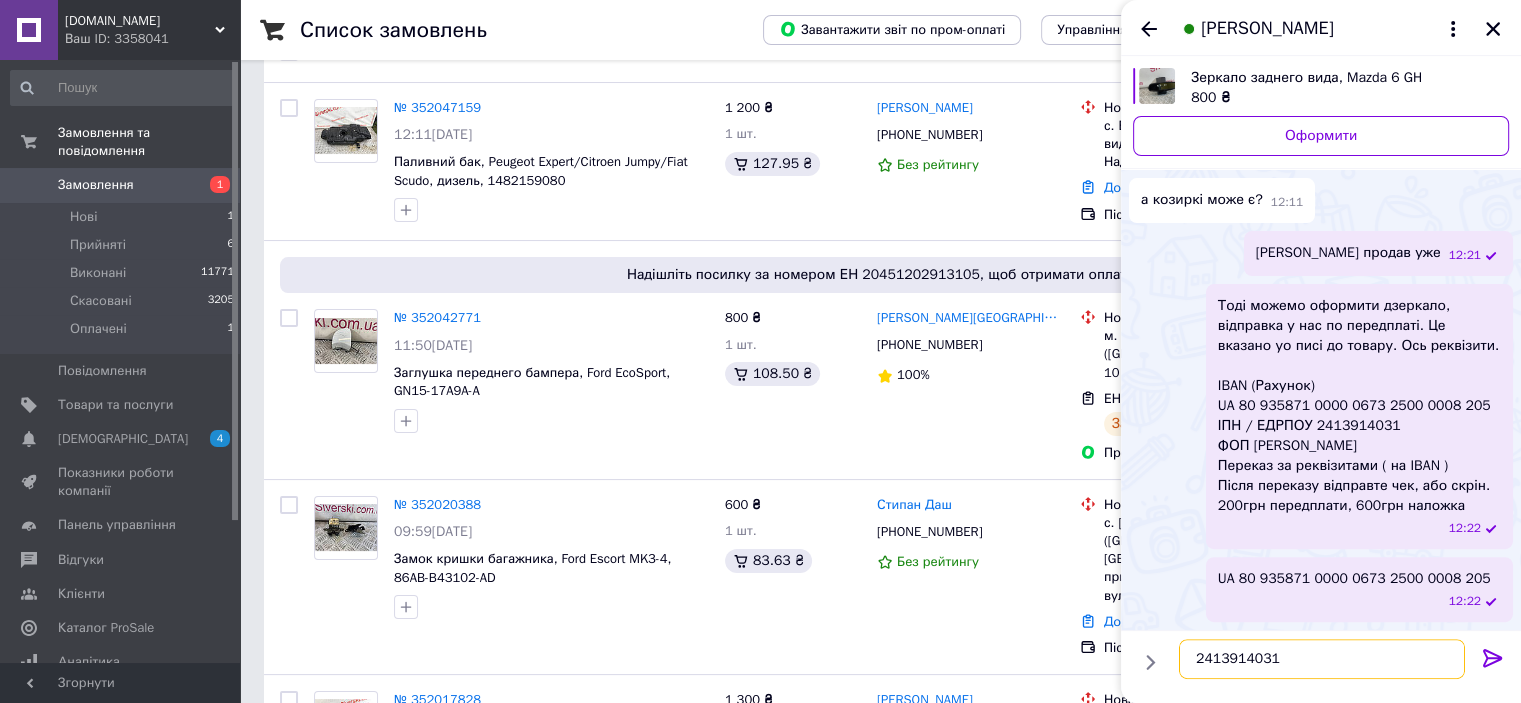 type 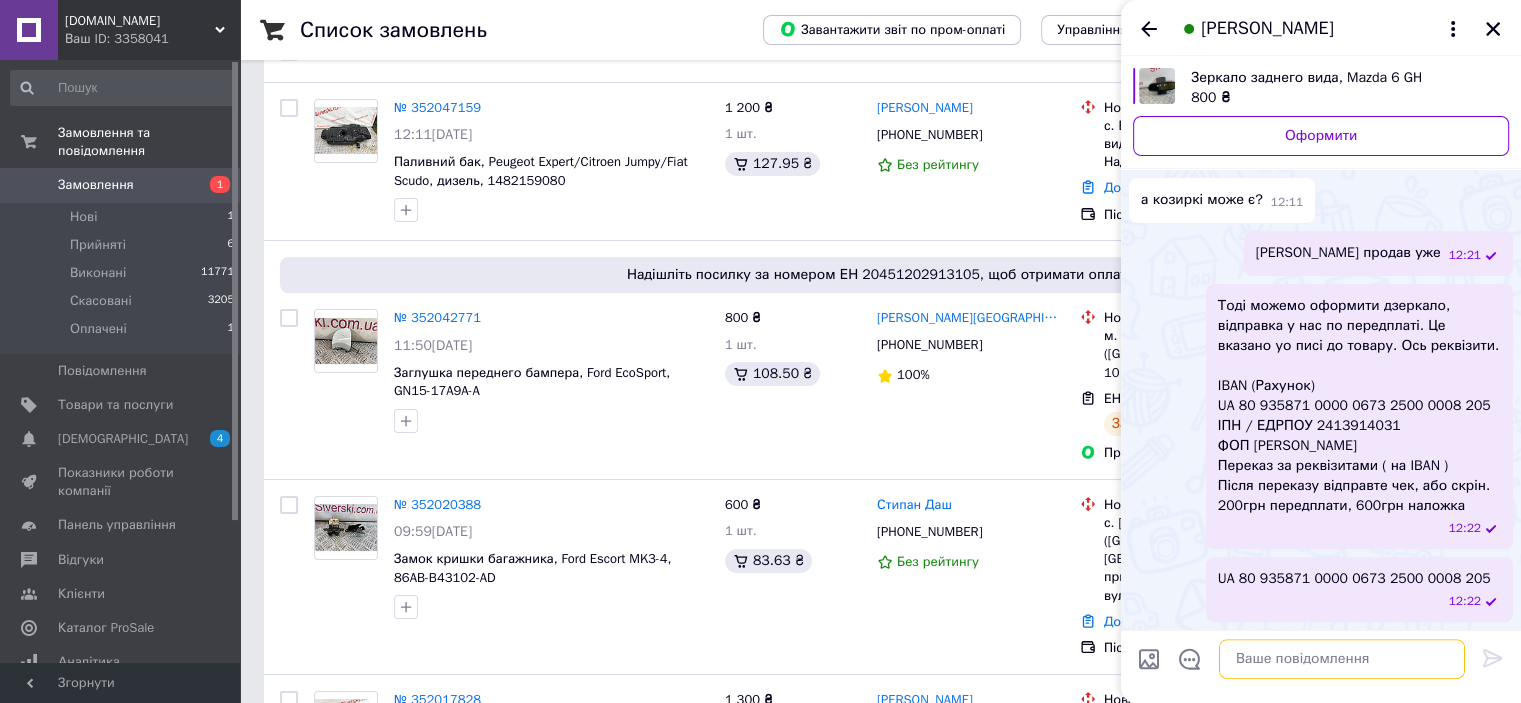 scroll, scrollTop: 696, scrollLeft: 0, axis: vertical 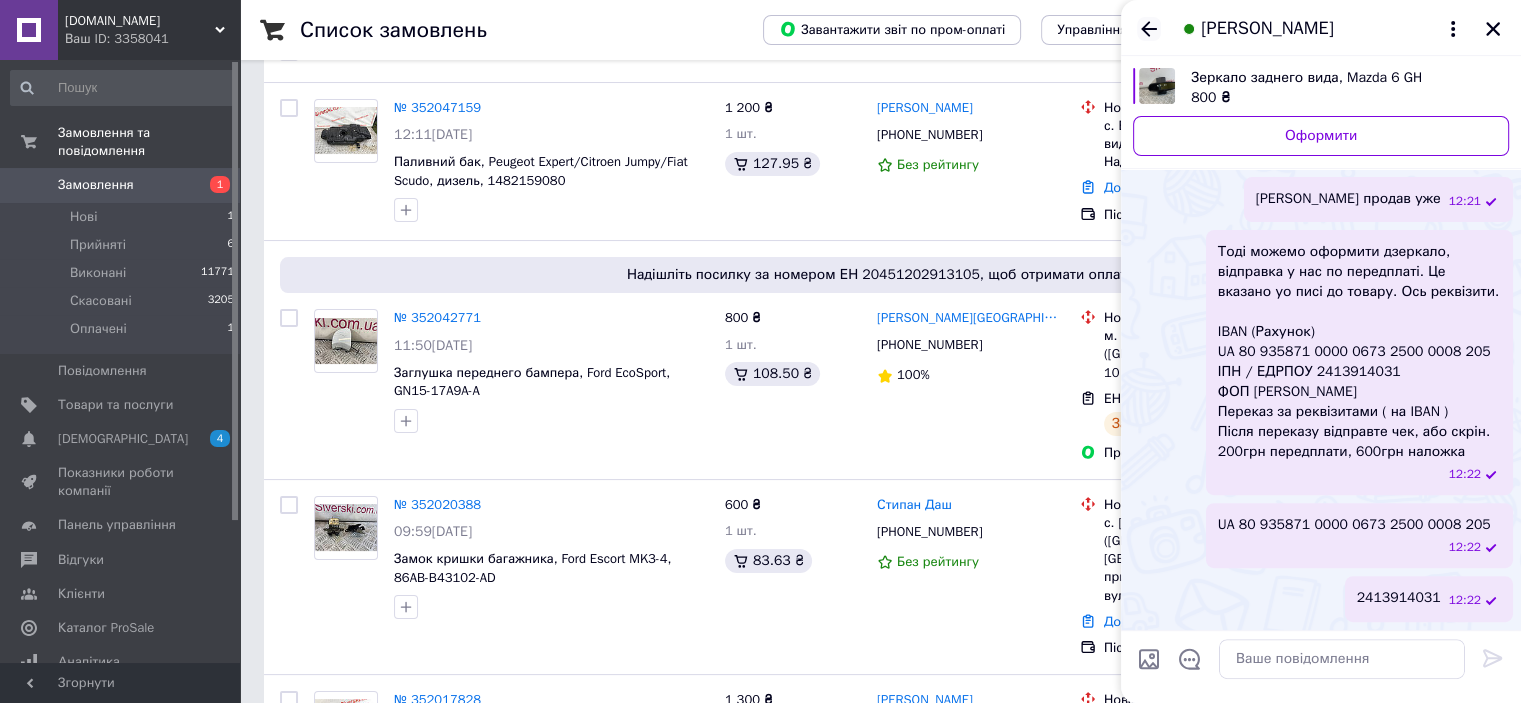 click 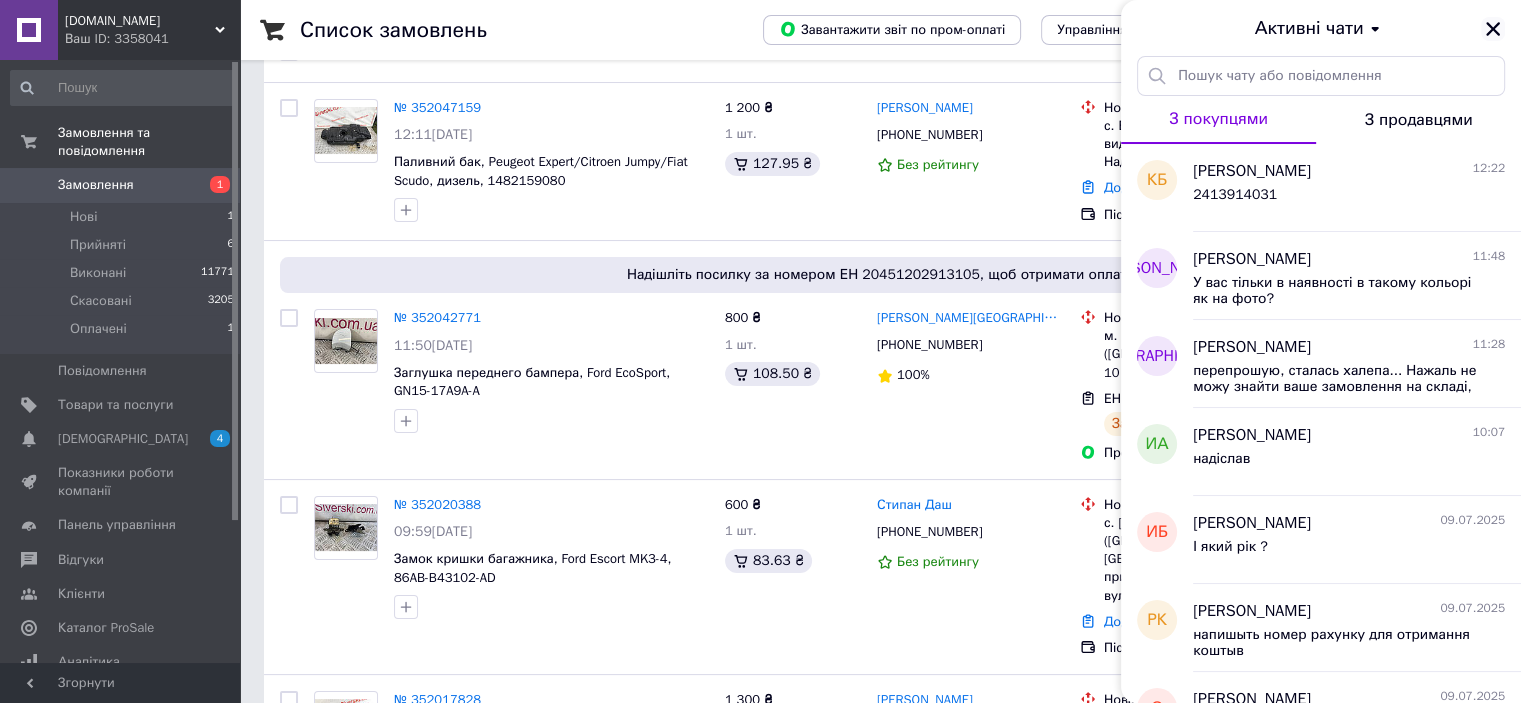 click 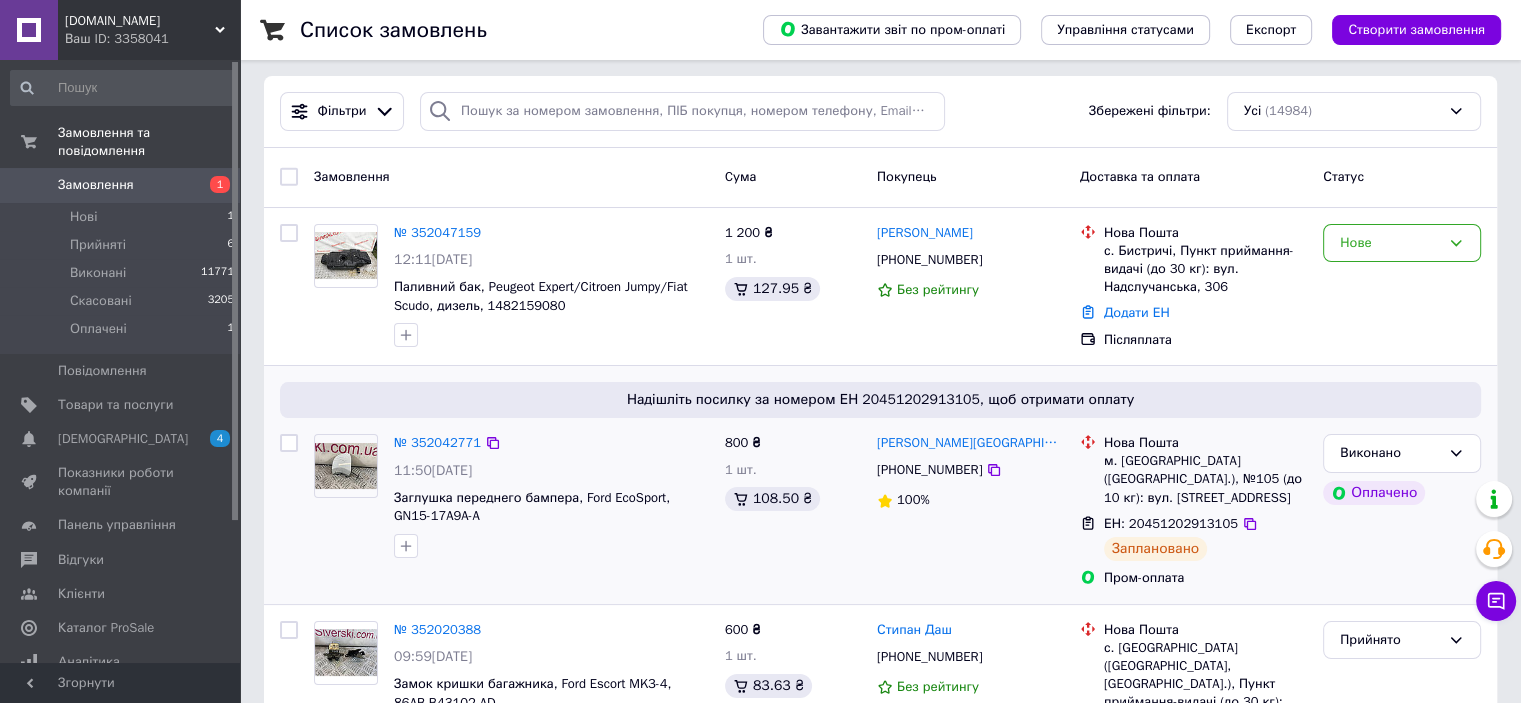 scroll, scrollTop: 0, scrollLeft: 0, axis: both 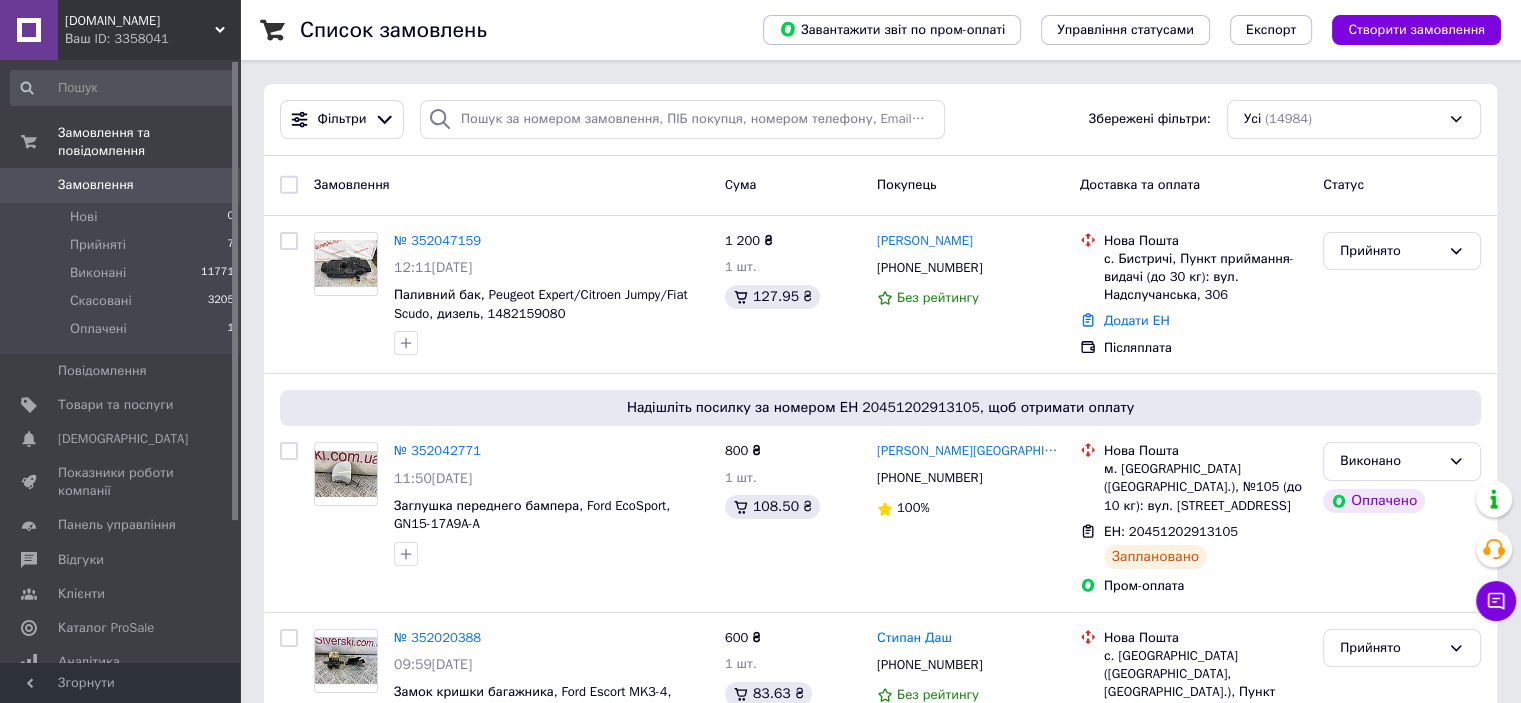 click on "Чат з покупцем" at bounding box center [1496, 601] 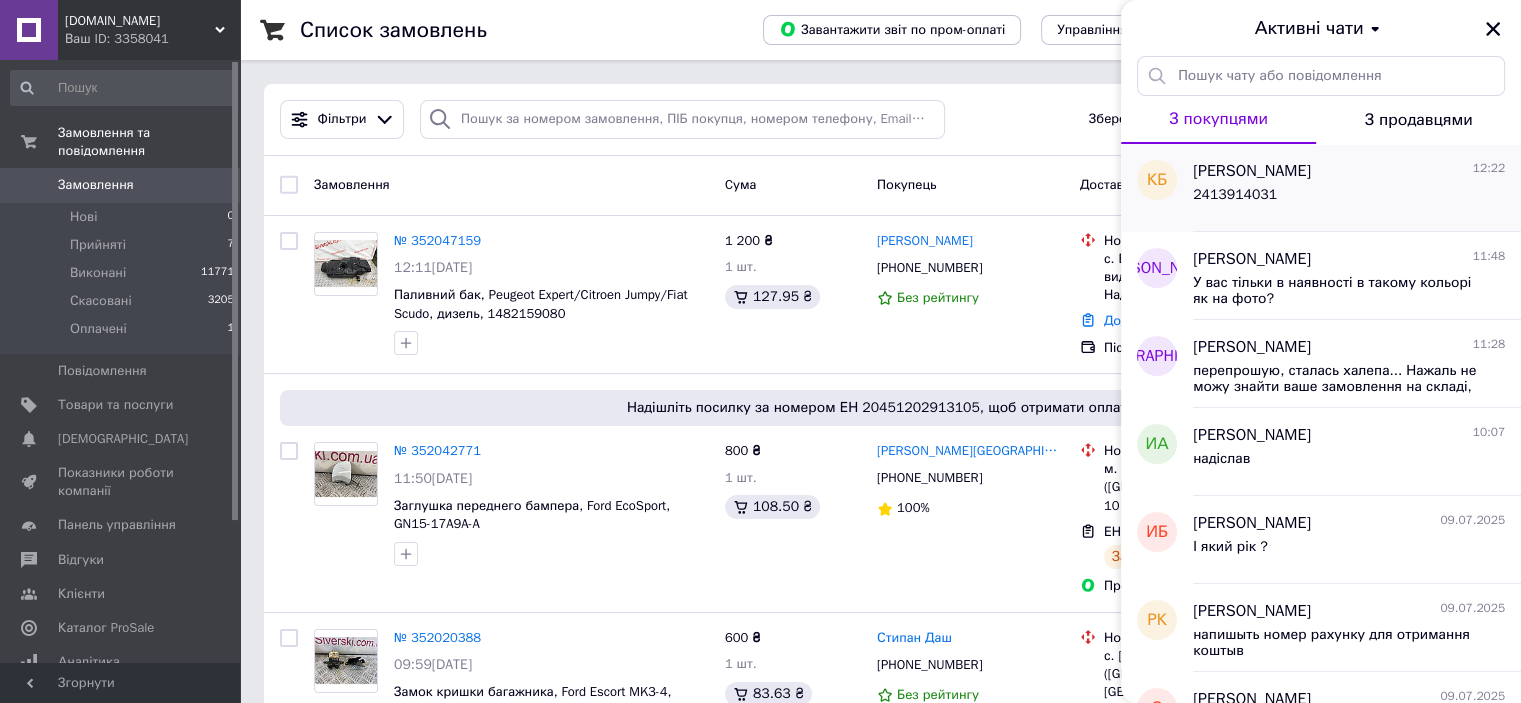 click on "Киселев Богдан 12:22 2413914031" at bounding box center [1357, 188] 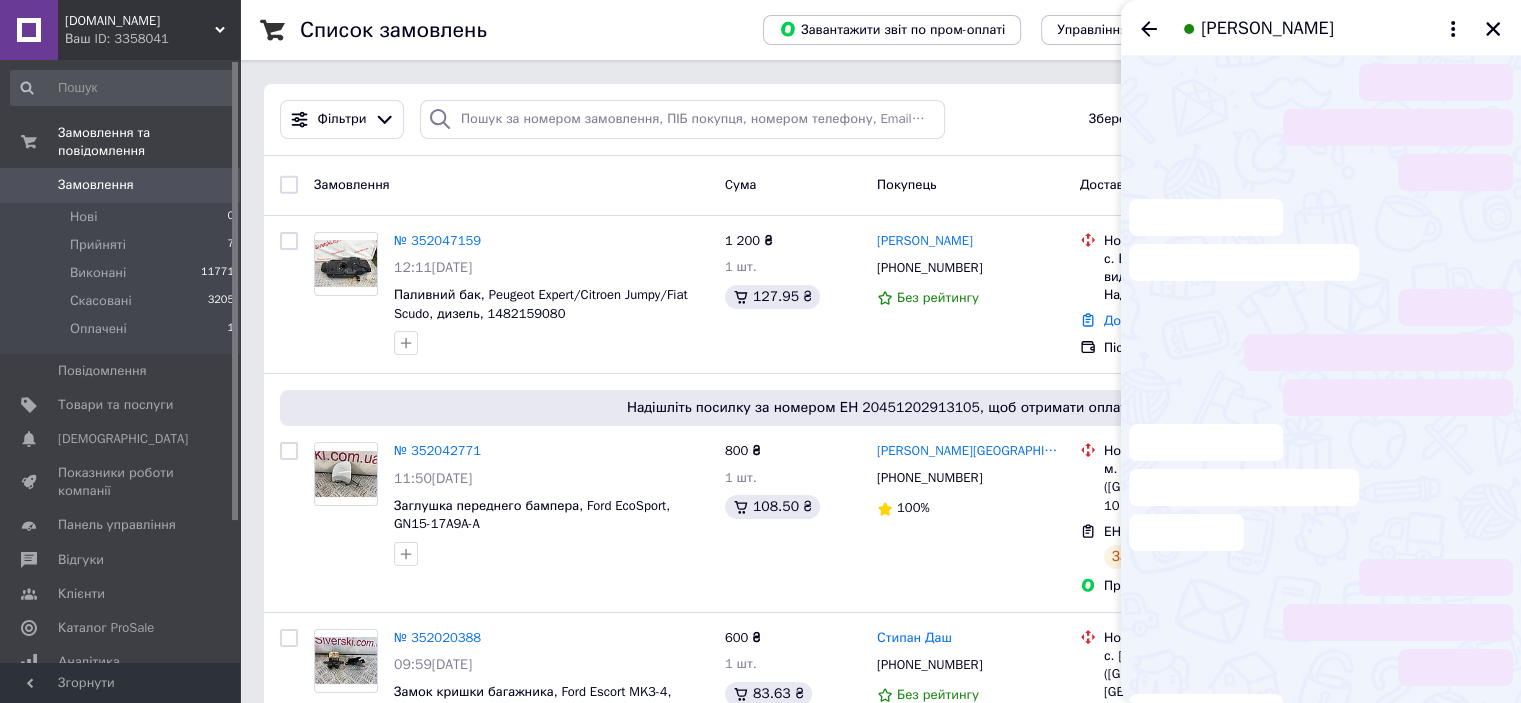 scroll, scrollTop: 747, scrollLeft: 0, axis: vertical 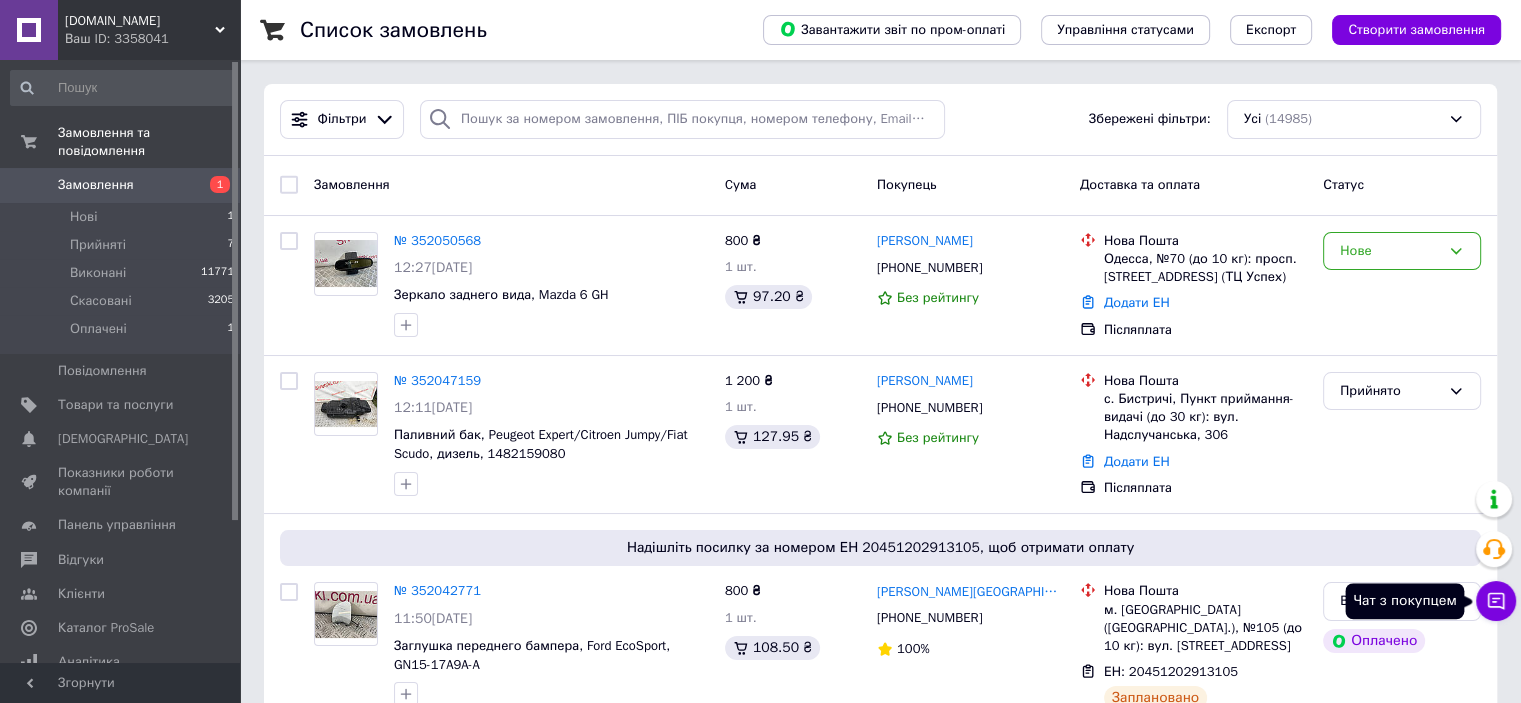 click 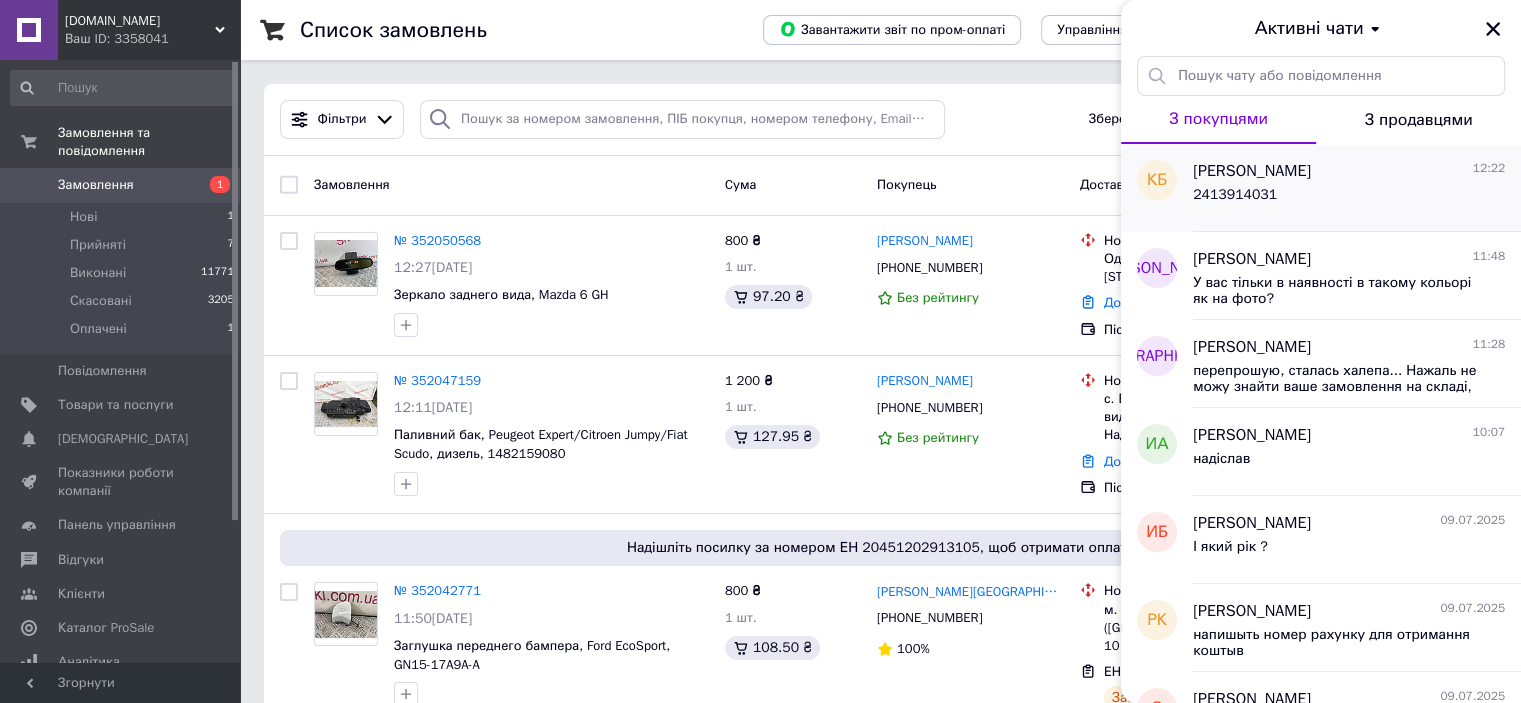 click on "2413914031" at bounding box center (1349, 199) 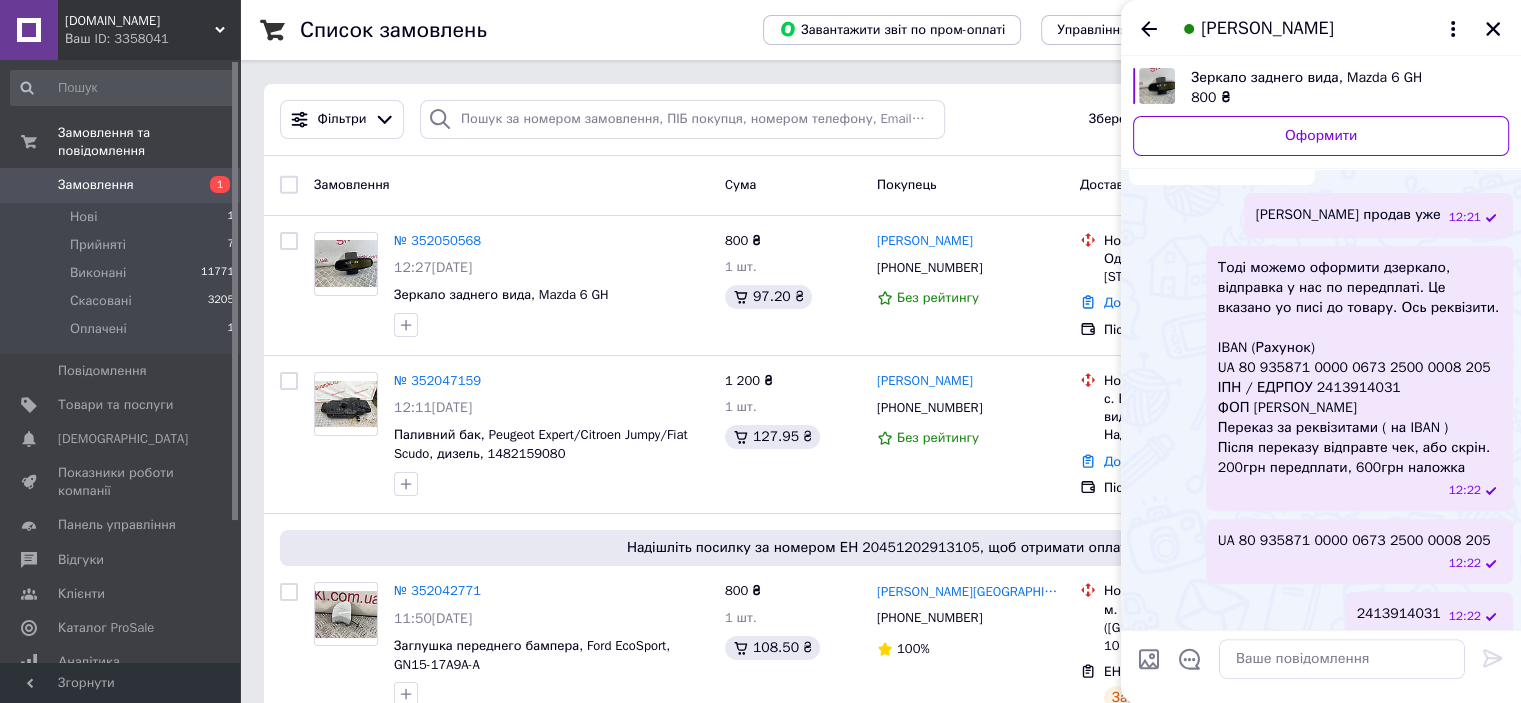 scroll, scrollTop: 696, scrollLeft: 0, axis: vertical 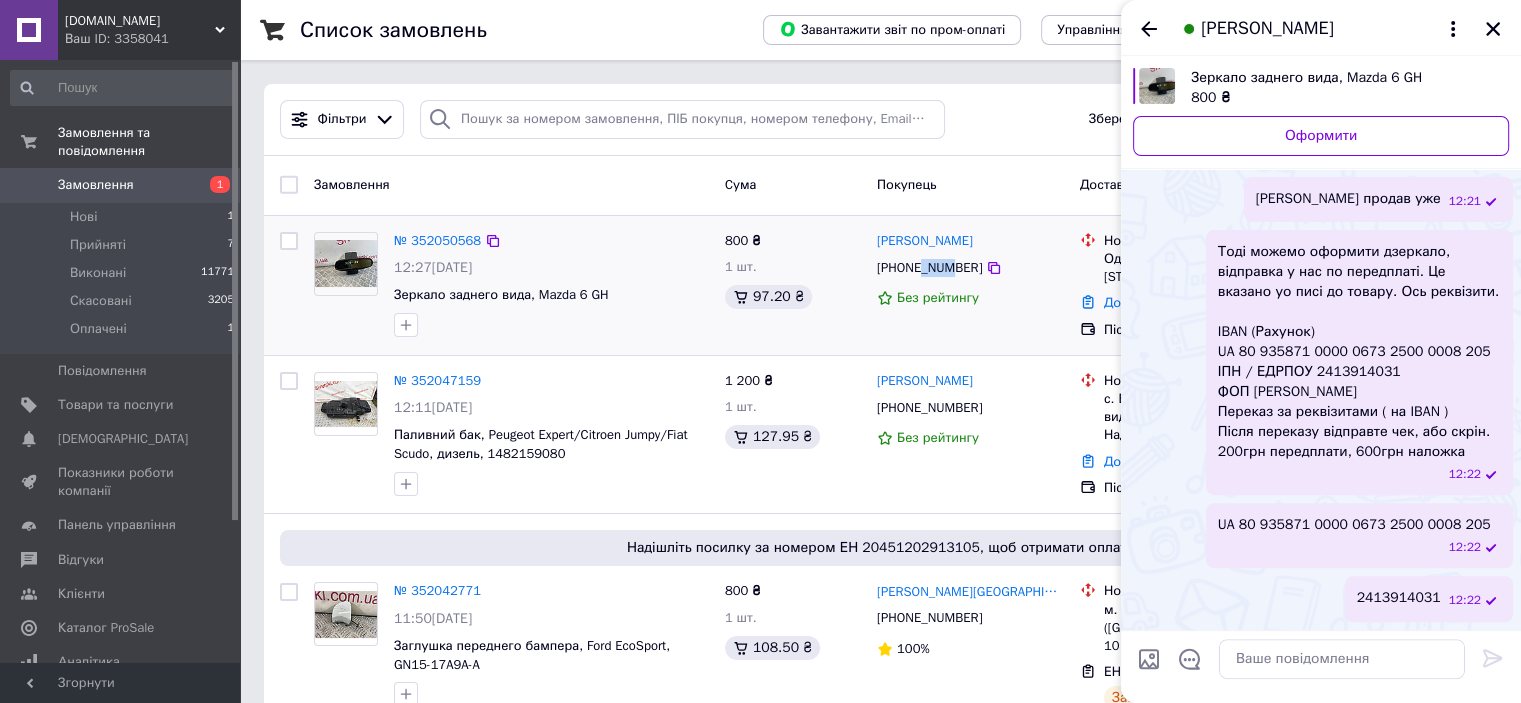 drag, startPoint x: 920, startPoint y: 267, endPoint x: 947, endPoint y: 278, distance: 29.15476 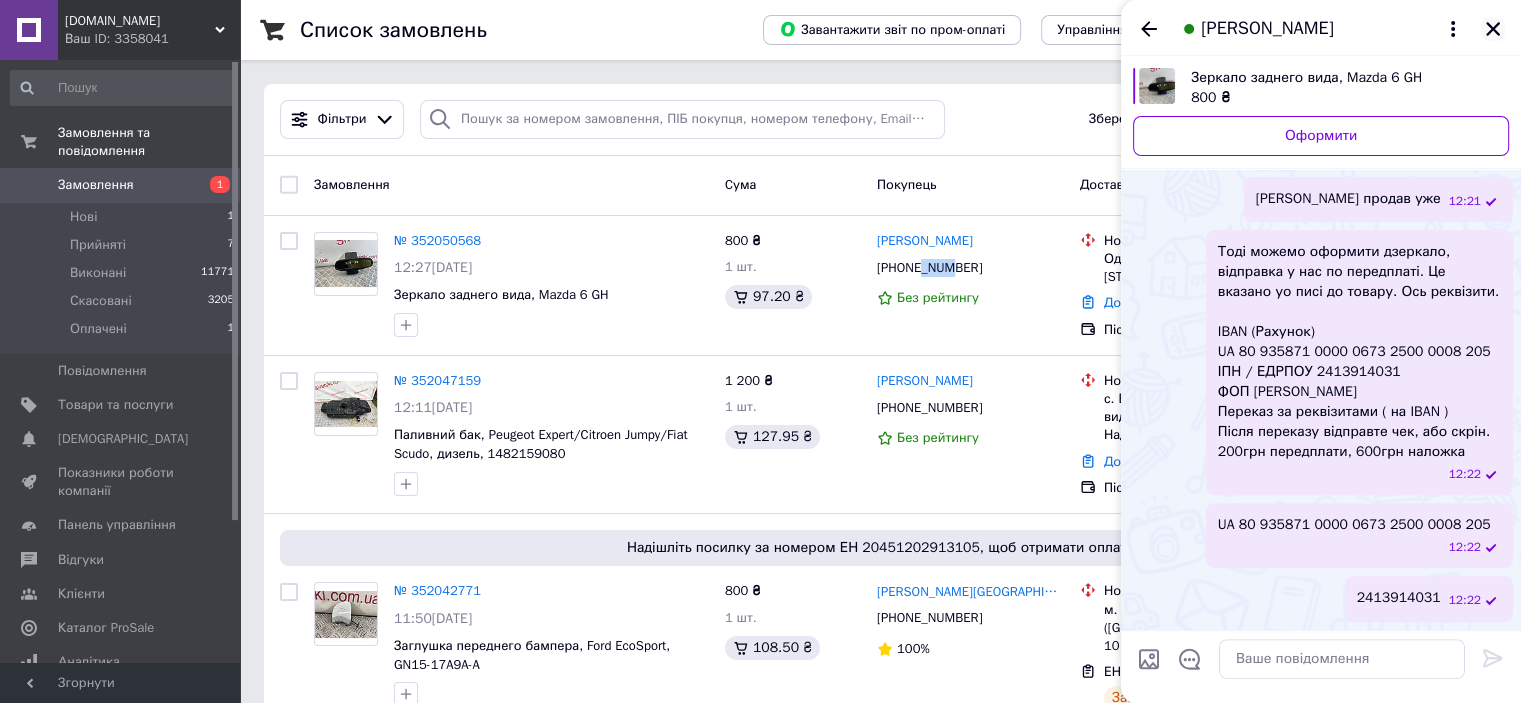 click 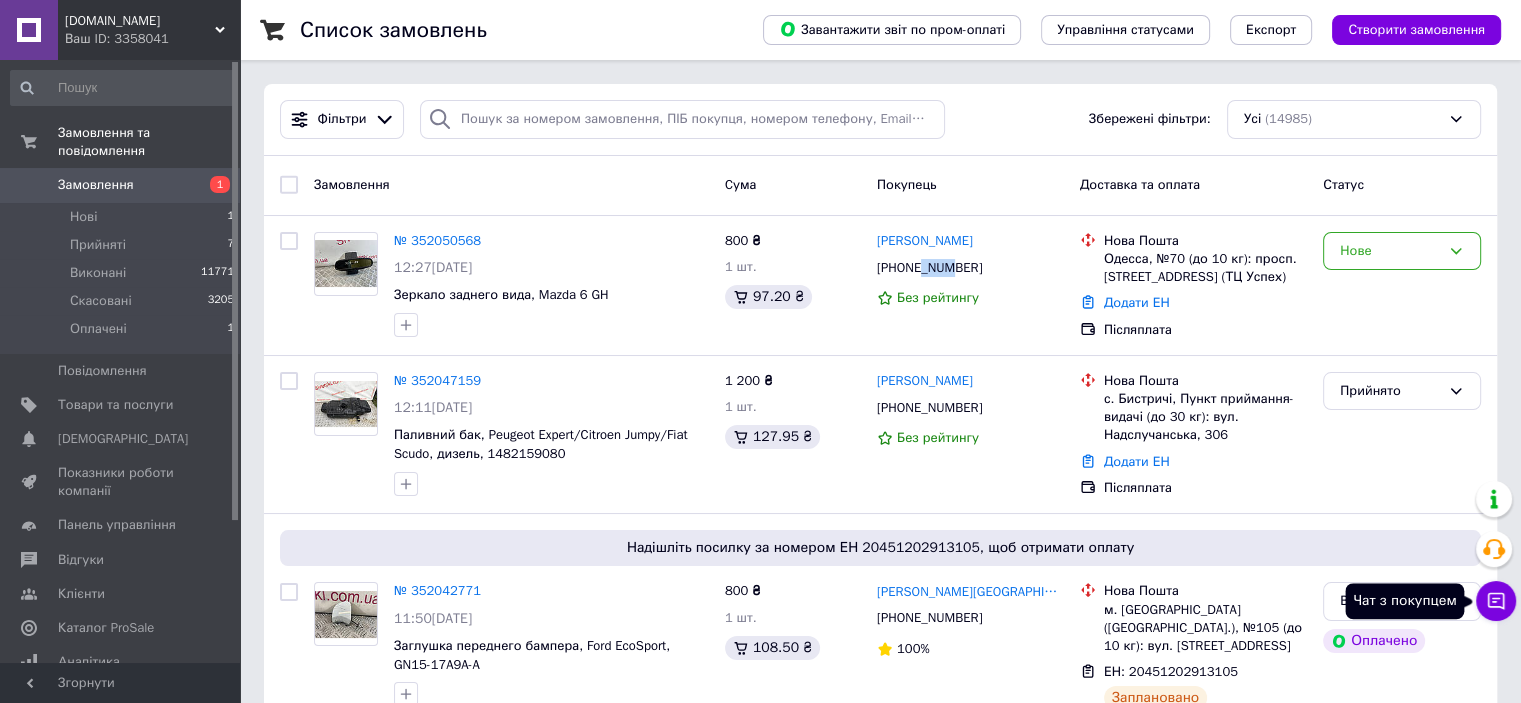 click 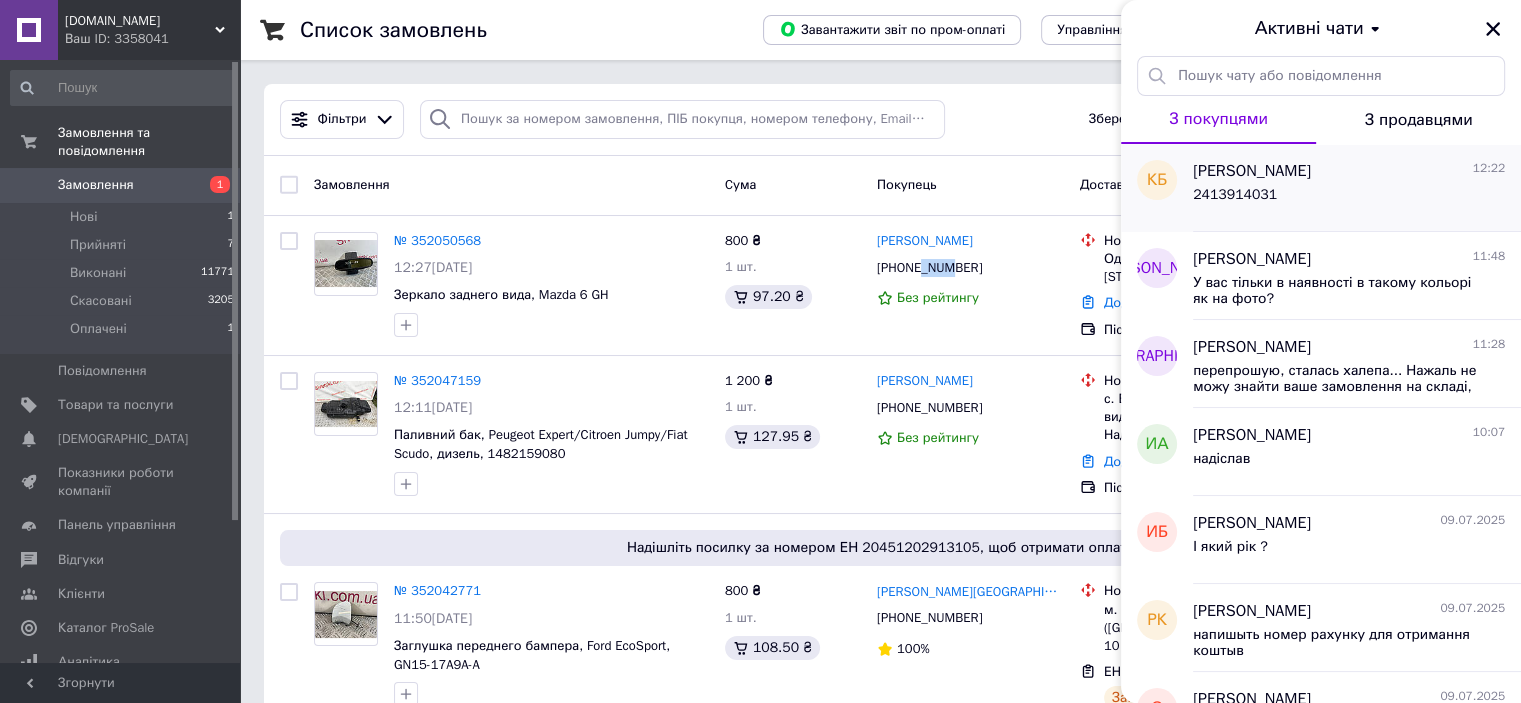 click on "2413914031" at bounding box center (1349, 199) 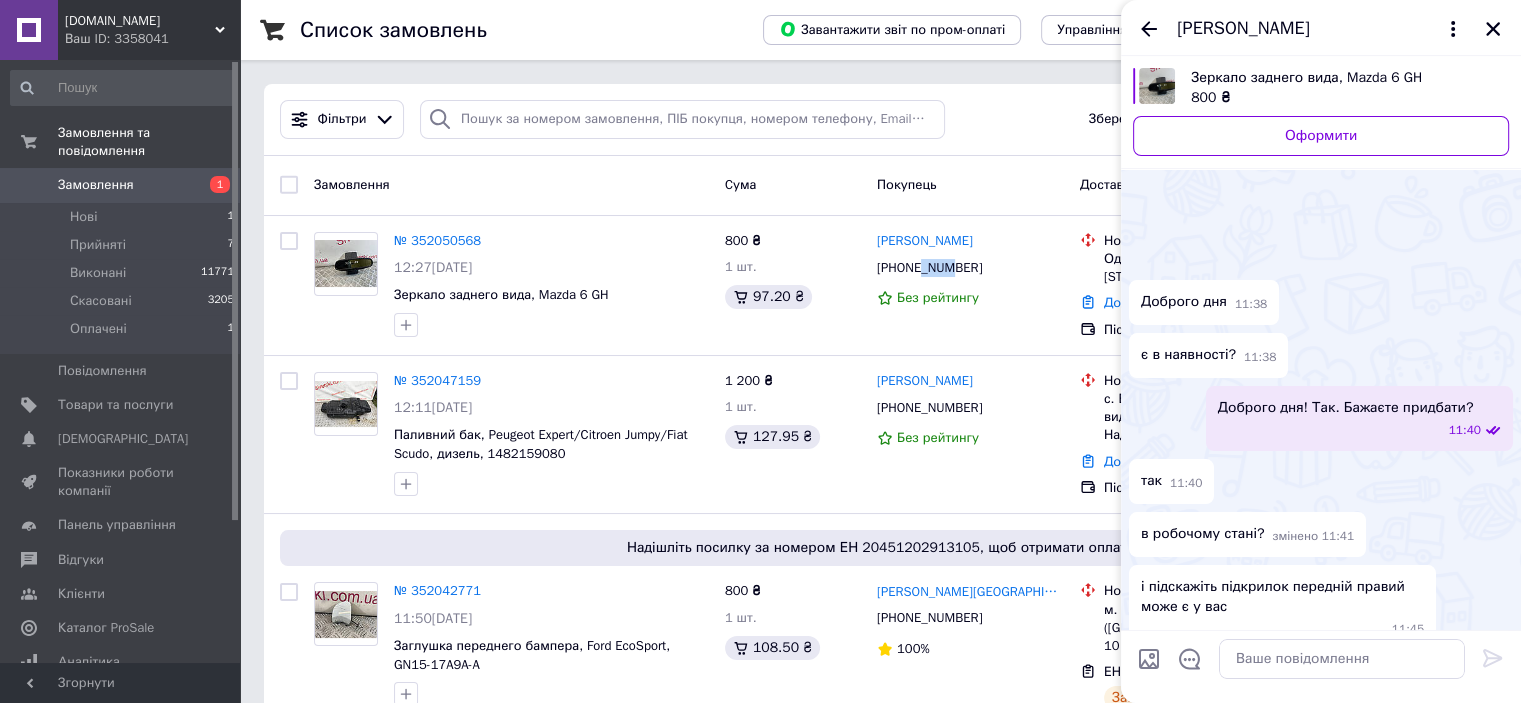 scroll, scrollTop: 747, scrollLeft: 0, axis: vertical 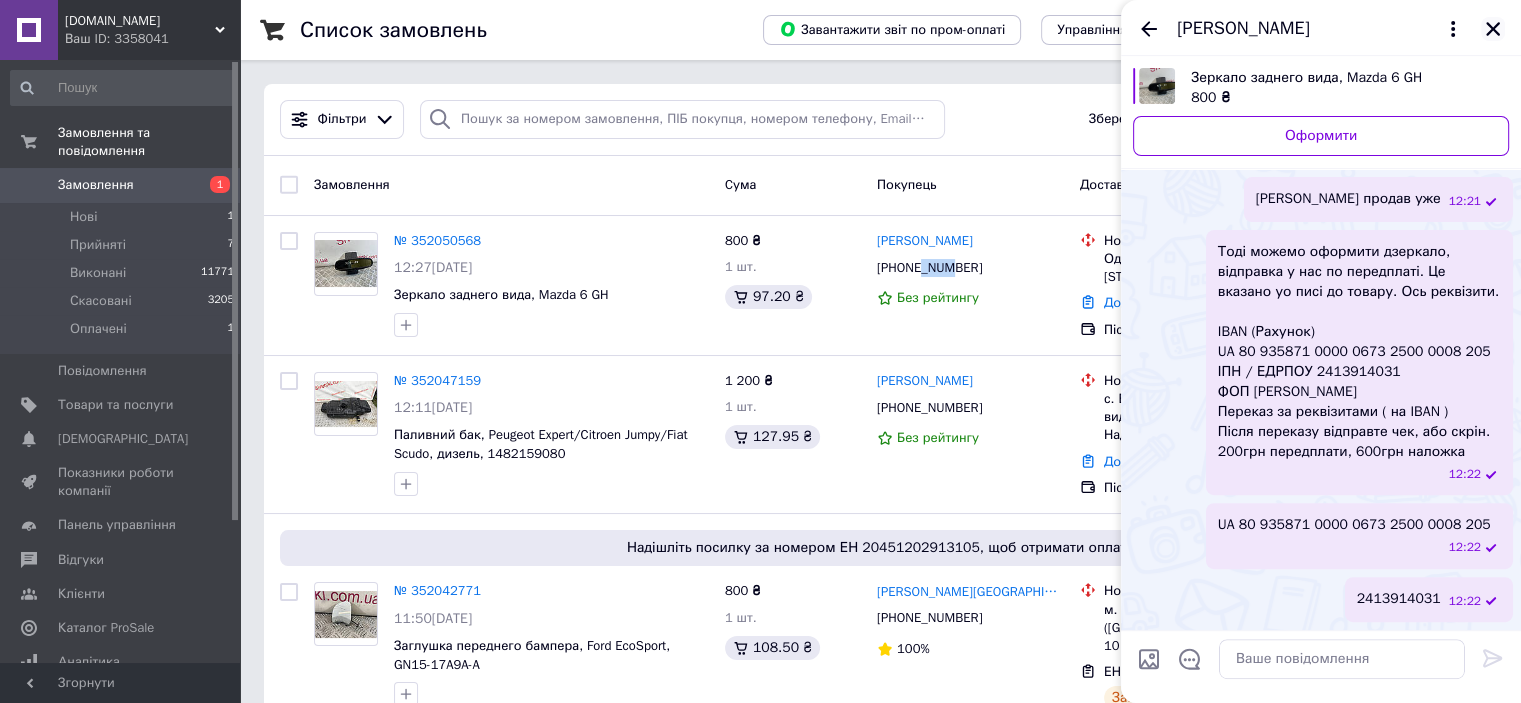 click 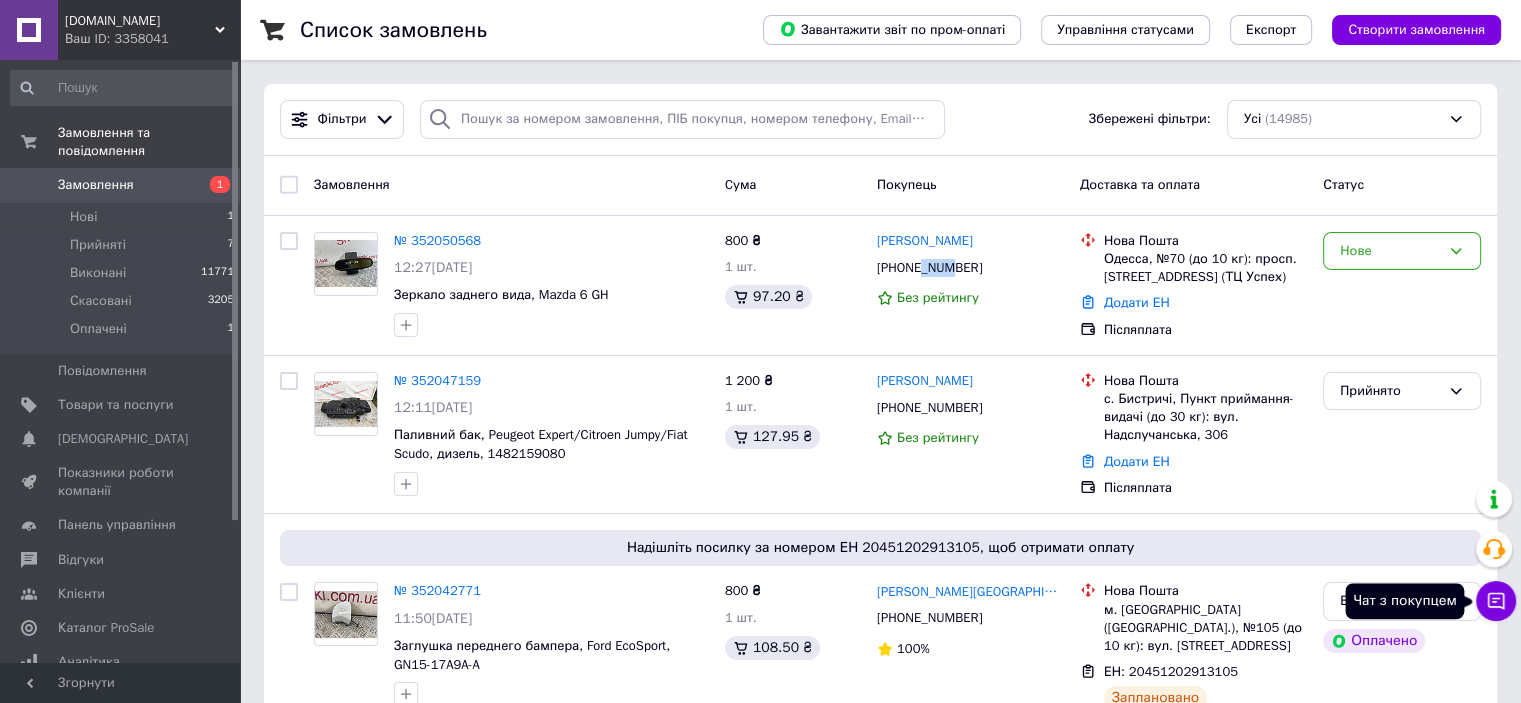 click 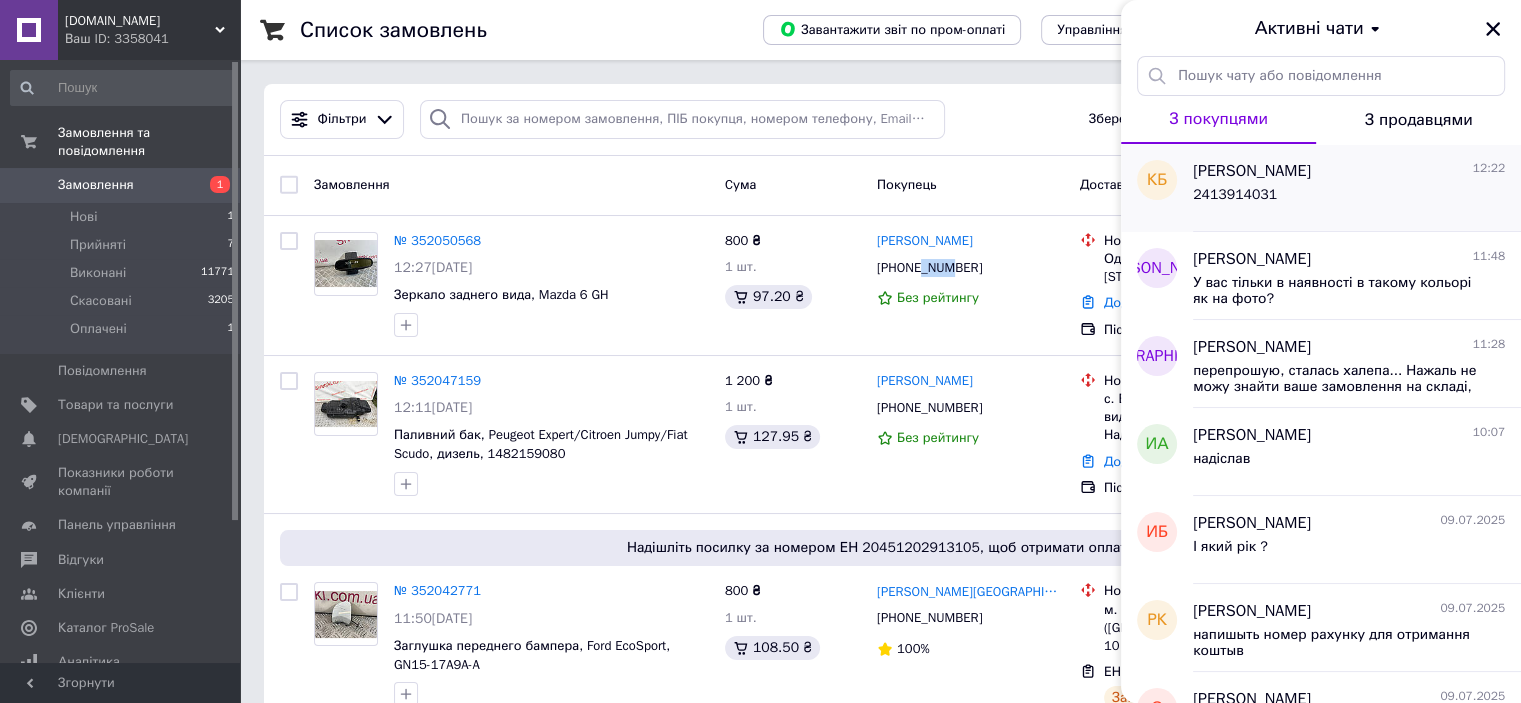 click on "2413914031" at bounding box center (1349, 199) 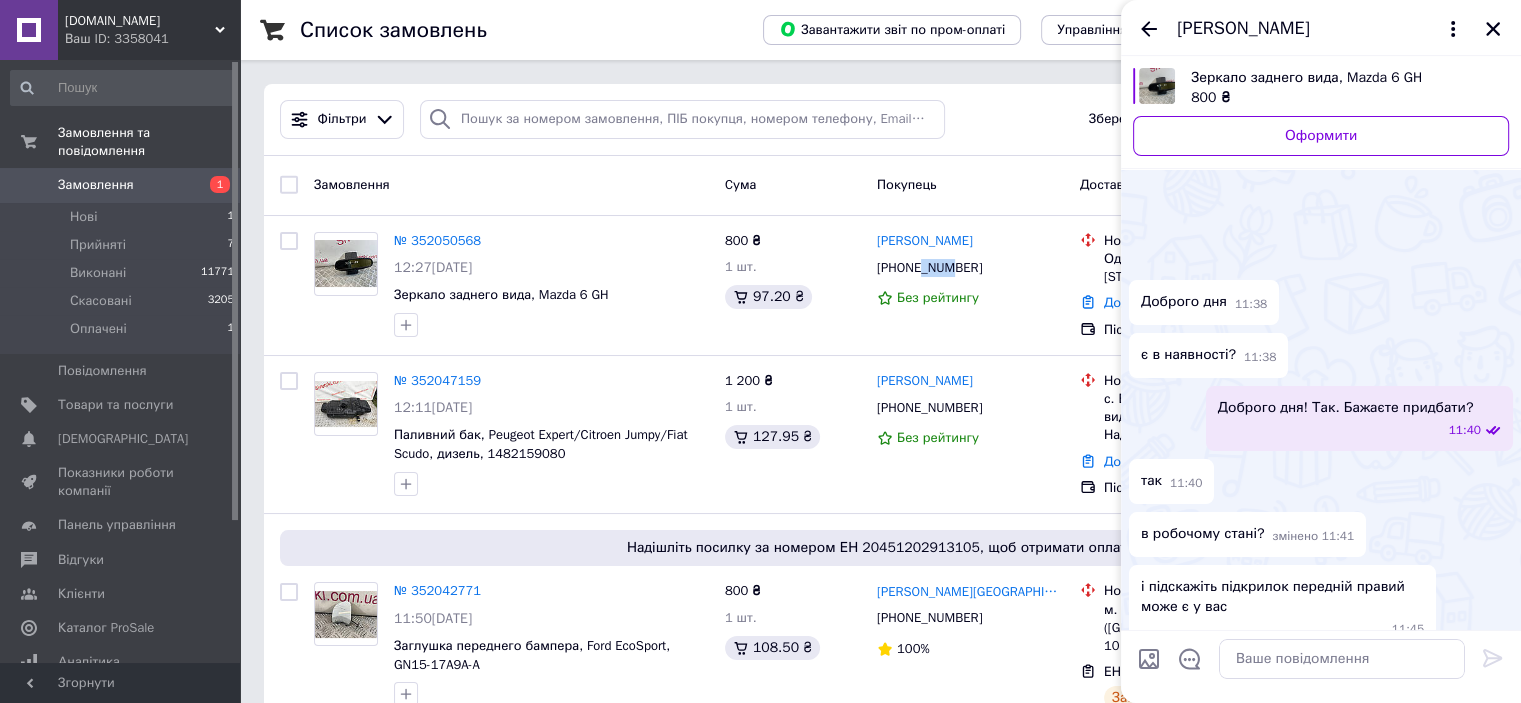 scroll, scrollTop: 747, scrollLeft: 0, axis: vertical 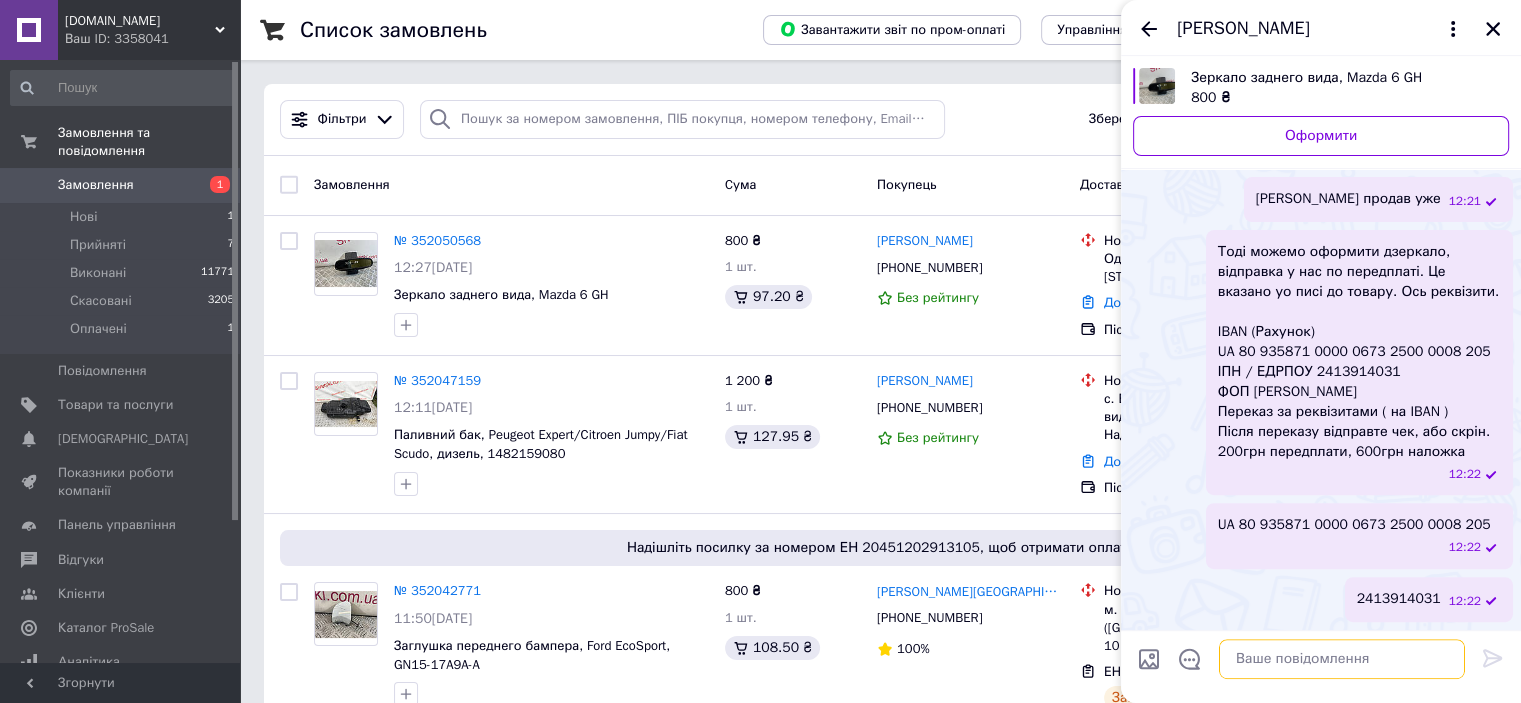 click at bounding box center [1342, 659] 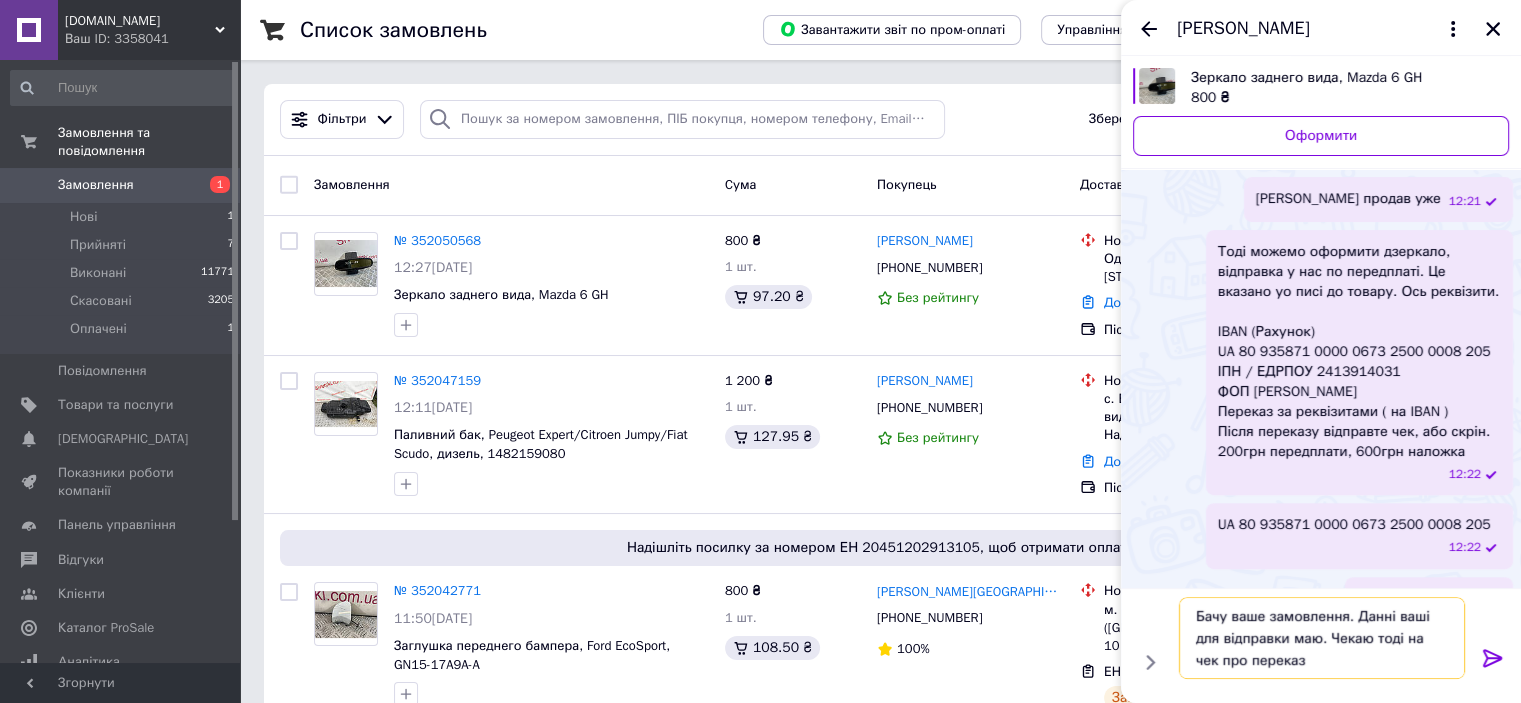 type on "Бачу ваше замовлення. Данні ваші для відправки маю. Чекаю тоді на чек про переказ." 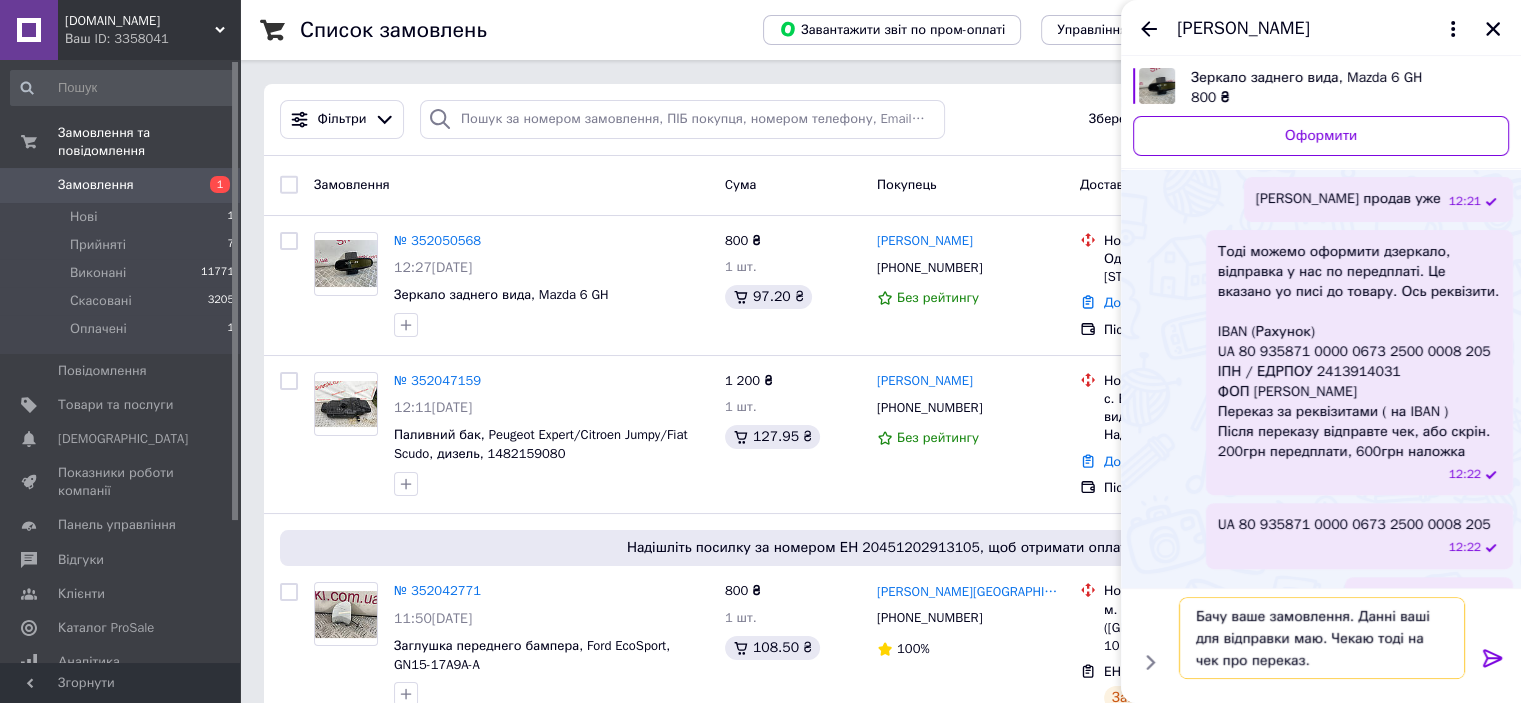 type 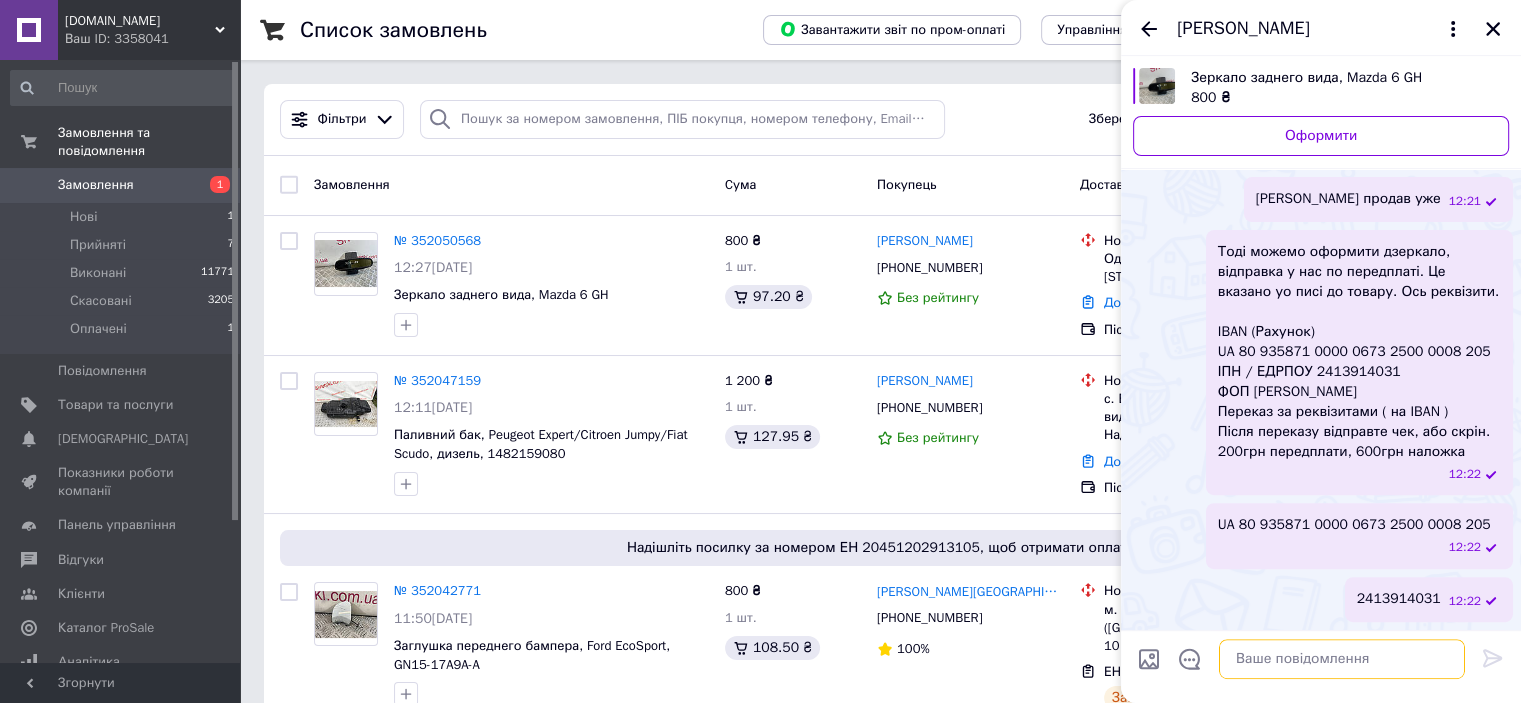 scroll, scrollTop: 808, scrollLeft: 0, axis: vertical 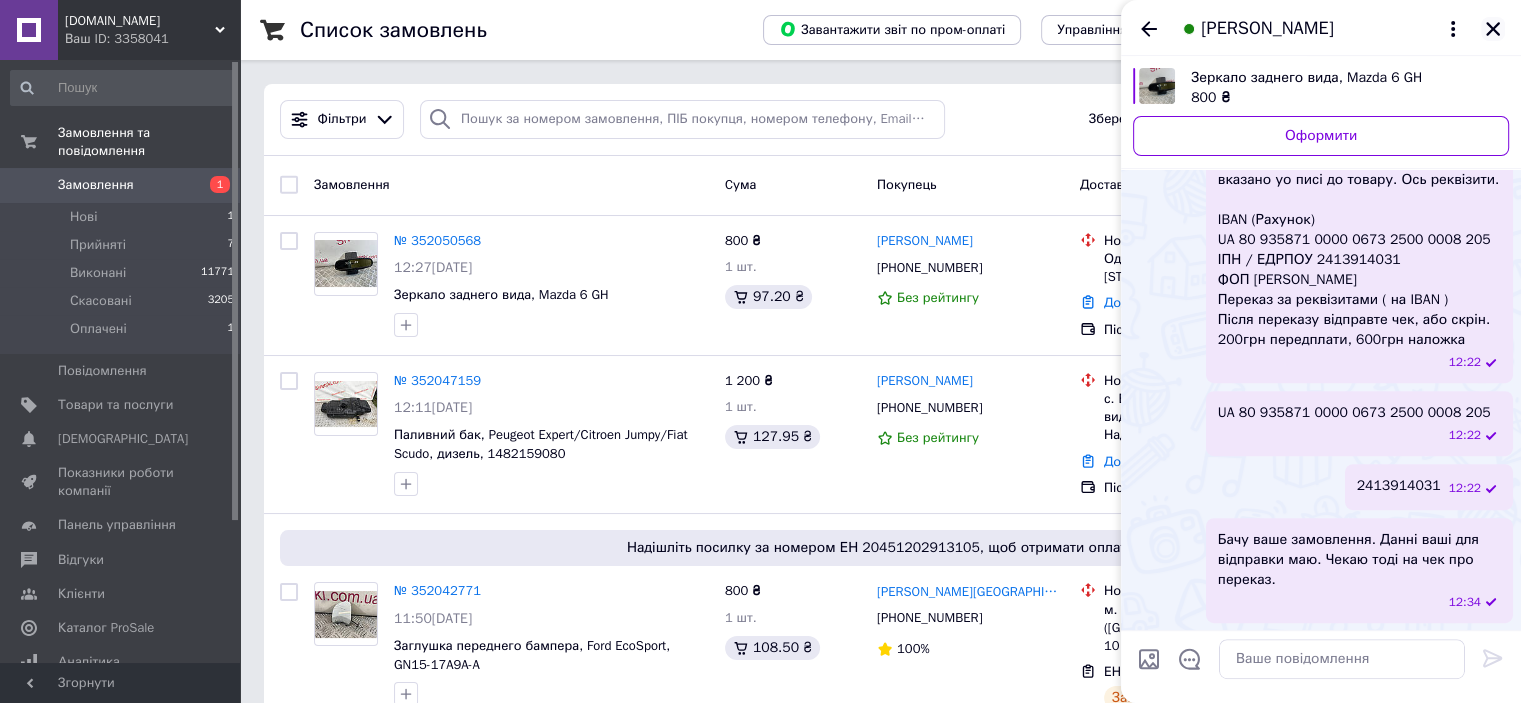 click at bounding box center [1493, 29] 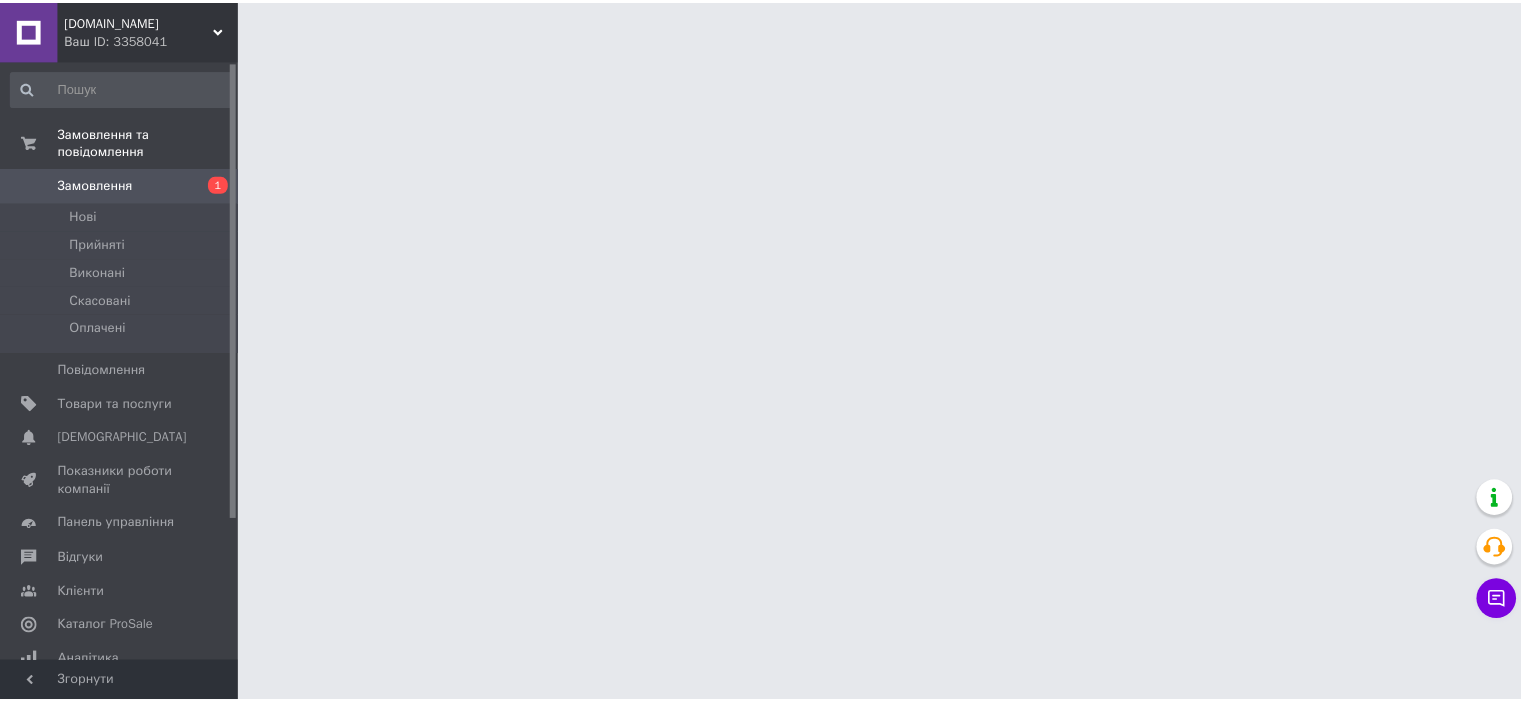 scroll, scrollTop: 0, scrollLeft: 0, axis: both 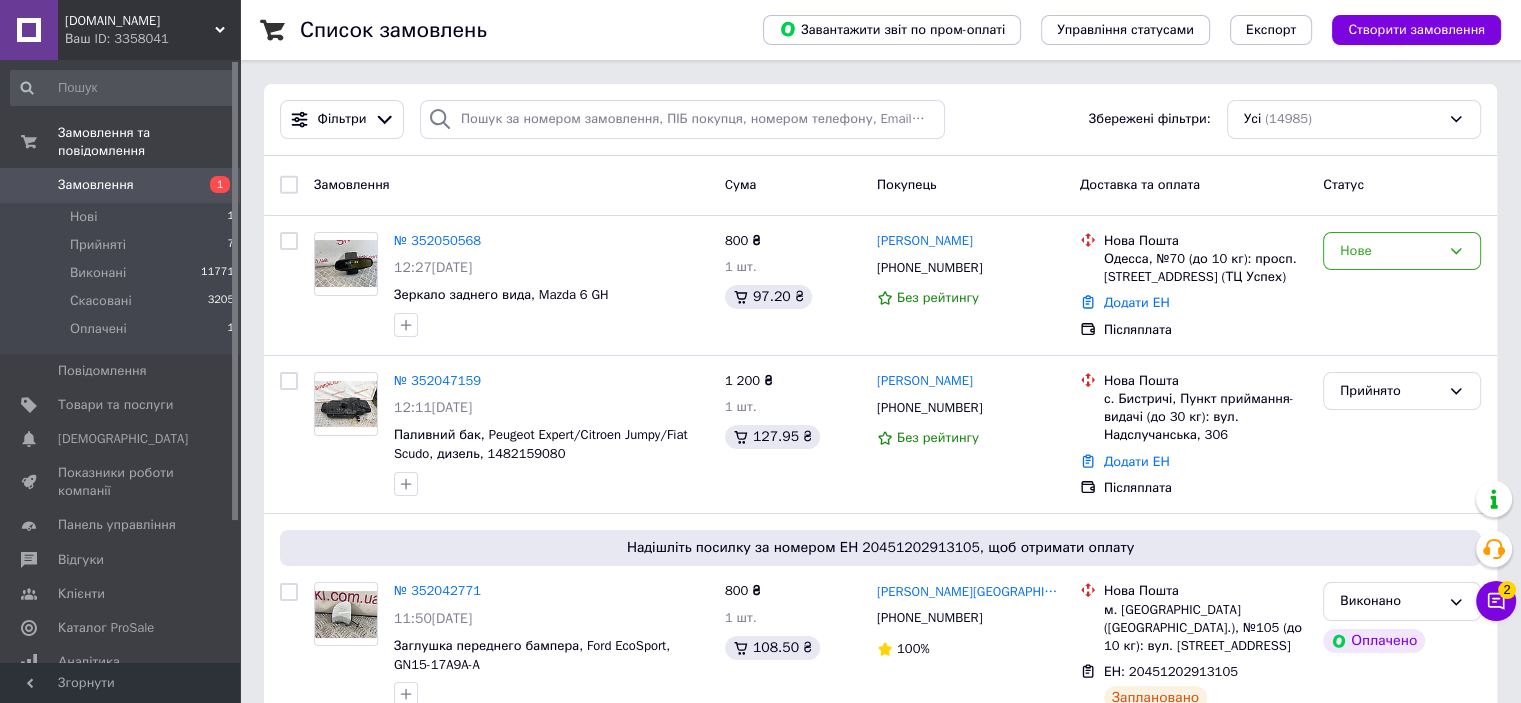 click 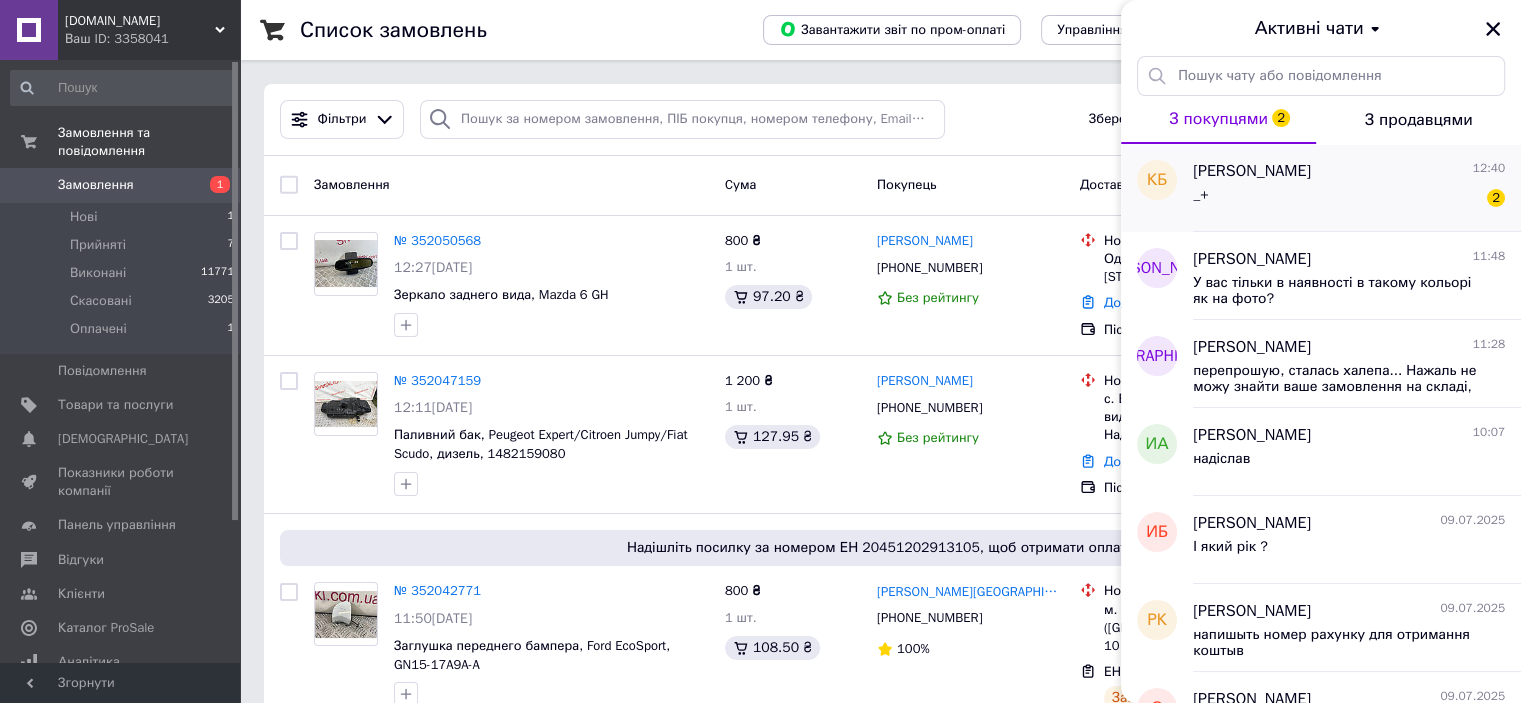 click on "_+ 2" at bounding box center [1349, 199] 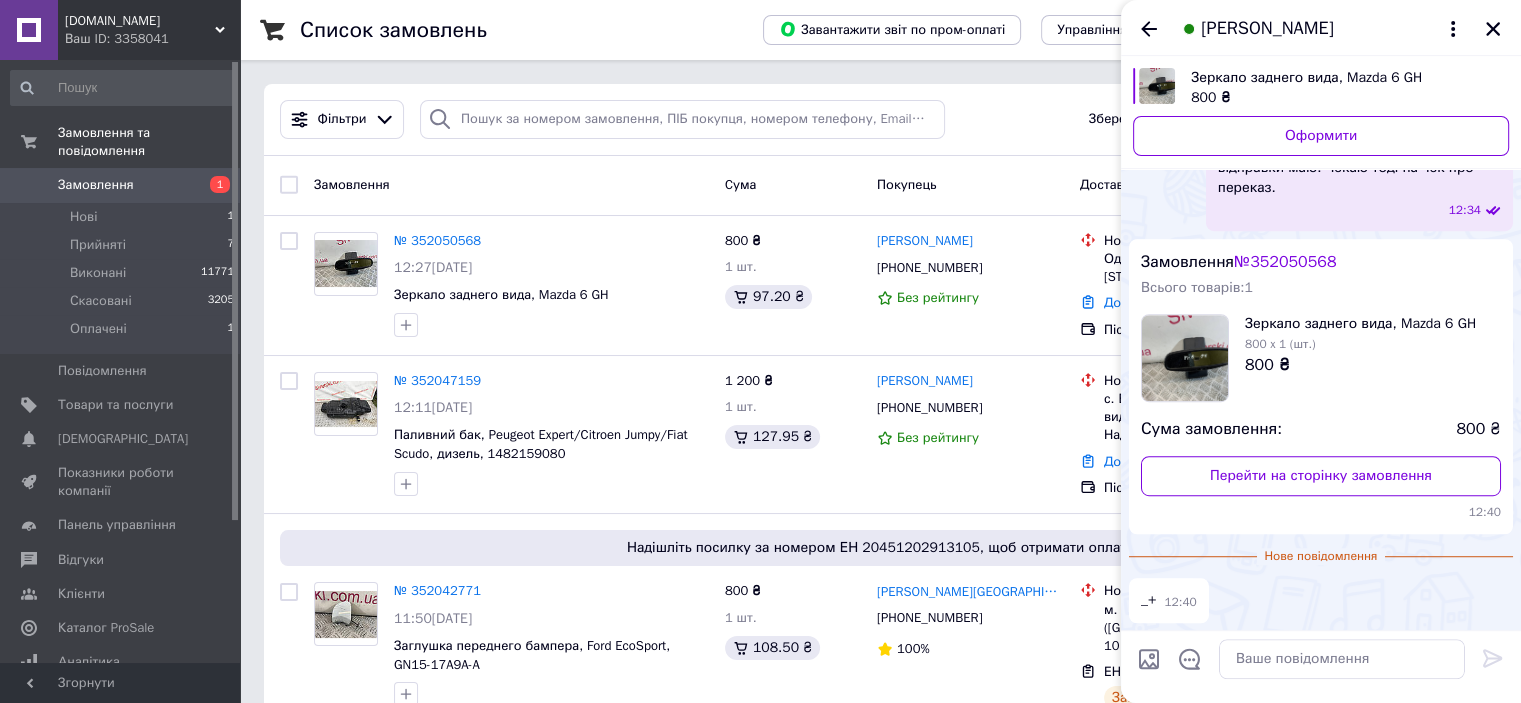 scroll, scrollTop: 1067, scrollLeft: 0, axis: vertical 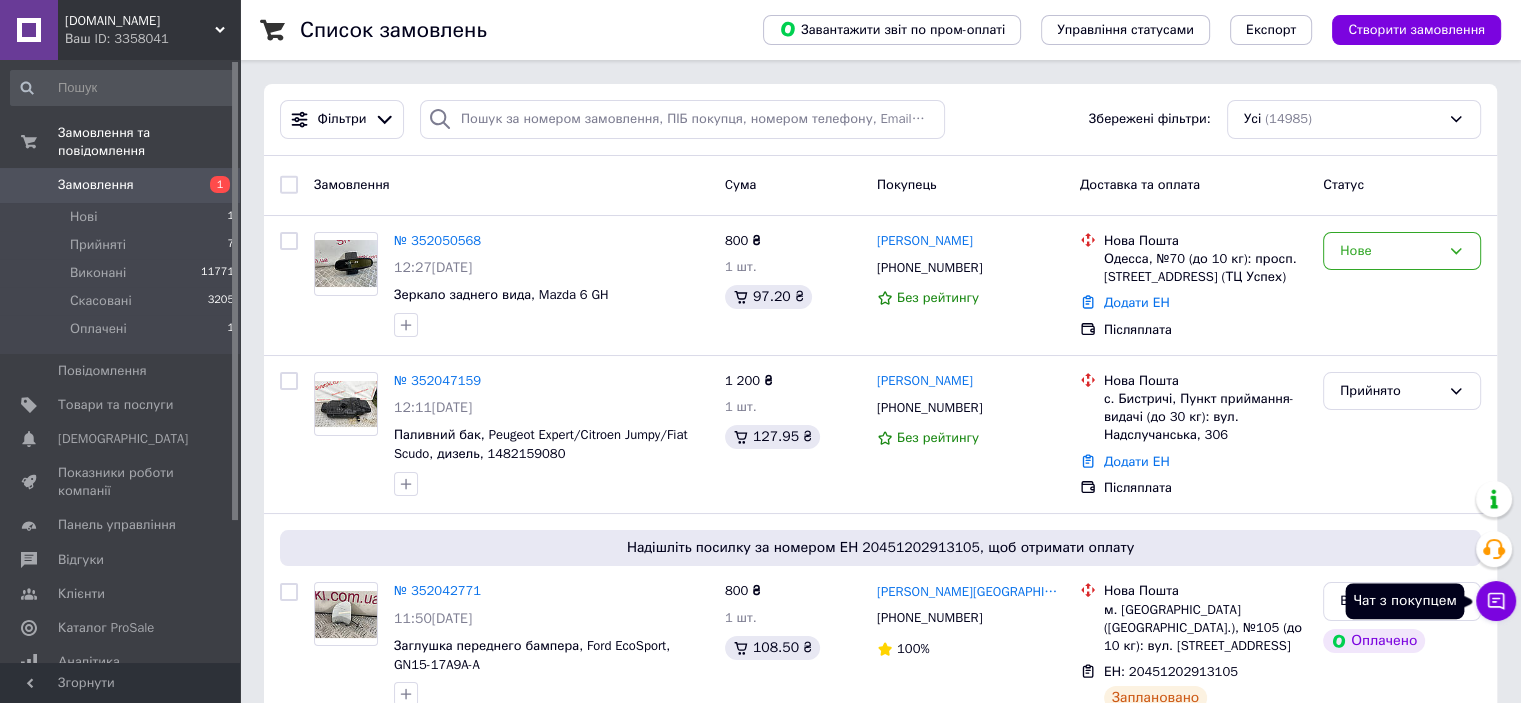 click on "Чат з покупцем" at bounding box center (1496, 601) 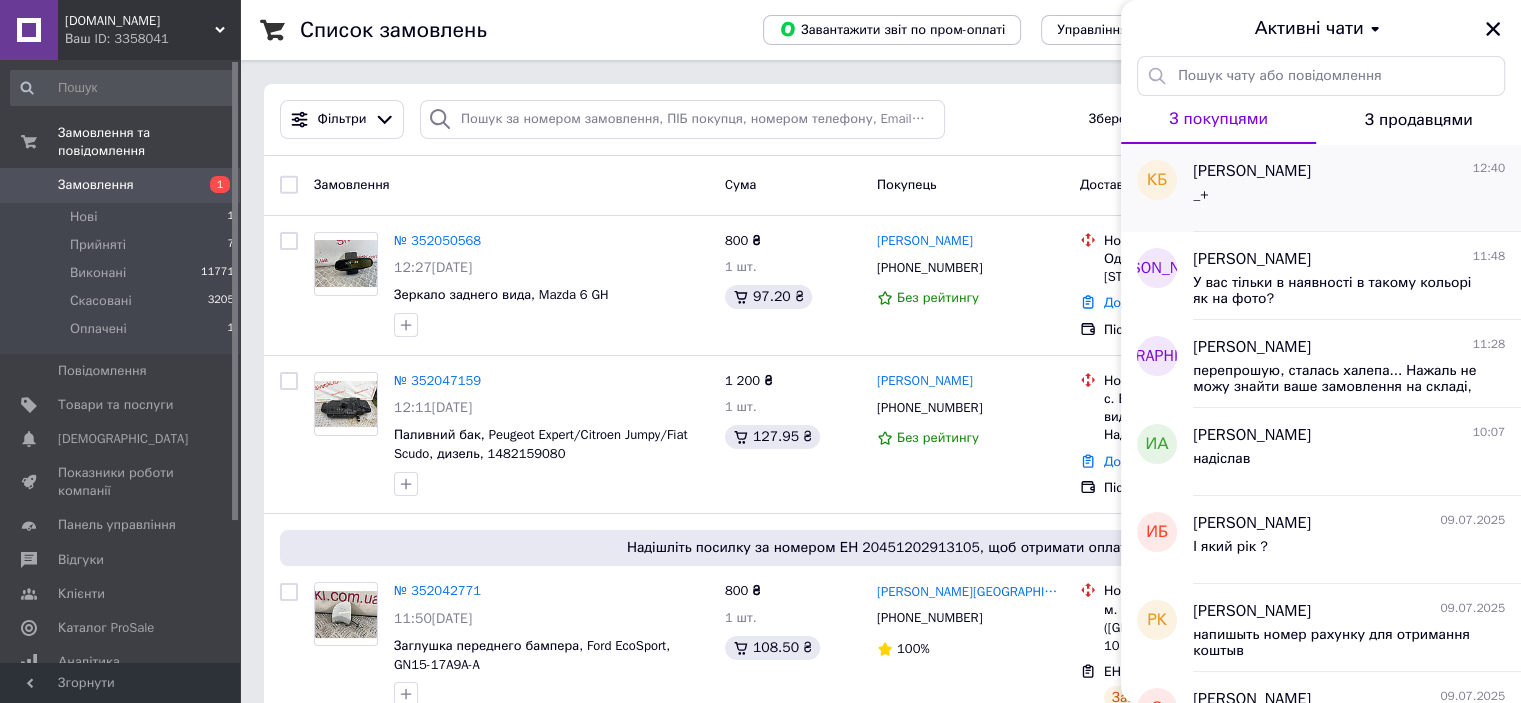 click on "_+" at bounding box center (1349, 199) 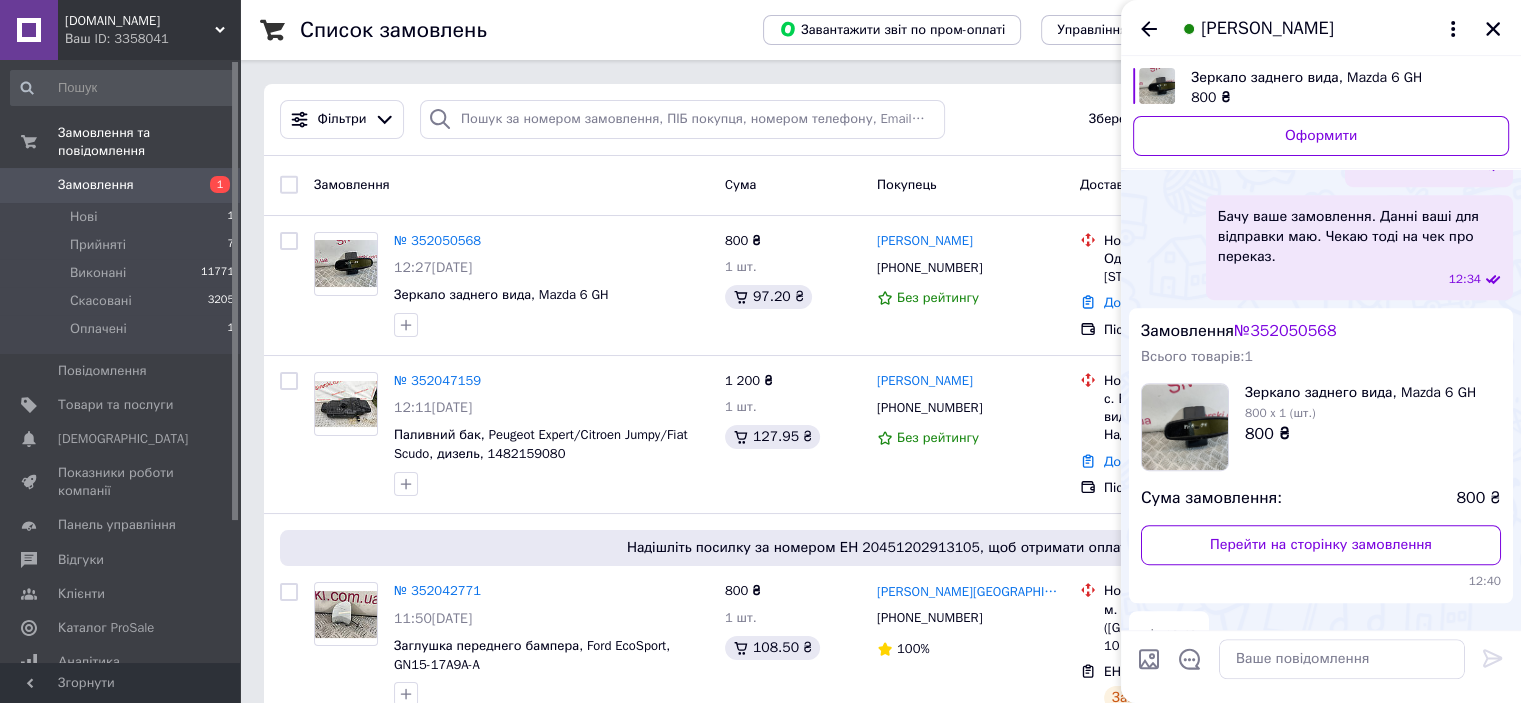 scroll, scrollTop: 1164, scrollLeft: 0, axis: vertical 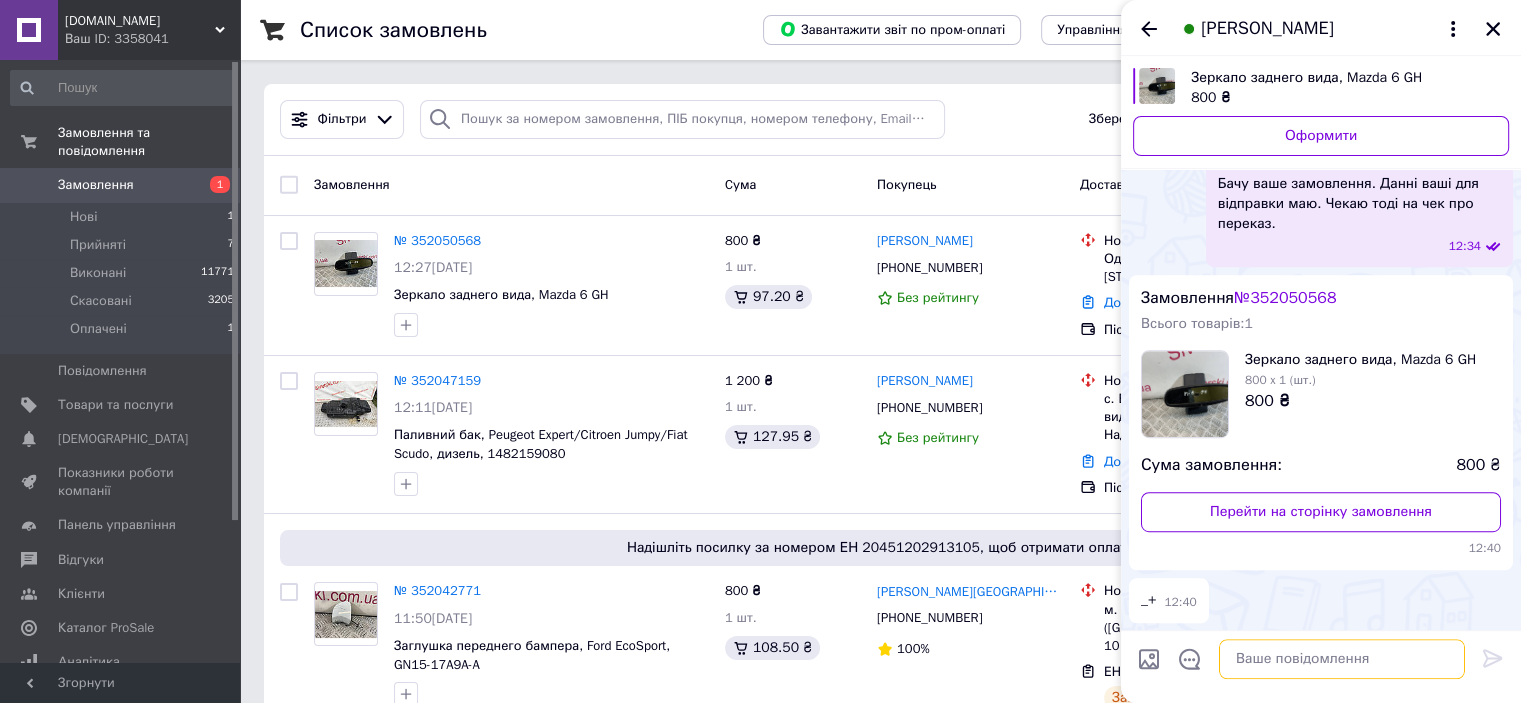 click at bounding box center [1342, 659] 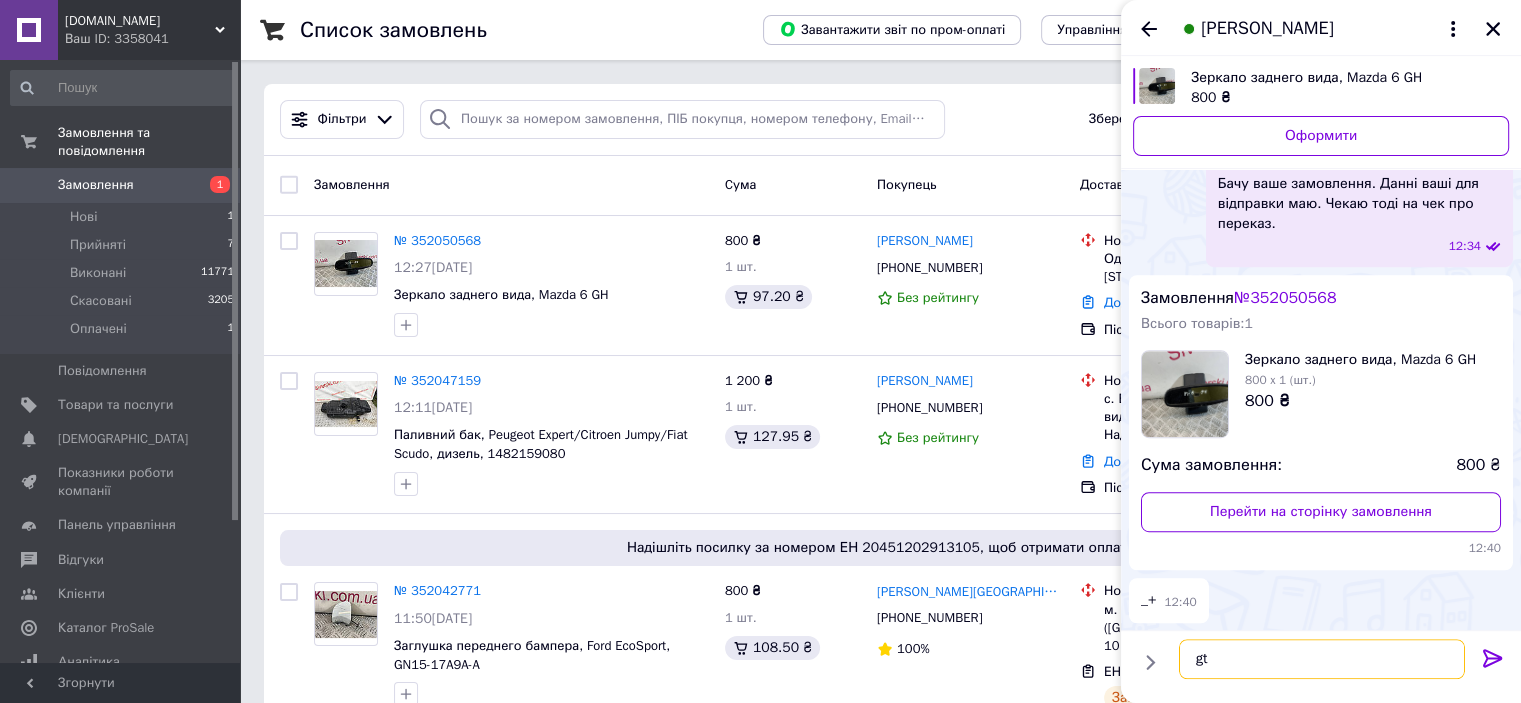 type on "g" 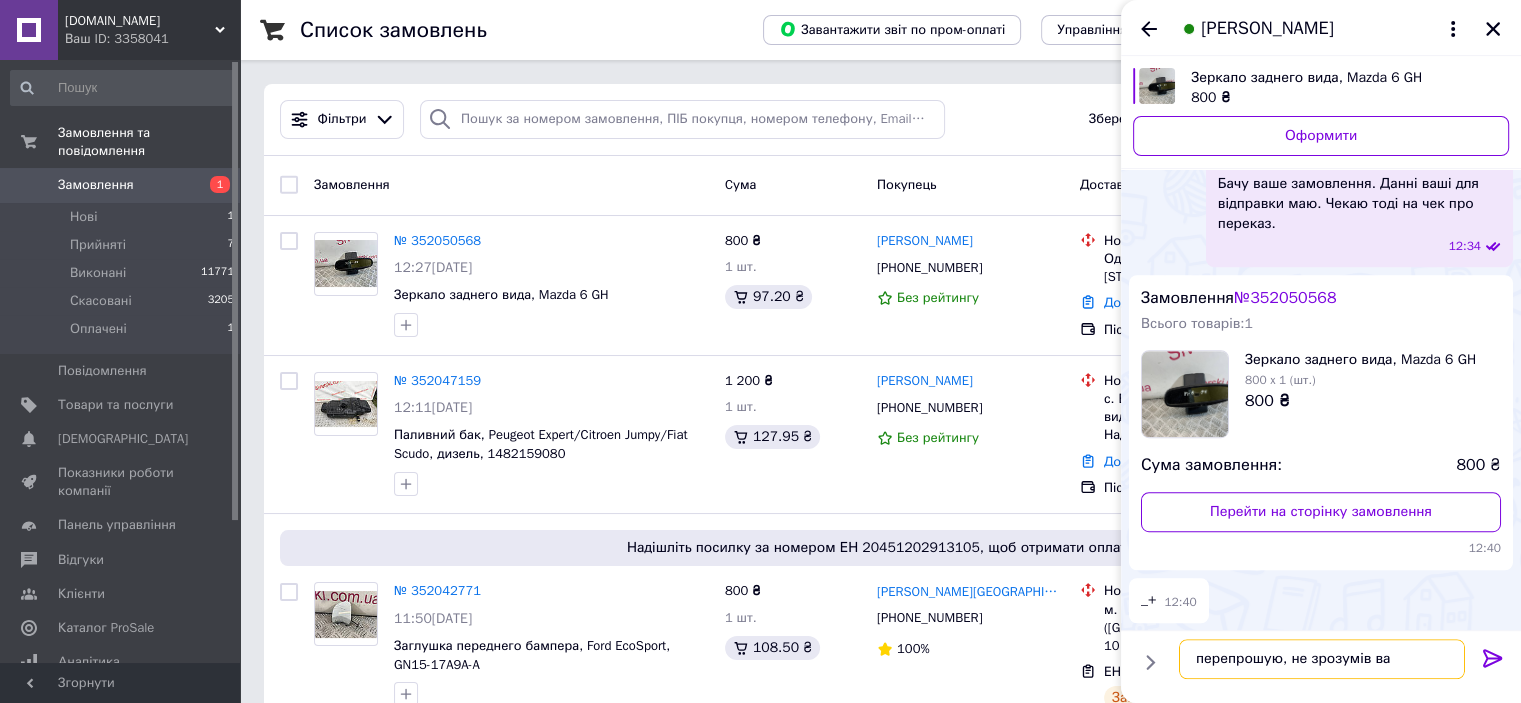 type on "перепрошую, не зрозумів вас" 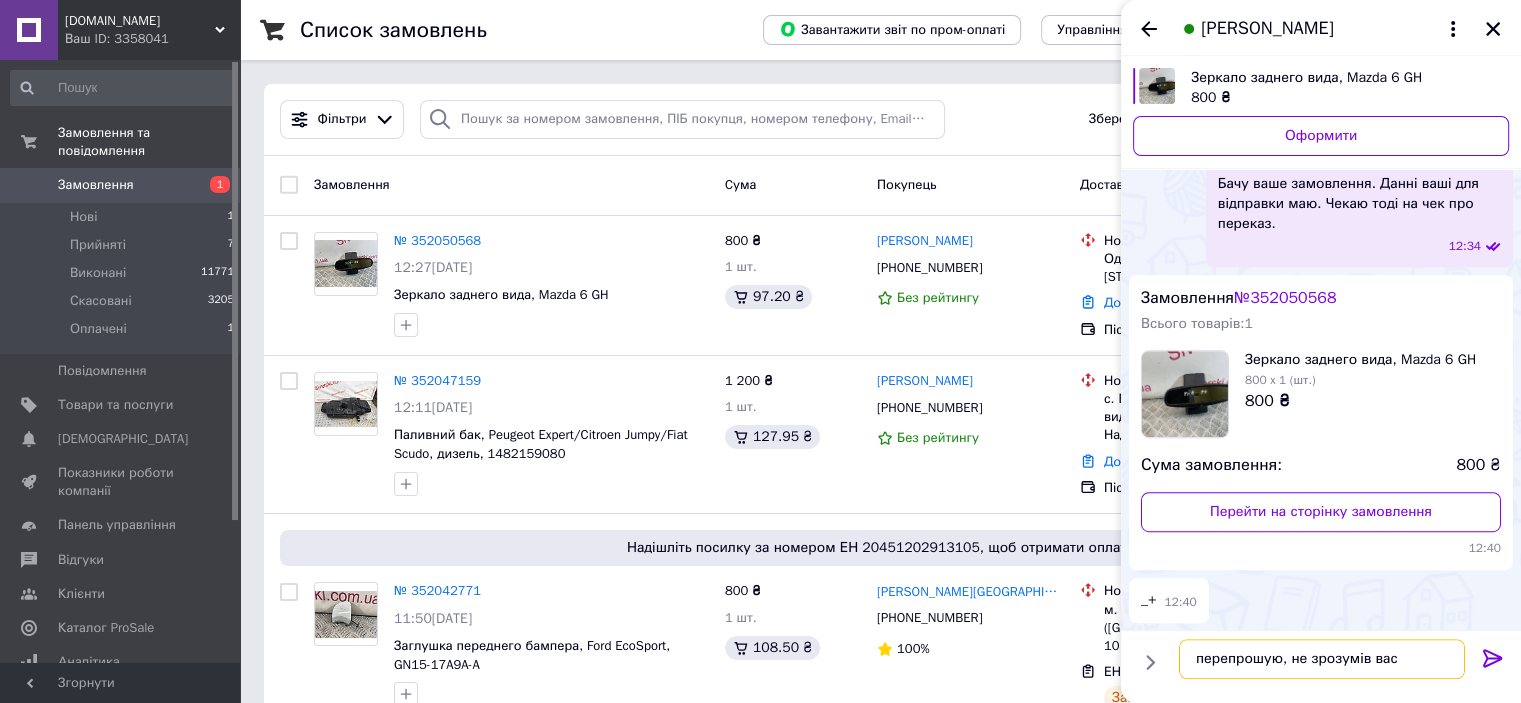 type 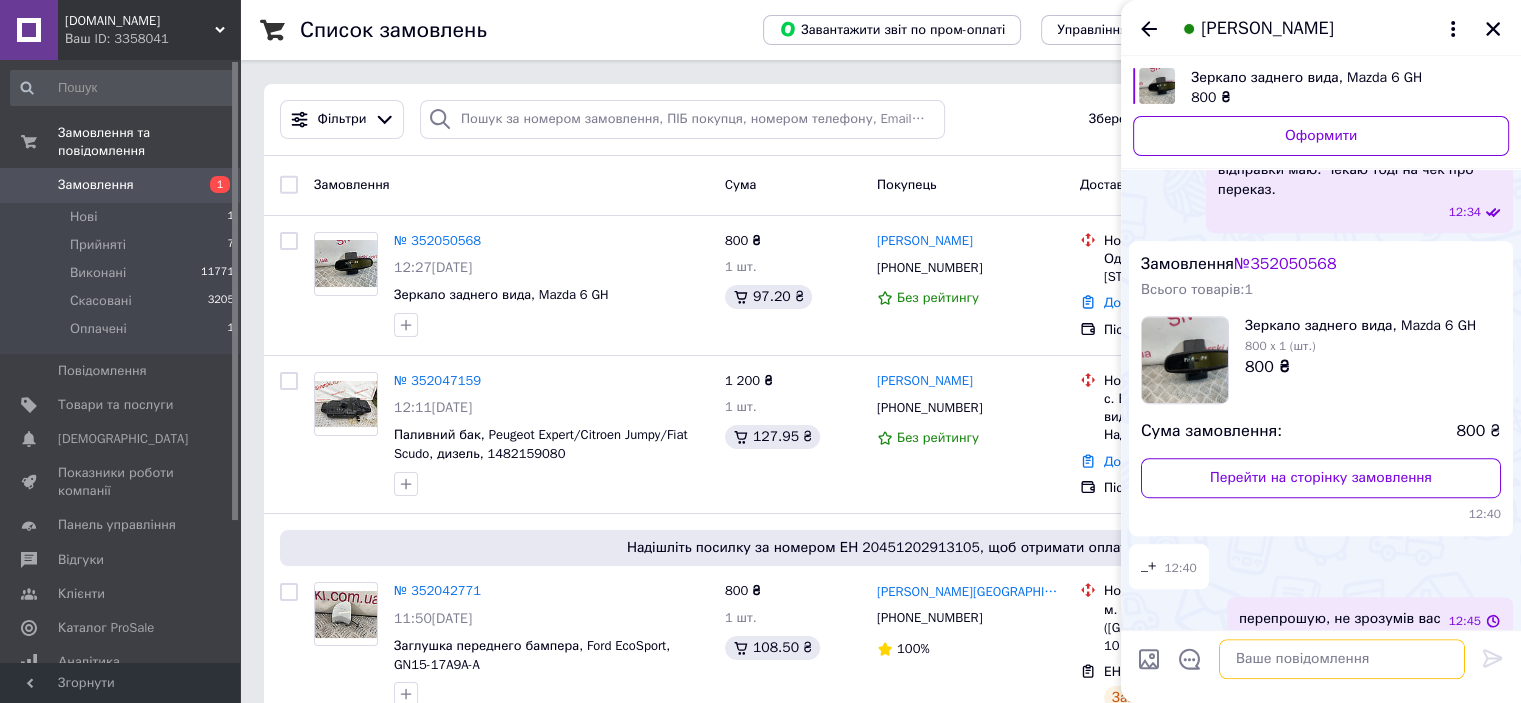scroll, scrollTop: 1217, scrollLeft: 0, axis: vertical 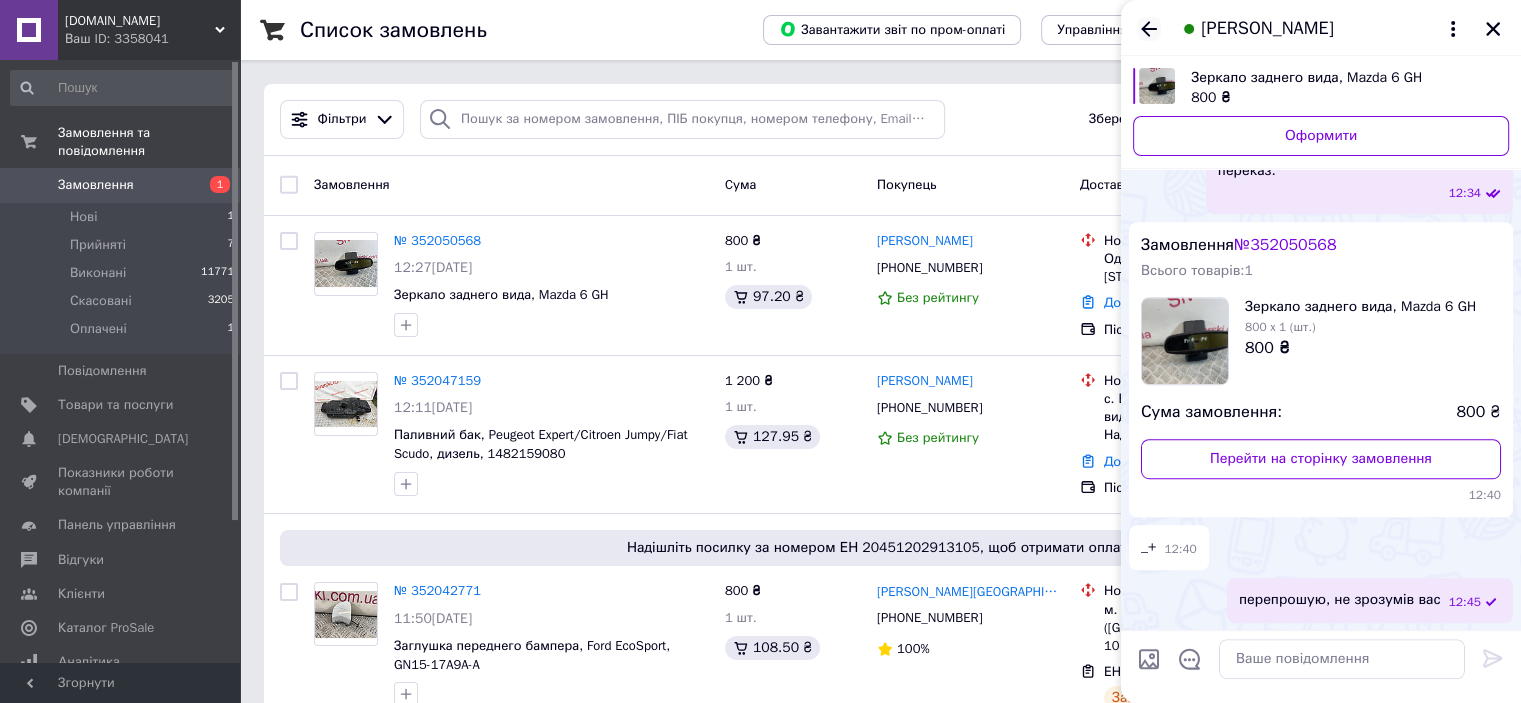 click 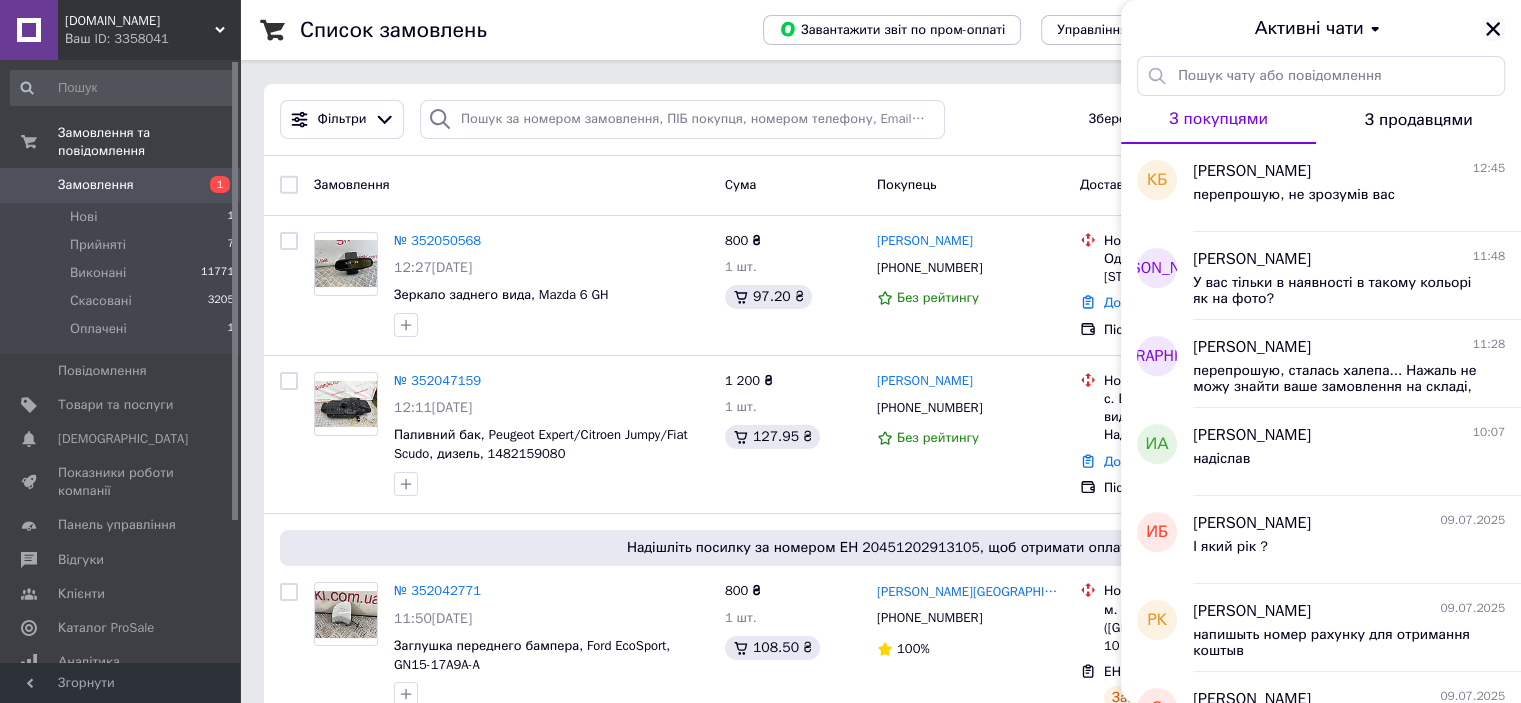 click at bounding box center [1493, 29] 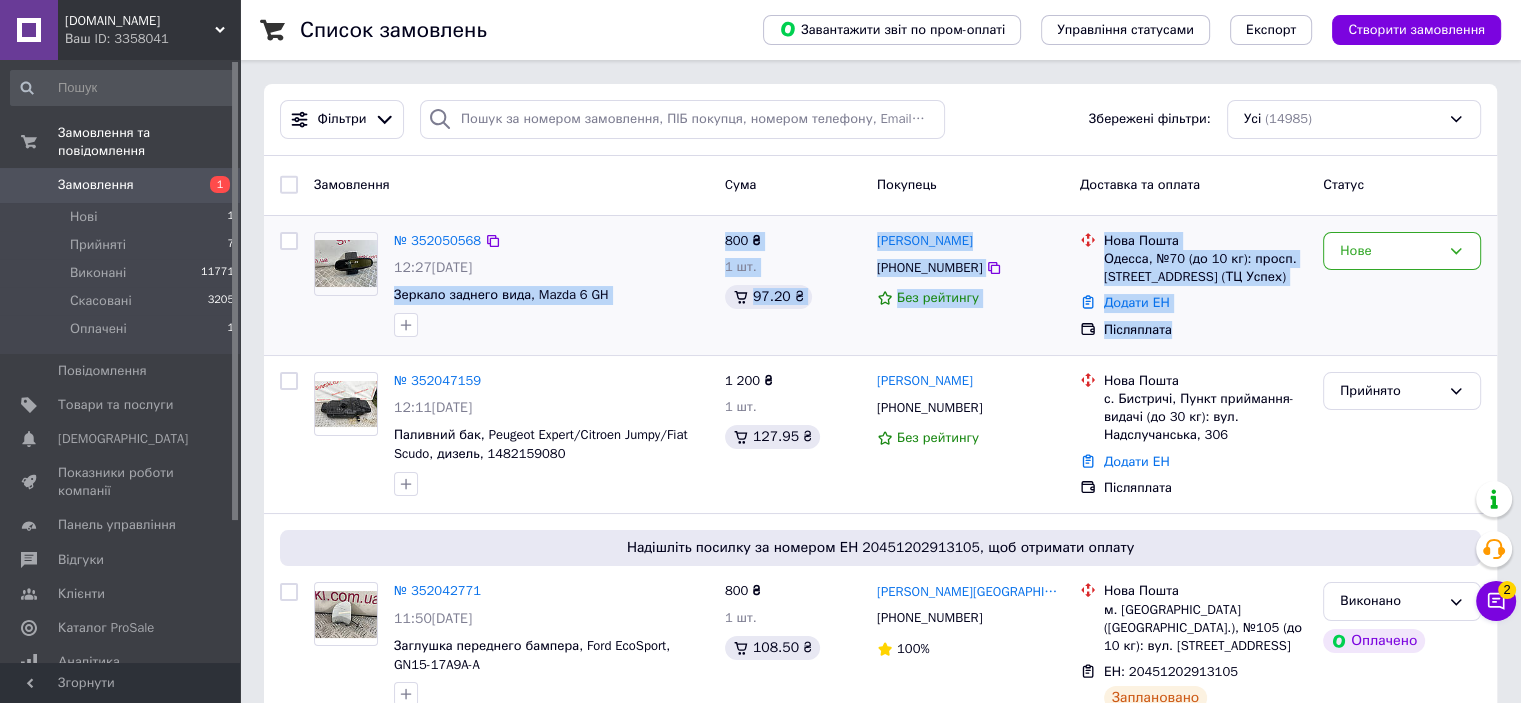 drag, startPoint x: 391, startPoint y: 292, endPoint x: 1174, endPoint y: 356, distance: 785.6112 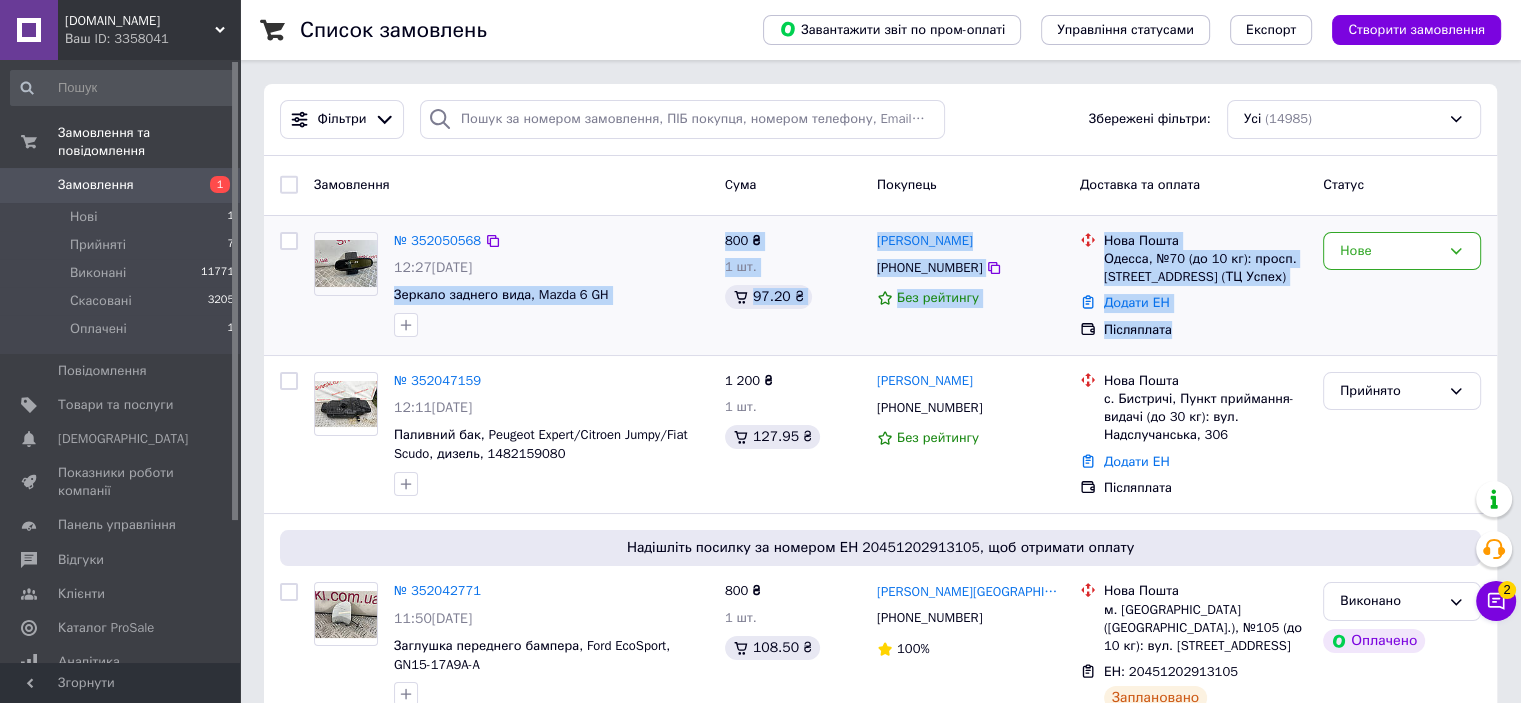 click on "№ 352050568 12:27, 10.07.2025 Зеркало заднего вида, Mazda 6 GH 800 ₴ 1 шт. 97.20 ₴ Киселев Богдан +380667084323 Без рейтингу Нова Пошта Одесса, №70 (до 10 кг): просп. Небесной Сотни, 3а, к.6 (ТЦ Успех) Додати ЕН Післяплата Нове" at bounding box center [880, 285] 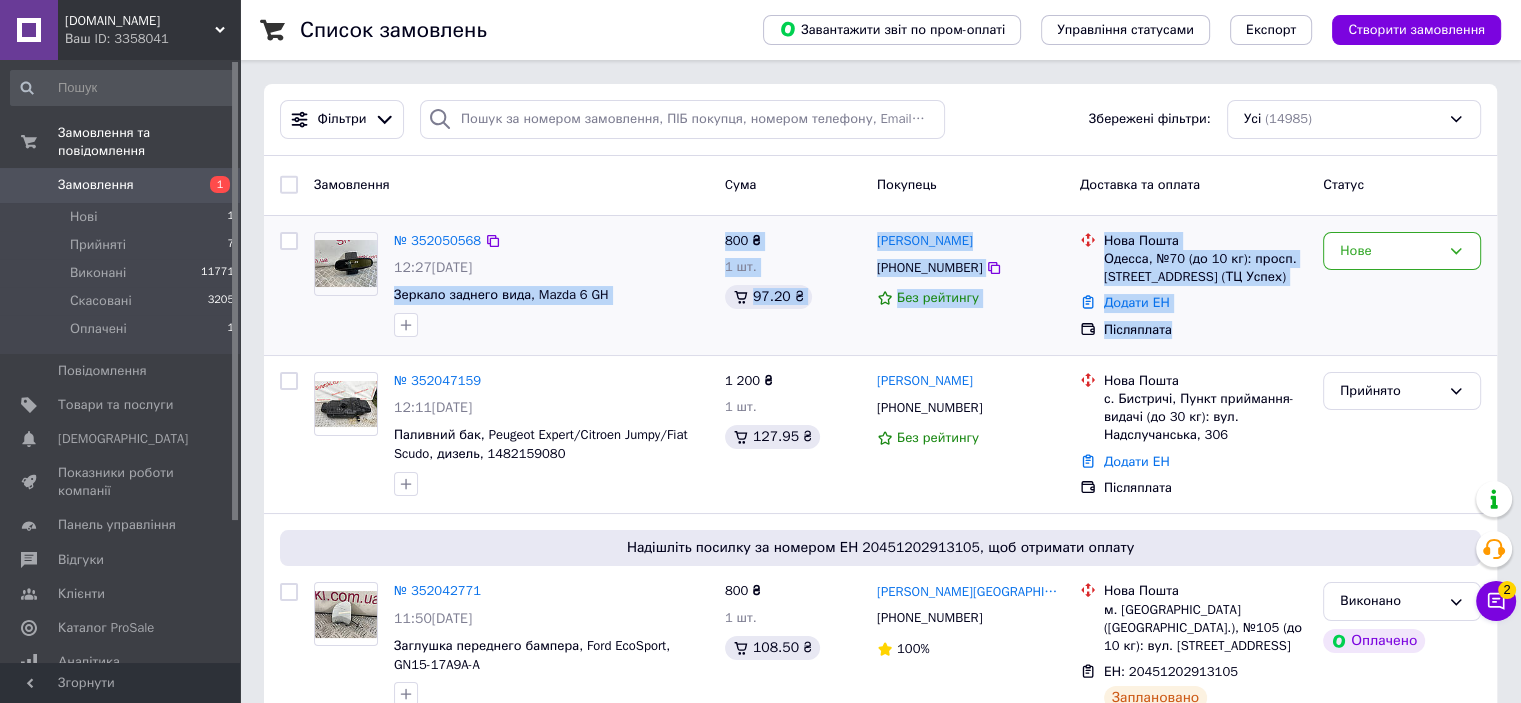 copy on "Зеркало заднего вида, Mazda 6 GH 800 ₴ 1 шт. 97.20 ₴ Киселев Богдан +380667084323 Без рейтингу Нова Пошта Одесса, №70 (до 10 кг): просп. Небесной Сотни, 3а, к.6 (ТЦ Успех) Додати ЕН Післяплата" 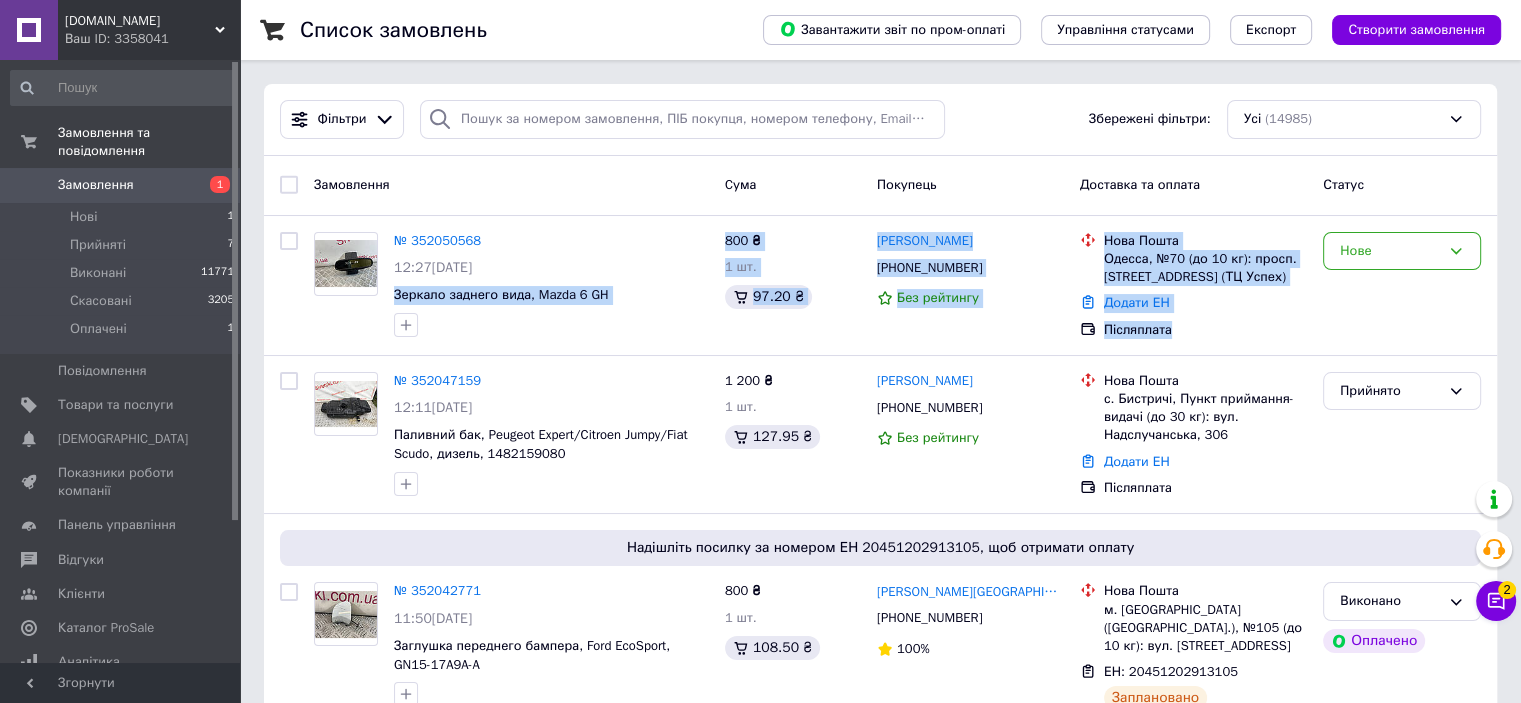 click on "Чат з покупцем 2" at bounding box center (1496, 601) 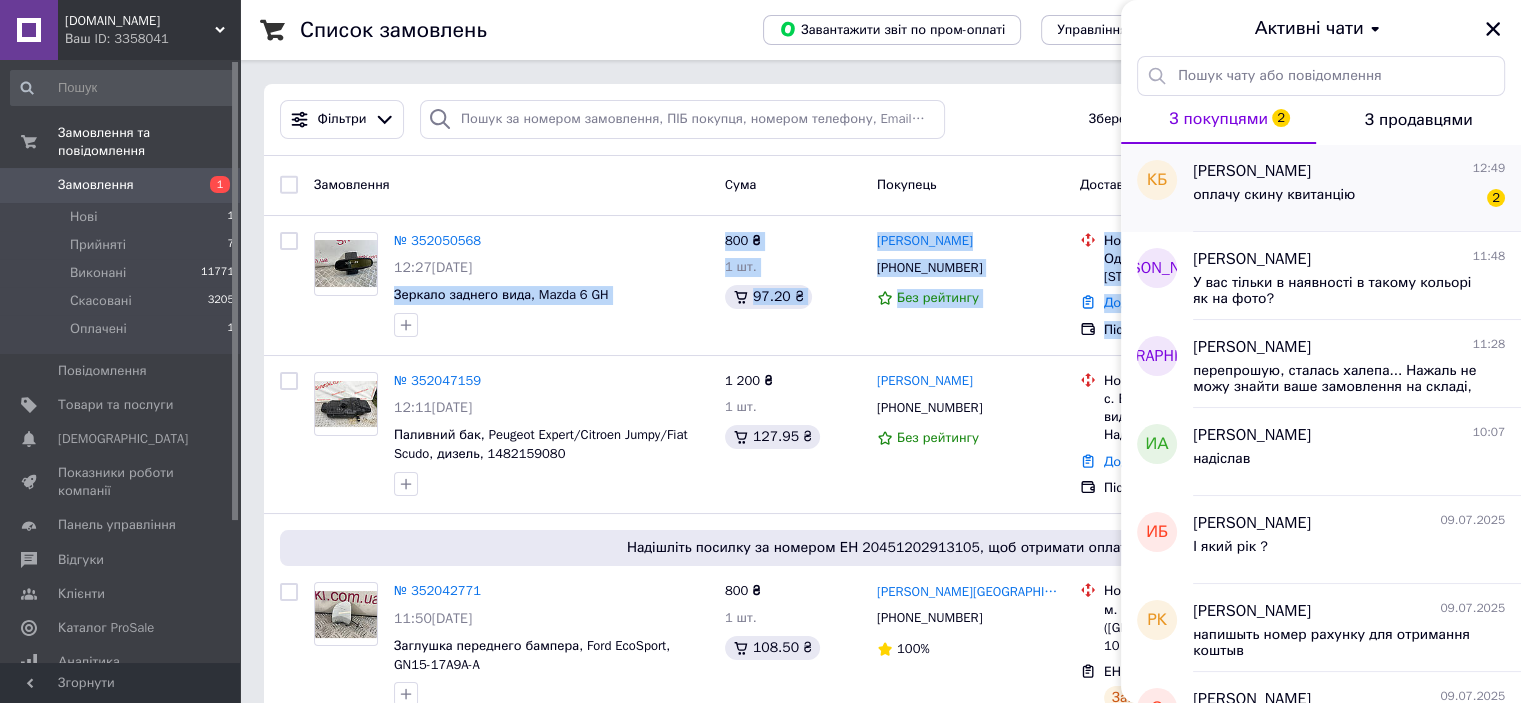 click on "оплачу скину квитанцію" at bounding box center [1274, 201] 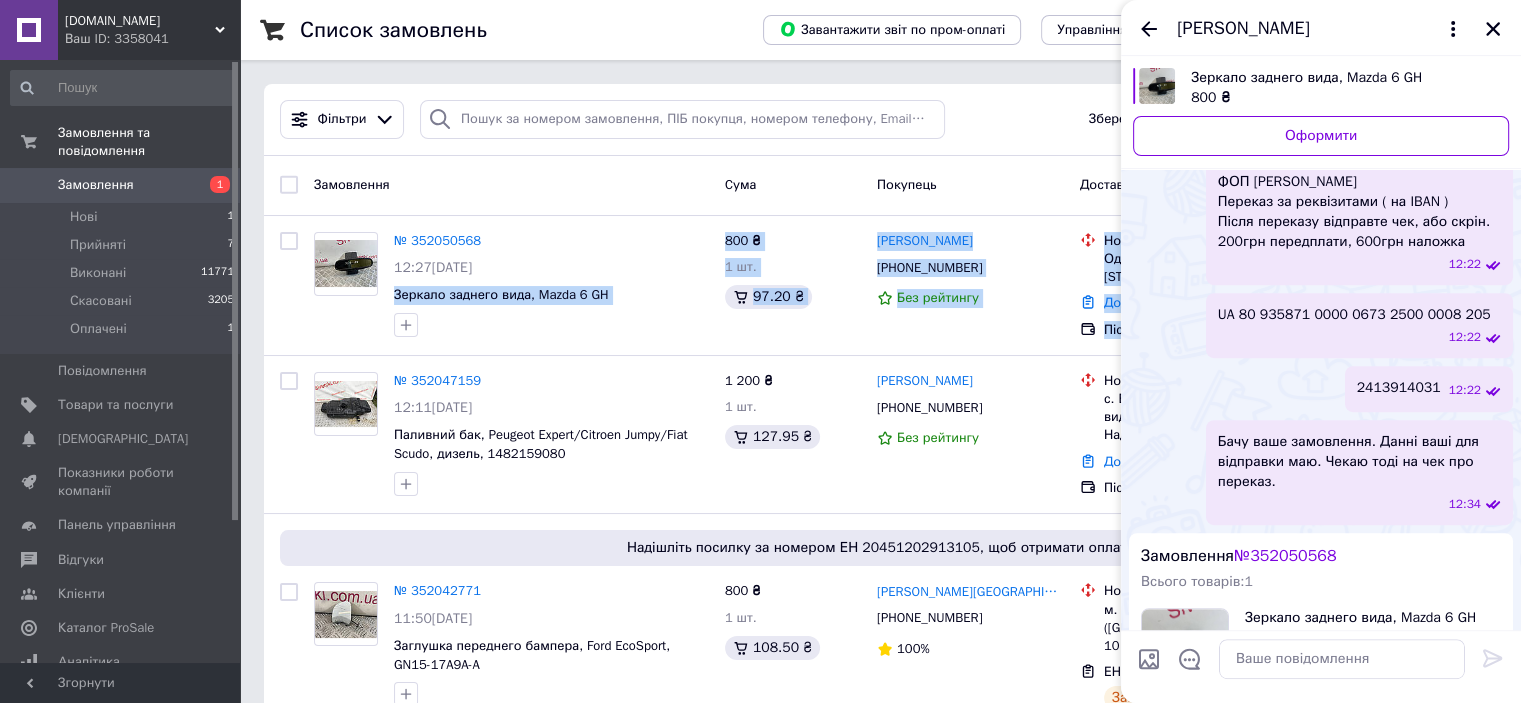 scroll, scrollTop: 678, scrollLeft: 0, axis: vertical 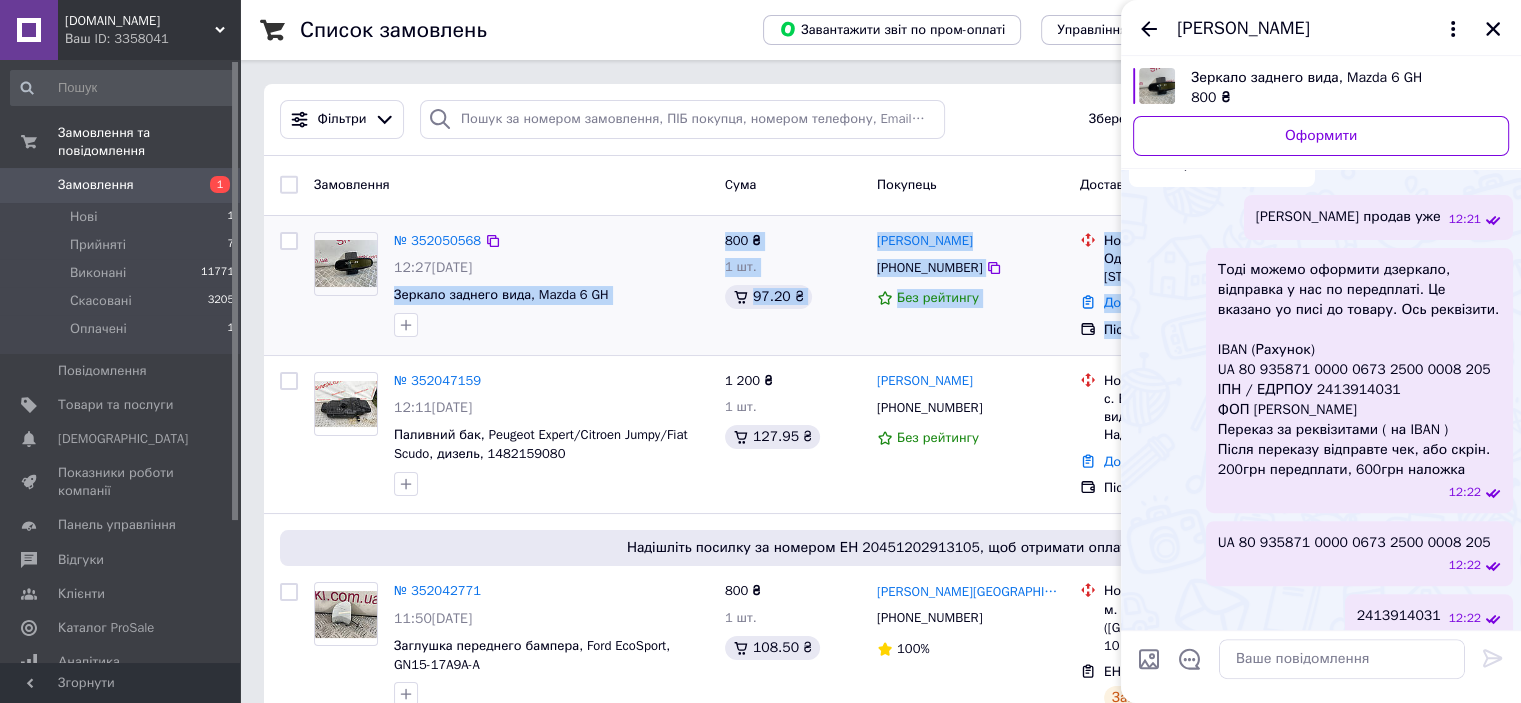 click on "Киселев Богдан +380667084323 Без рейтингу" at bounding box center (970, 285) 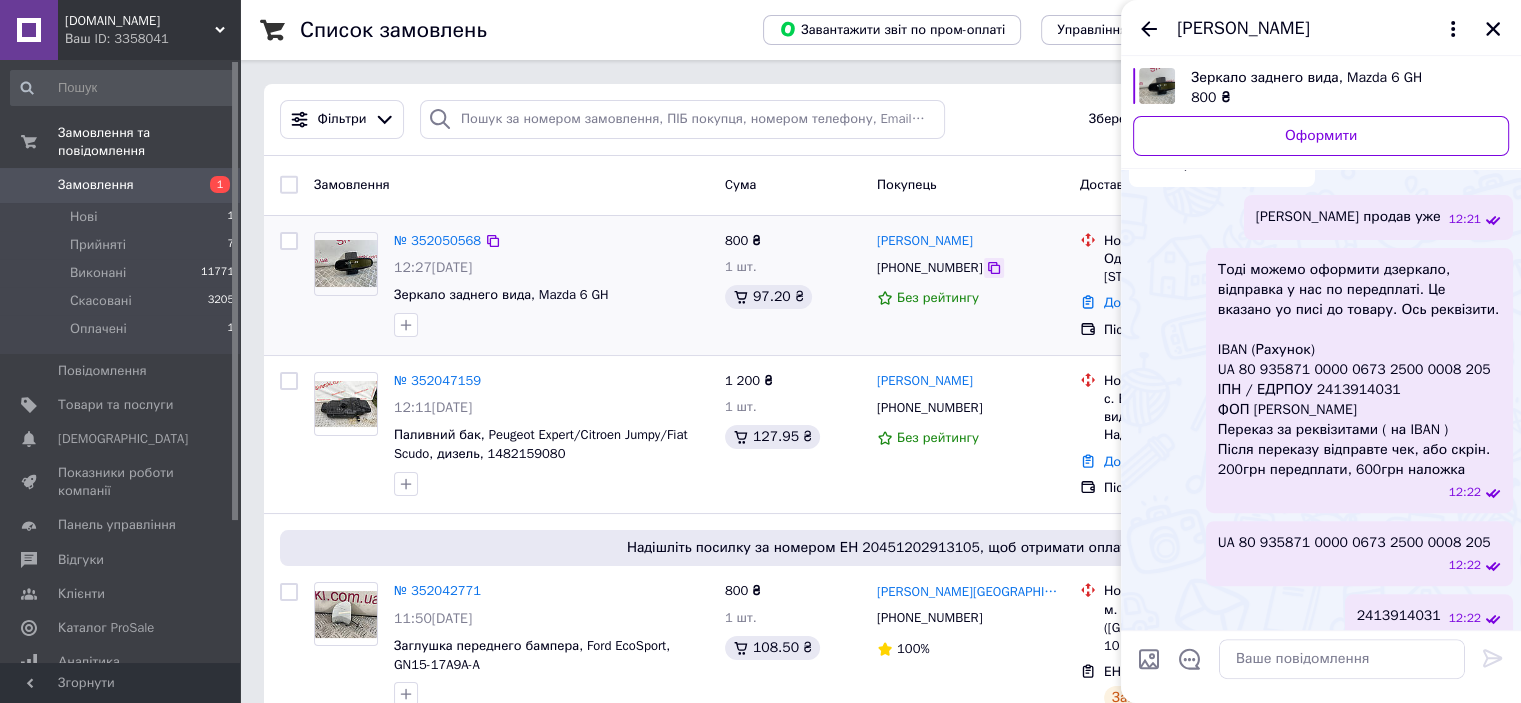 click 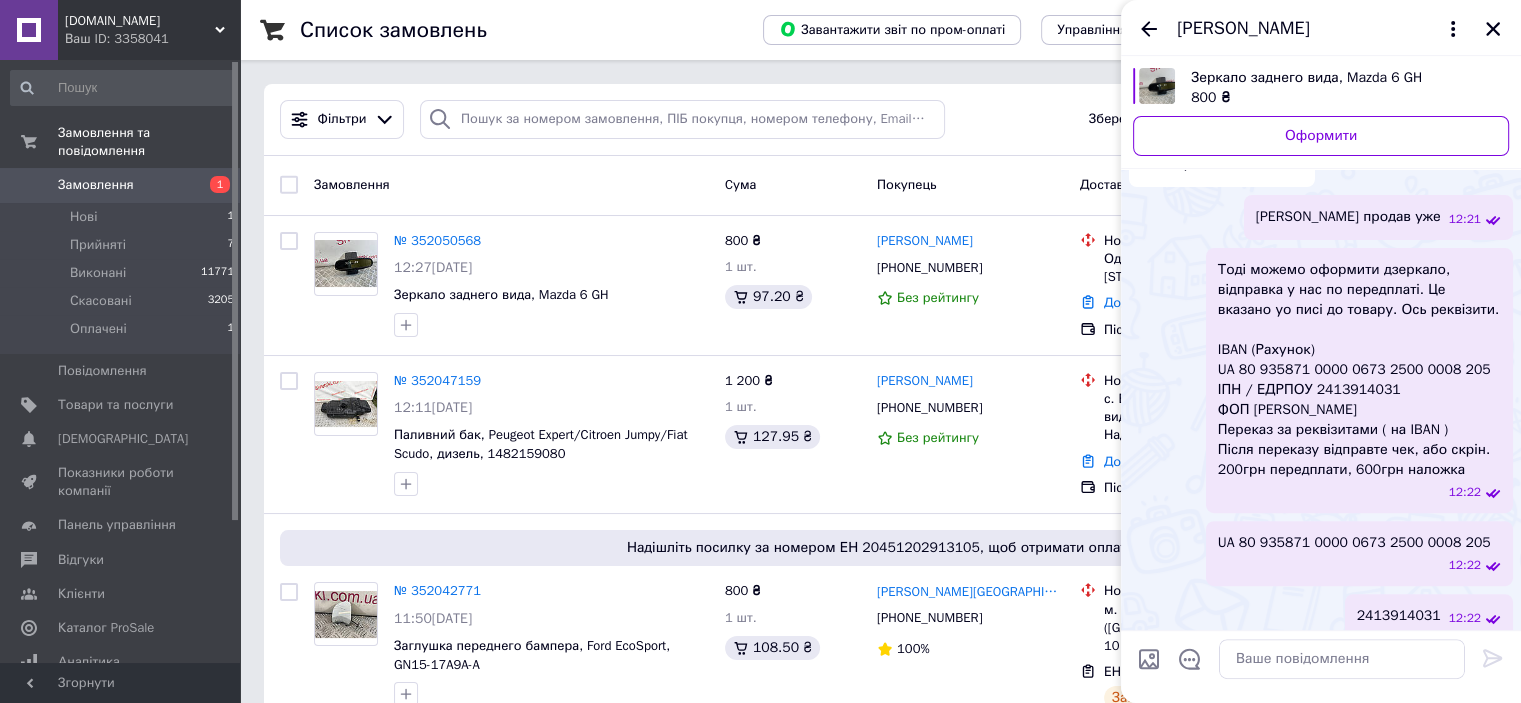 click on "Тоді можемо оформити дзеркало, відправка у нас по передплаті. Це вказано уо писі до товару. Ось реквізити. IBAN (Рахунок) UA 80 935871 0000 0673 2500 0008 205 ІПН / ЕДРПОУ 2413914031 ФОП Сіверський Микола Іванович  Переказ за реквізитами ( на IBAN )  Після переказу відправте чек, або скрін. 200грн передплати, 600грн наложка" at bounding box center [1359, 370] 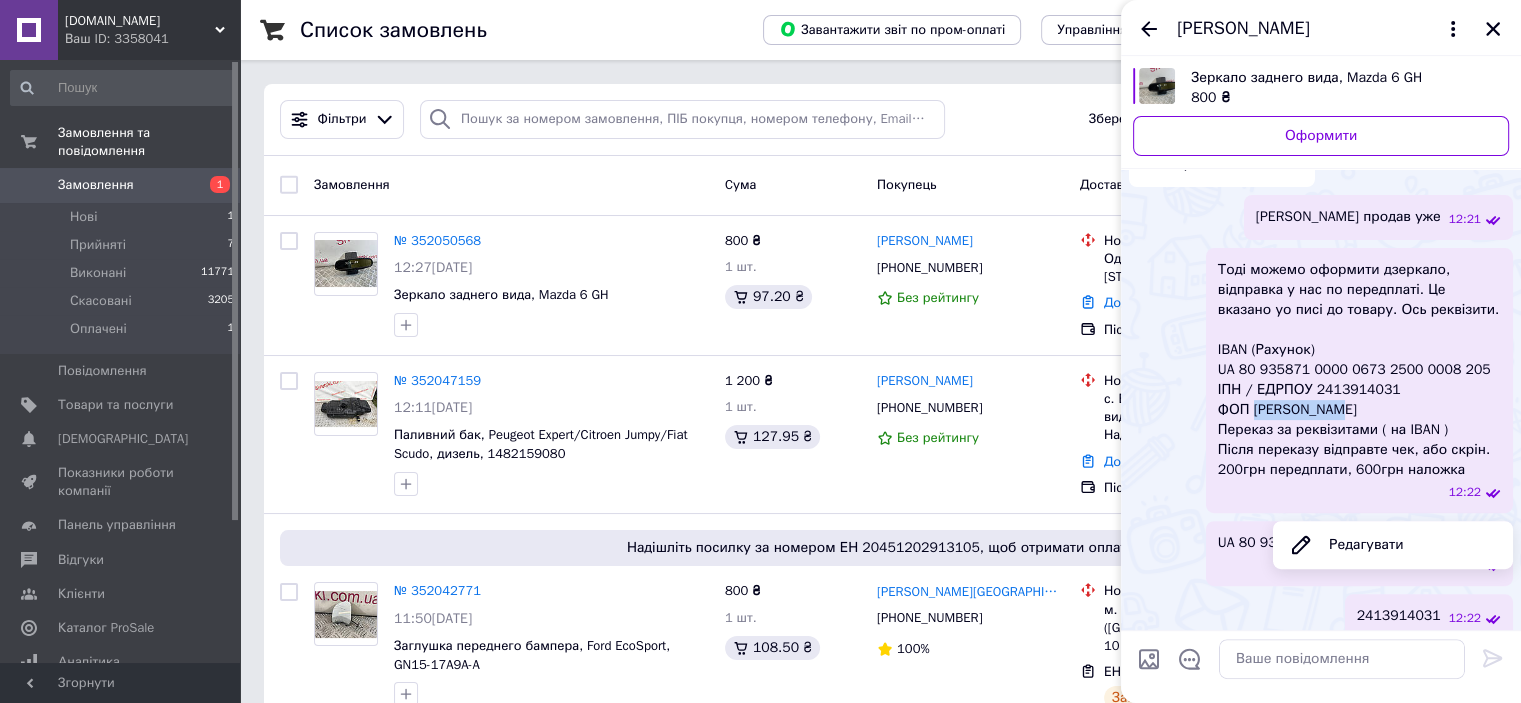 click on "Тоді можемо оформити дзеркало, відправка у нас по передплаті. Це вказано уо писі до товару. Ось реквізити. IBAN (Рахунок) UA 80 935871 0000 0673 2500 0008 205 ІПН / ЕДРПОУ 2413914031 ФОП Сіверський Микола Іванович  Переказ за реквізитами ( на IBAN )  Після переказу відправте чек, або скрін. 200грн передплати, 600грн наложка" at bounding box center [1359, 370] 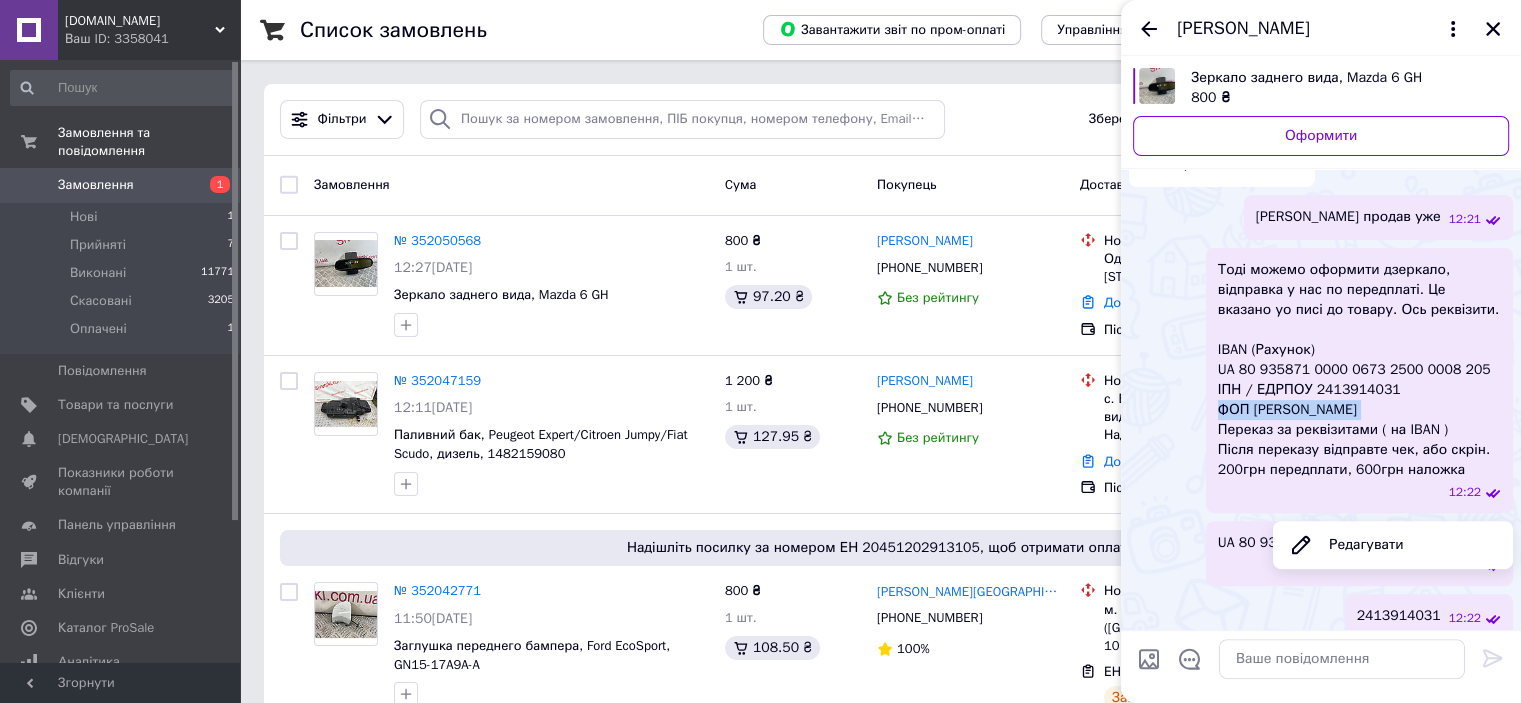 click on "Тоді можемо оформити дзеркало, відправка у нас по передплаті. Це вказано уо писі до товару. Ось реквізити. IBAN (Рахунок) UA 80 935871 0000 0673 2500 0008 205 ІПН / ЕДРПОУ 2413914031 ФОП Сіверський Микола Іванович  Переказ за реквізитами ( на IBAN )  Після переказу відправте чек, або скрін. 200грн передплати, 600грн наложка" at bounding box center (1359, 370) 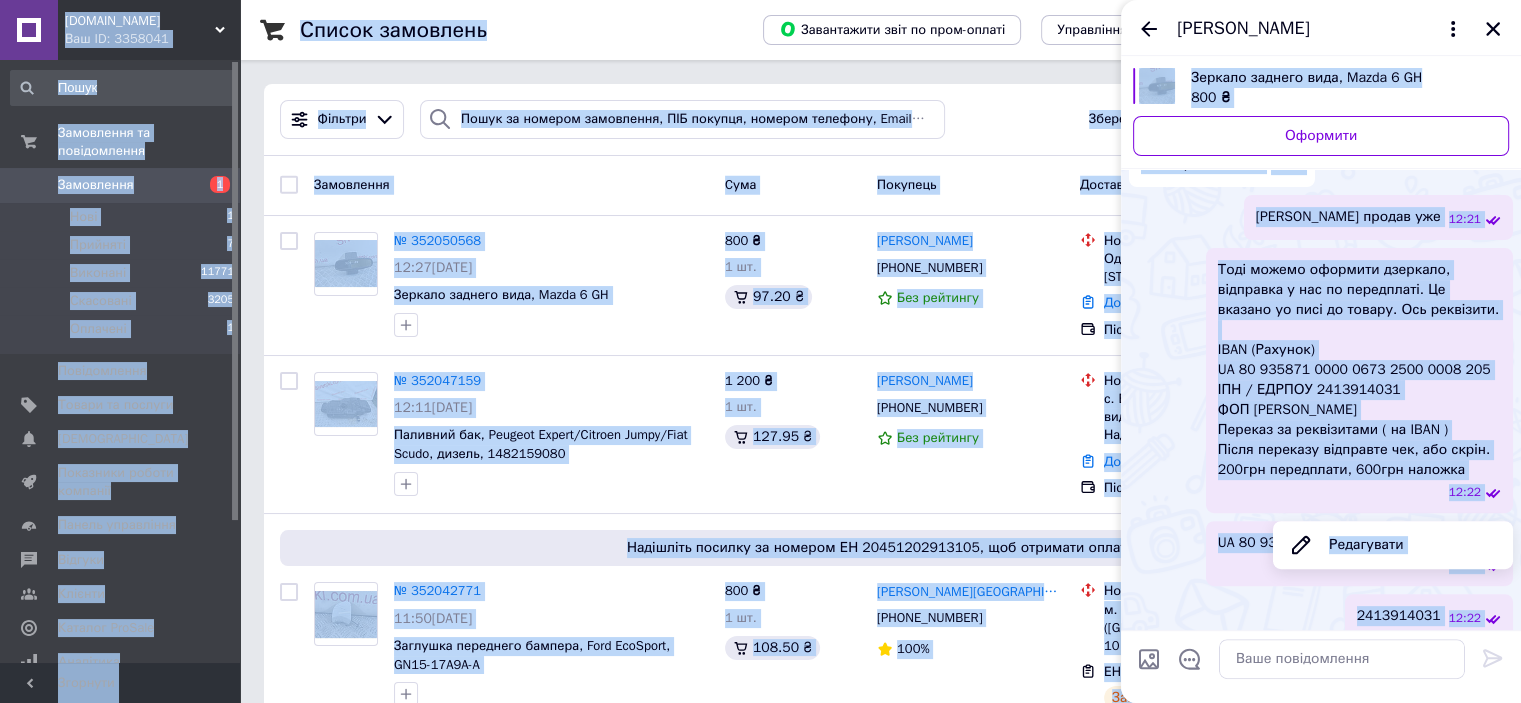 click on "Тоді можемо оформити дзеркало, відправка у нас по передплаті. Це вказано уо писі до товару. Ось реквізити. IBAN (Рахунок) UA 80 935871 0000 0673 2500 0008 205 ІПН / ЕДРПОУ 2413914031 ФОП Сіверський Микола Іванович  Переказ за реквізитами ( на IBAN )  Після переказу відправте чек, або скрін. 200грн передплати, 600грн наложка" at bounding box center (1359, 370) 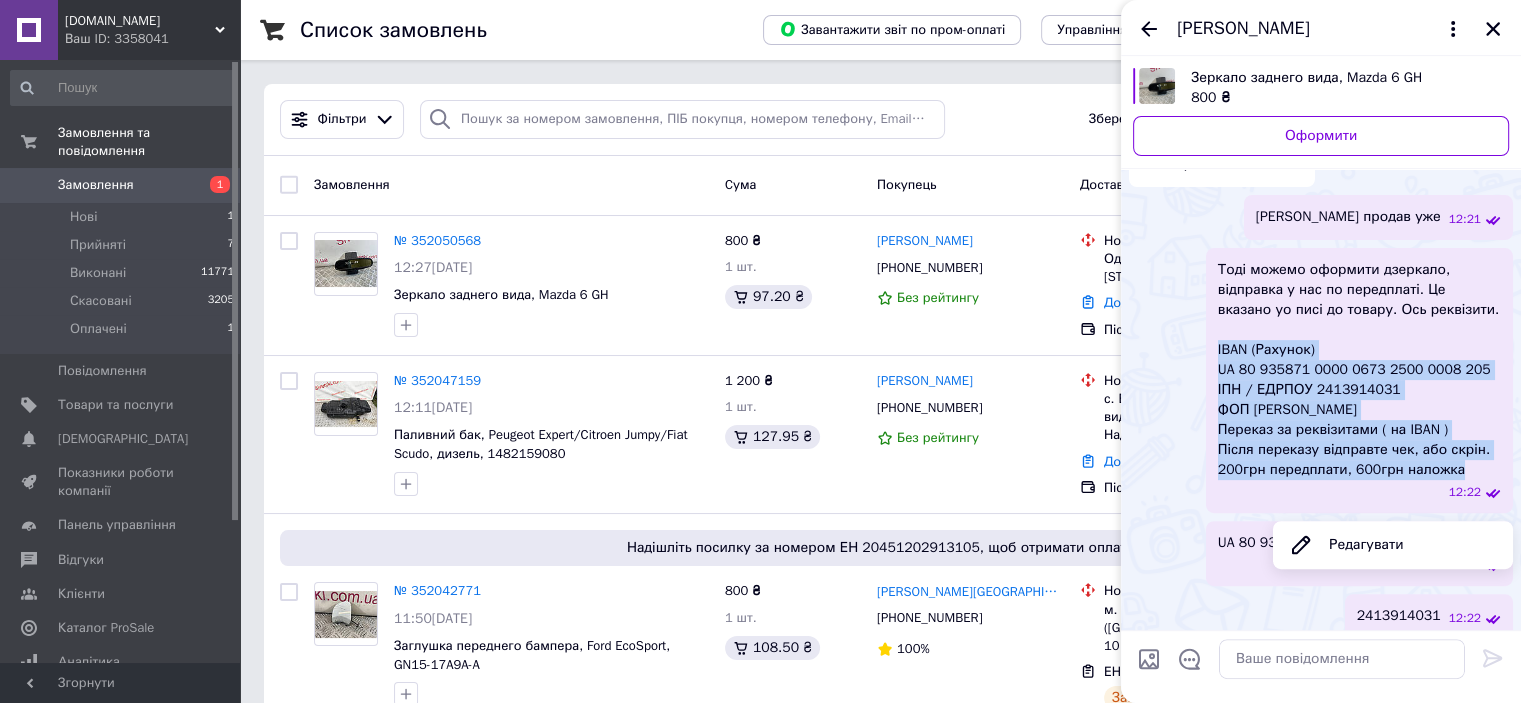 drag, startPoint x: 1456, startPoint y: 475, endPoint x: 1194, endPoint y: 357, distance: 287.34647 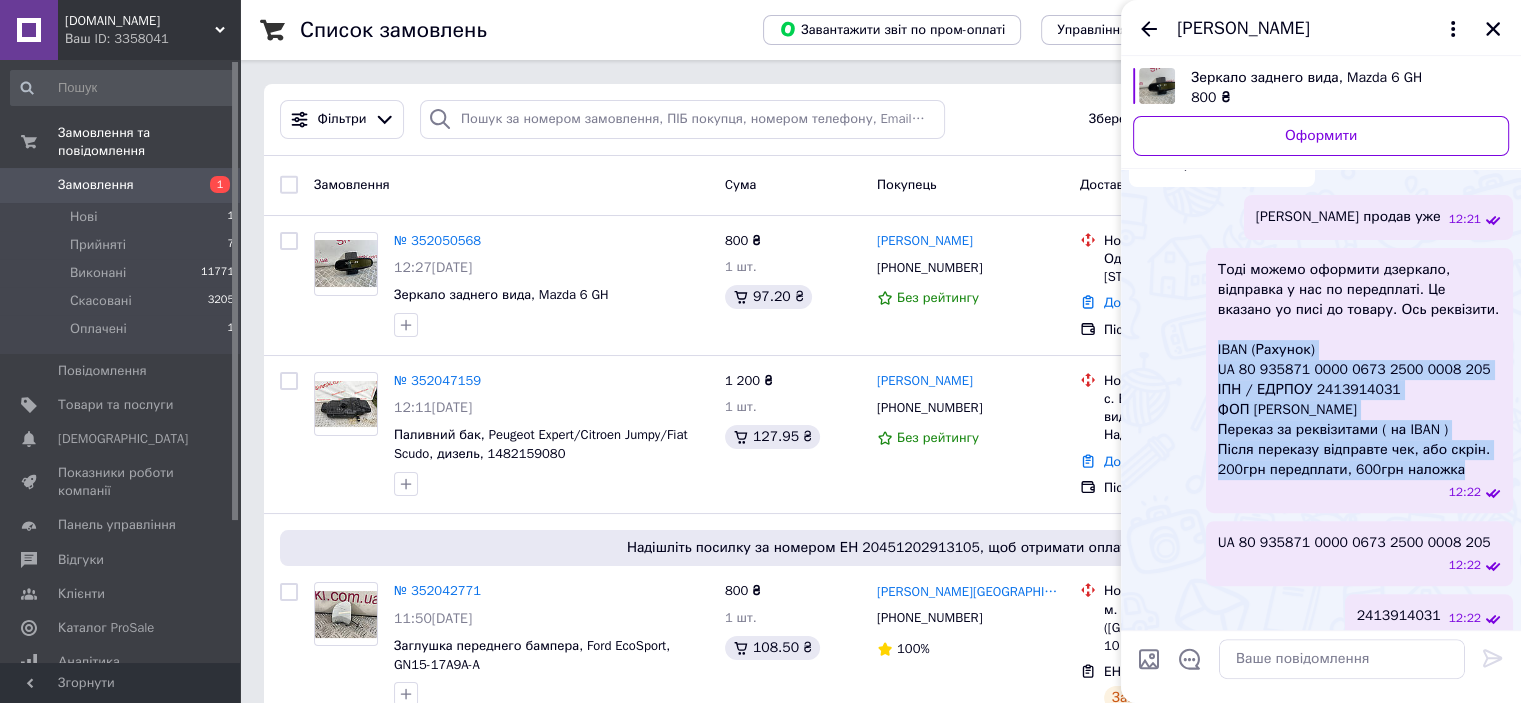 copy on "IBAN (Рахунок) UA 80 935871 0000 0673 2500 0008 205 ІПН / ЕДРПОУ 2413914031 ФОП Сіверський Микола Іванович  Переказ за реквізитами ( на IBAN )  Після переказу відправте чек, або скрін. 200грн передплати, 600грн наложка" 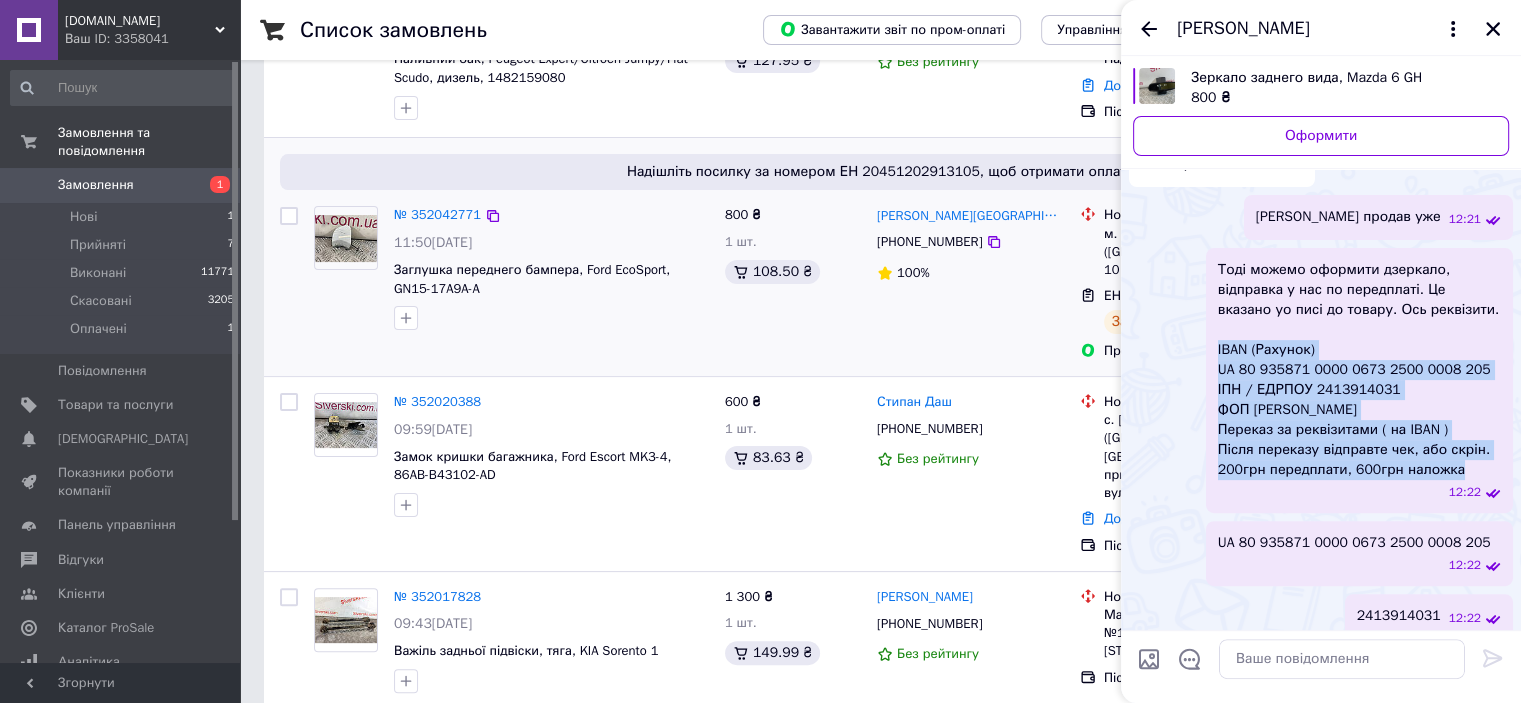scroll, scrollTop: 533, scrollLeft: 0, axis: vertical 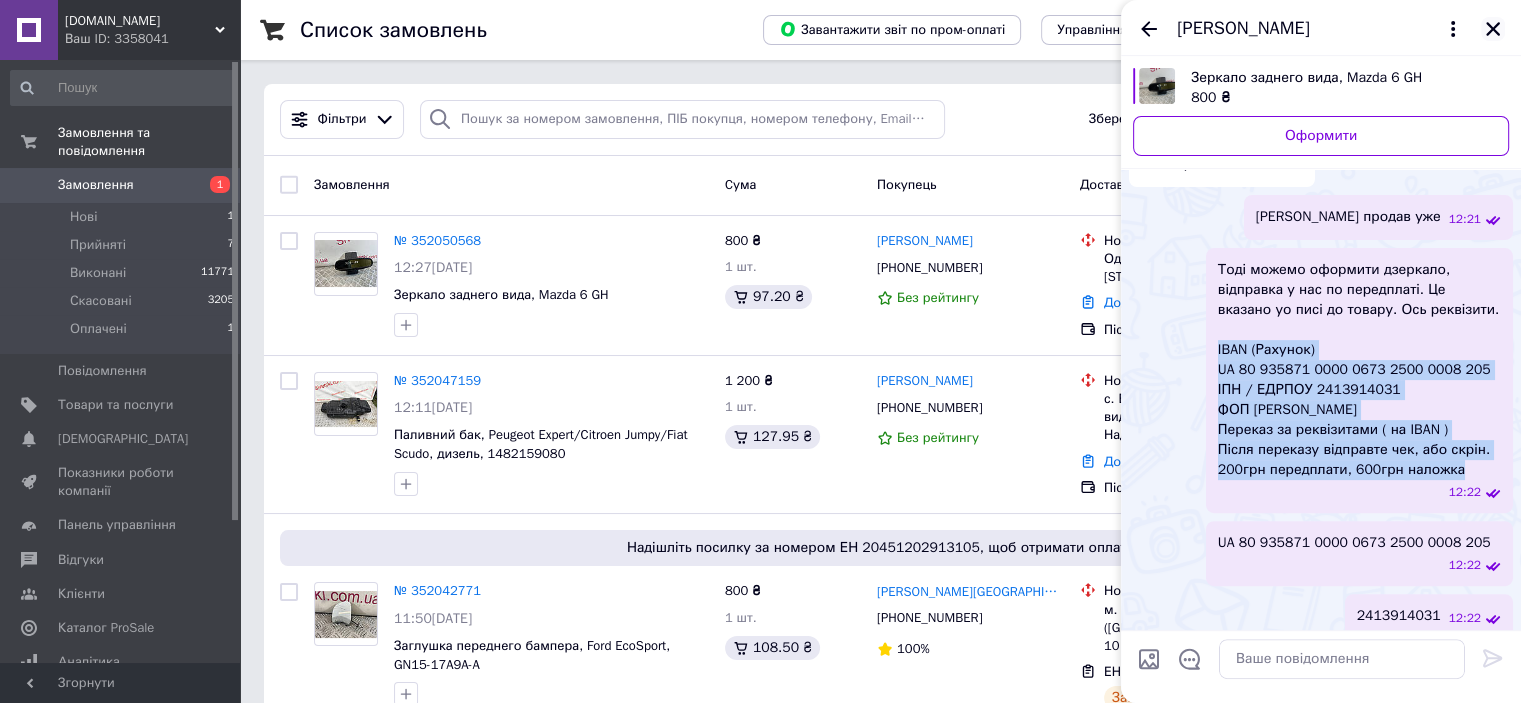 click 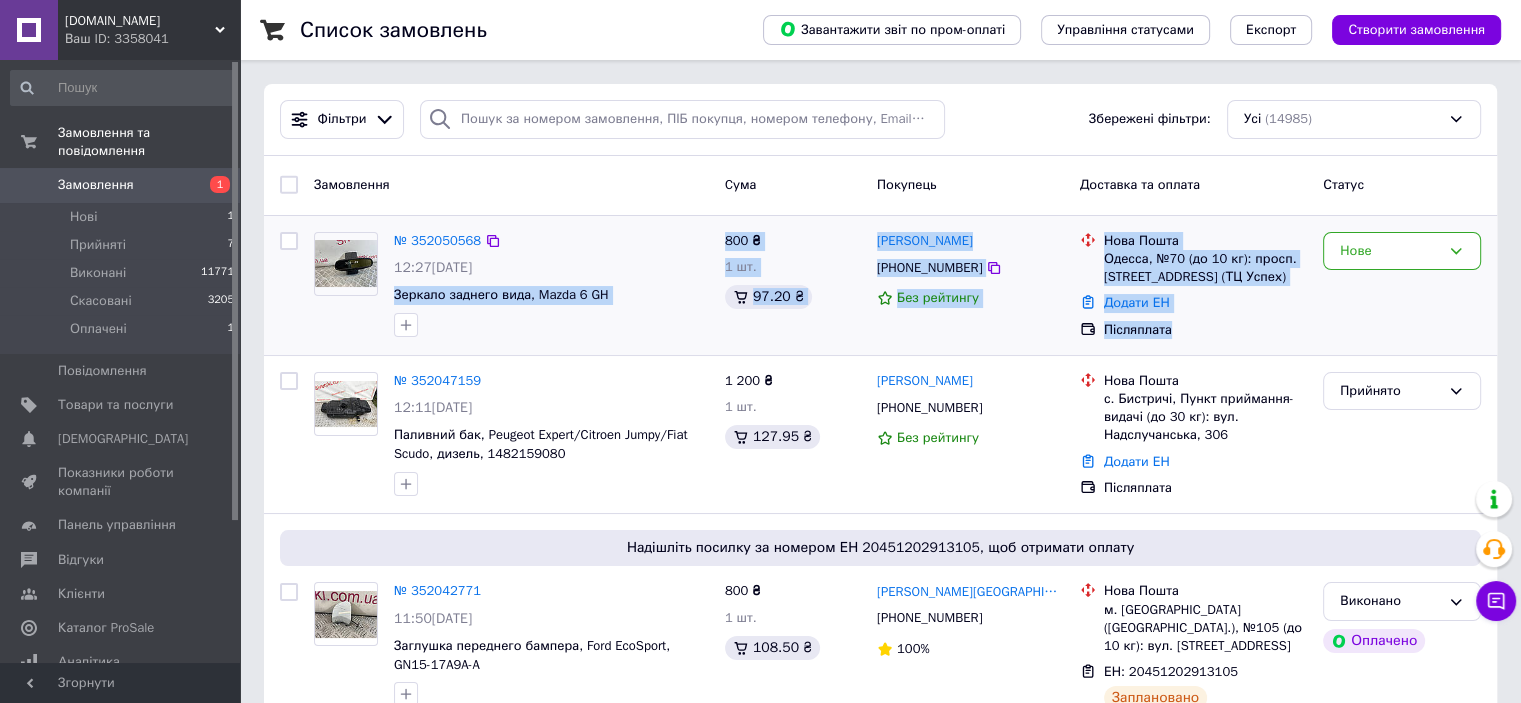 drag, startPoint x: 388, startPoint y: 294, endPoint x: 1231, endPoint y: 355, distance: 845.2041 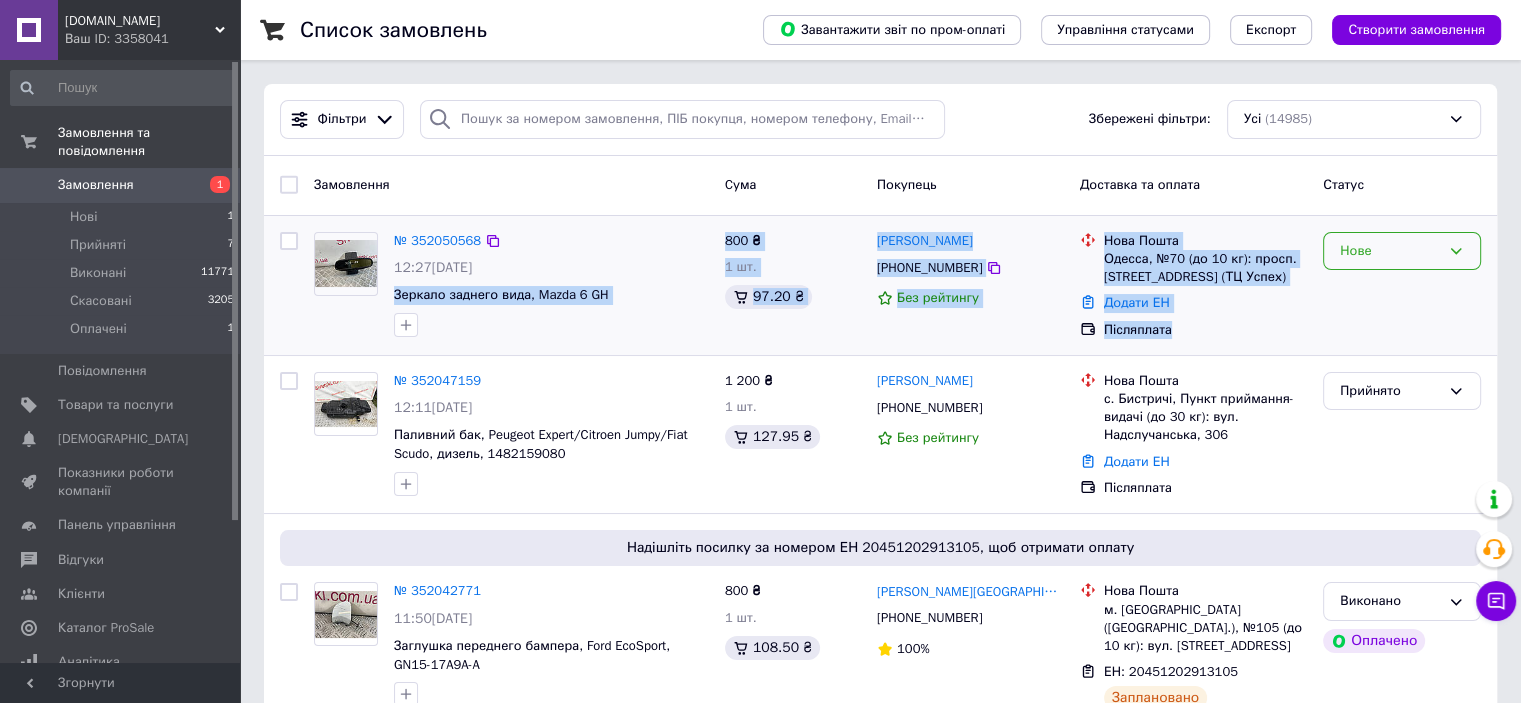 click on "Нове" at bounding box center (1390, 251) 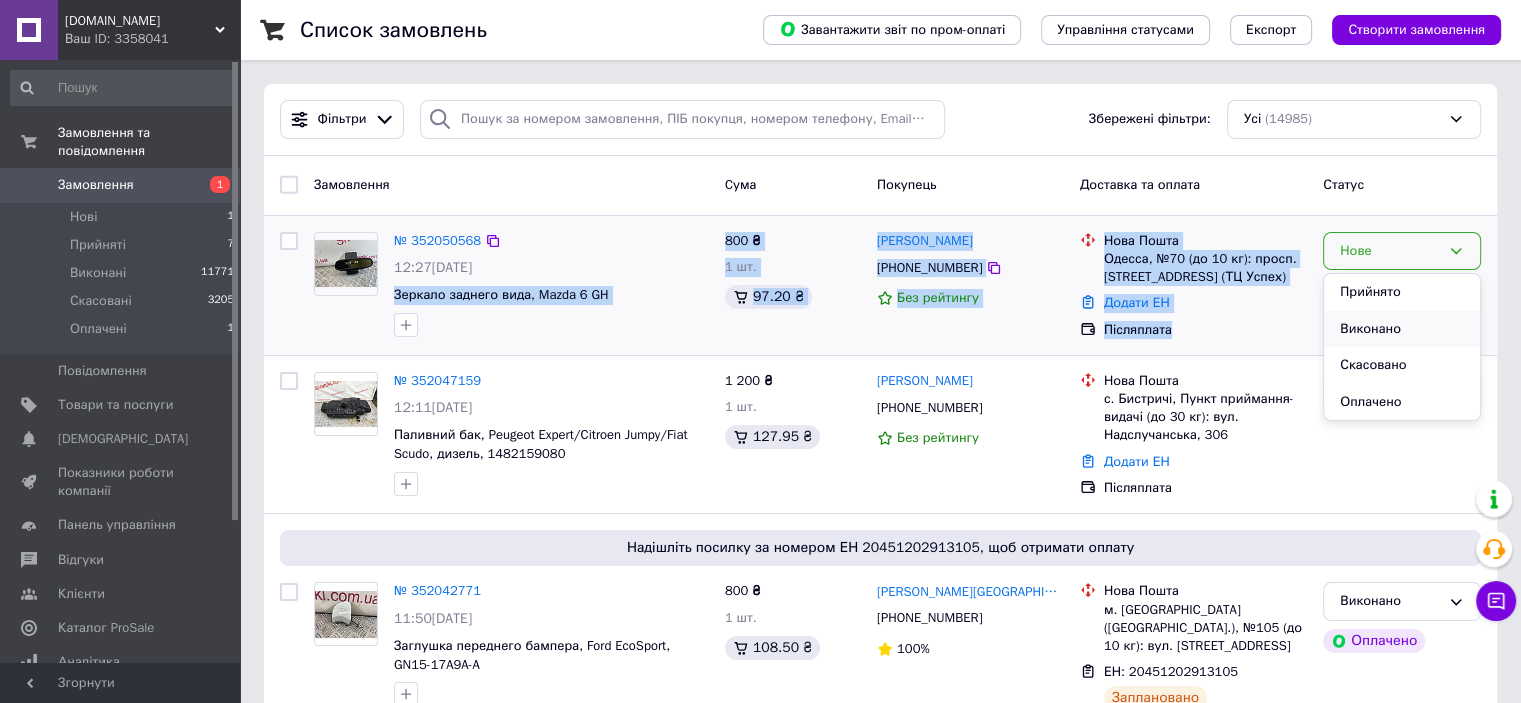 click on "Виконано" at bounding box center (1402, 329) 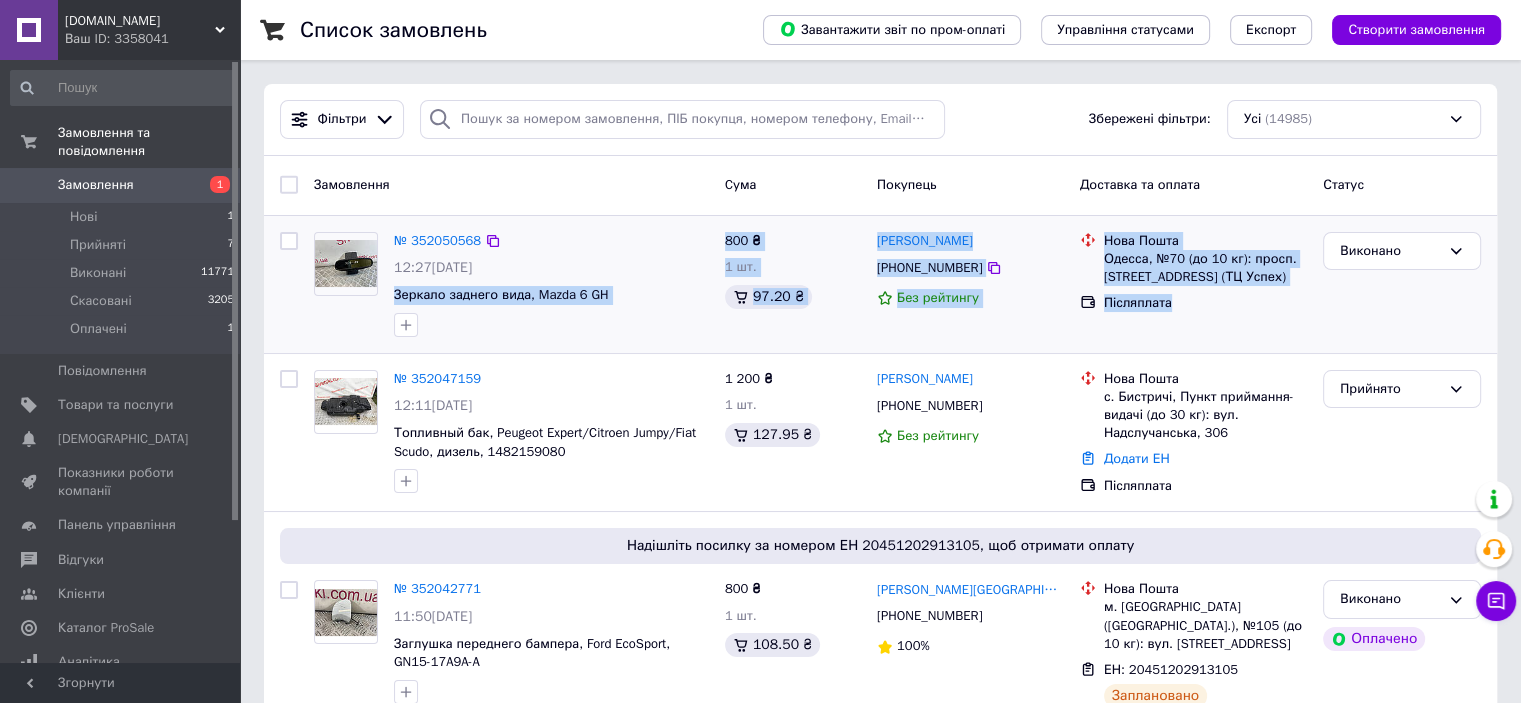 click at bounding box center [551, 325] 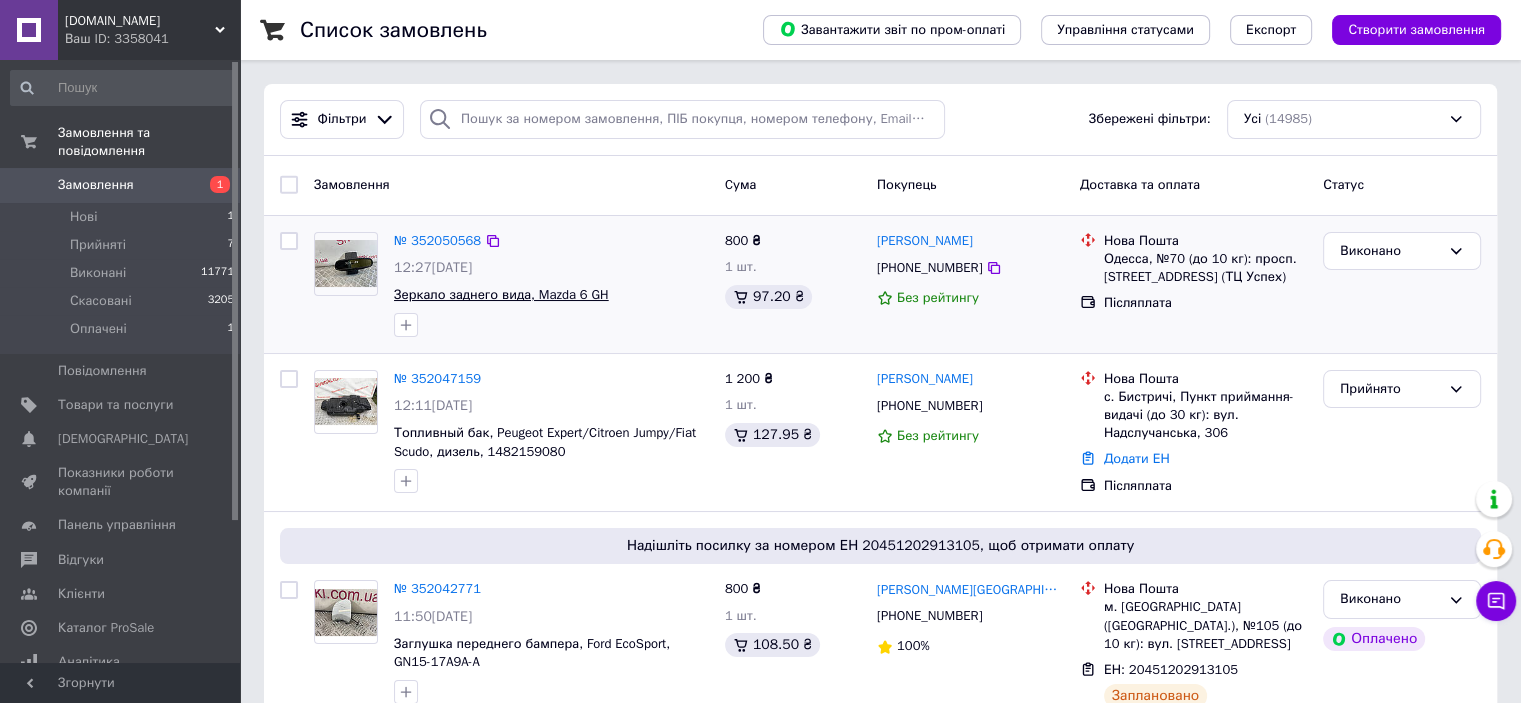 click on "Зеркало заднего вида, Mazda 6 GH" at bounding box center (501, 294) 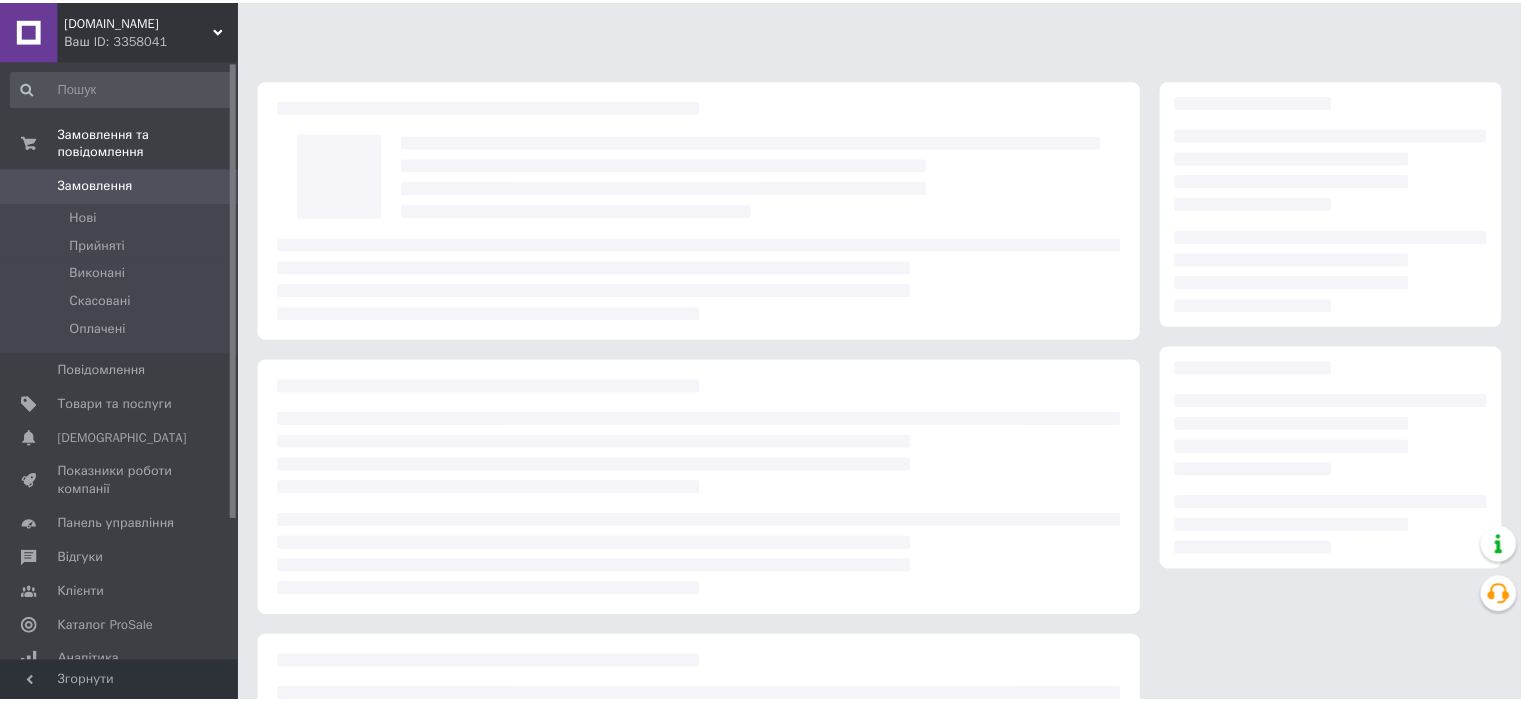 scroll, scrollTop: 0, scrollLeft: 0, axis: both 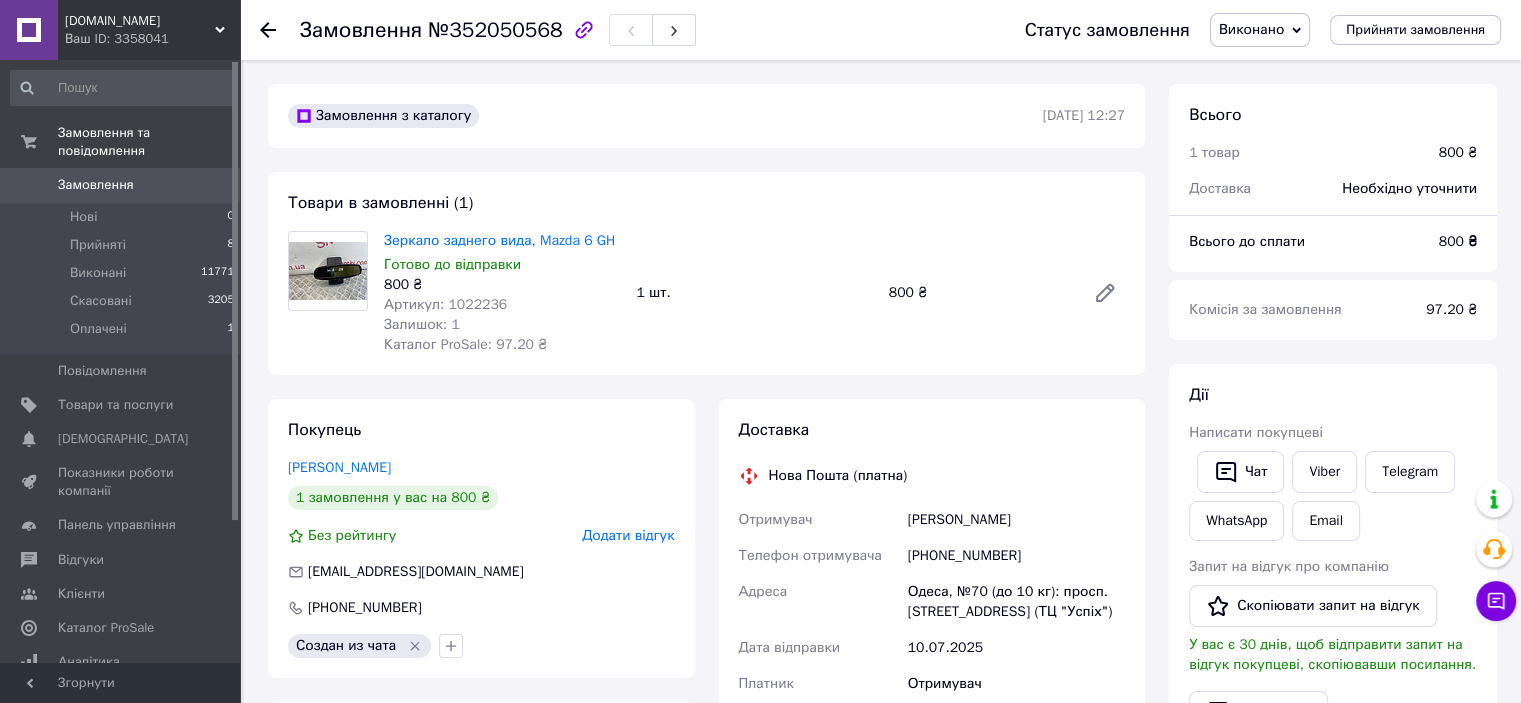 click on "Замовлення" at bounding box center [121, 185] 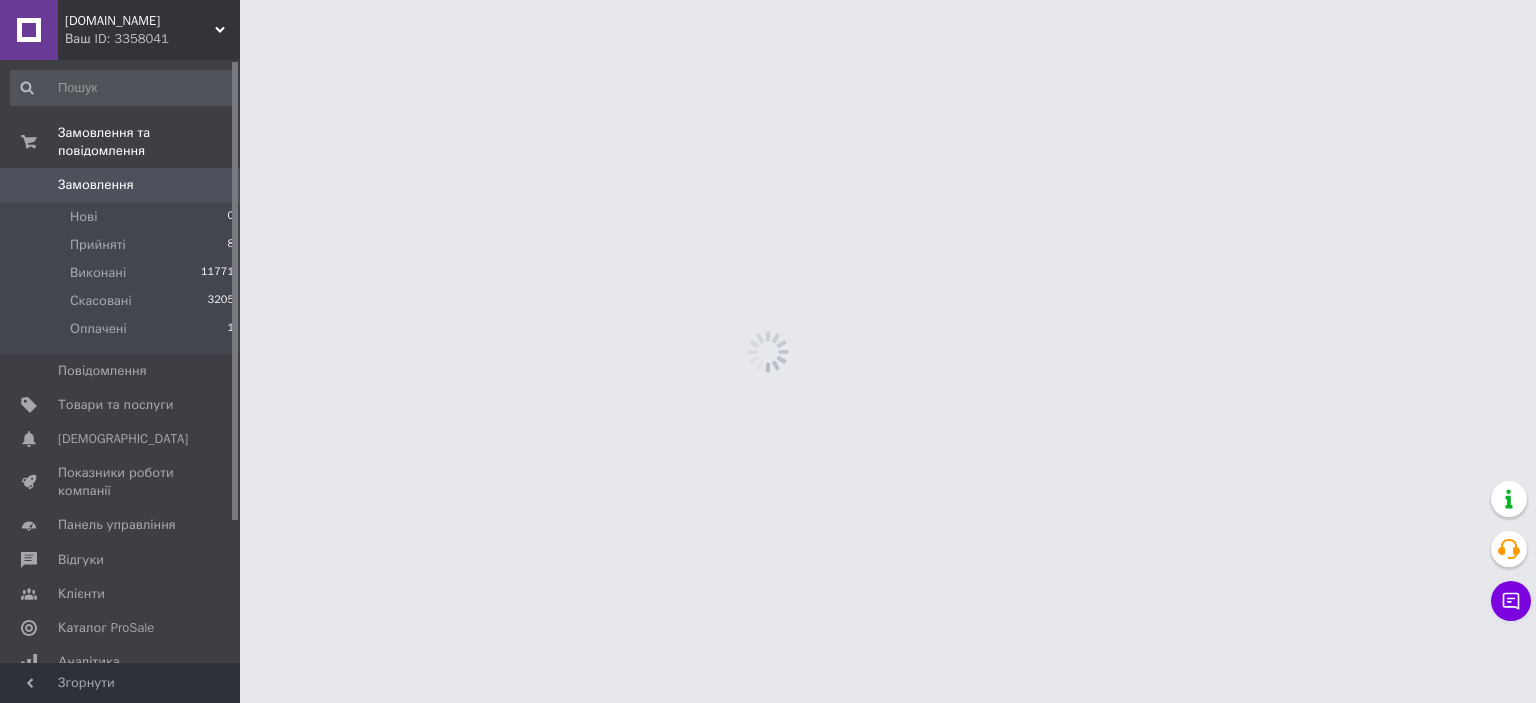 click on "Замовлення" at bounding box center (121, 185) 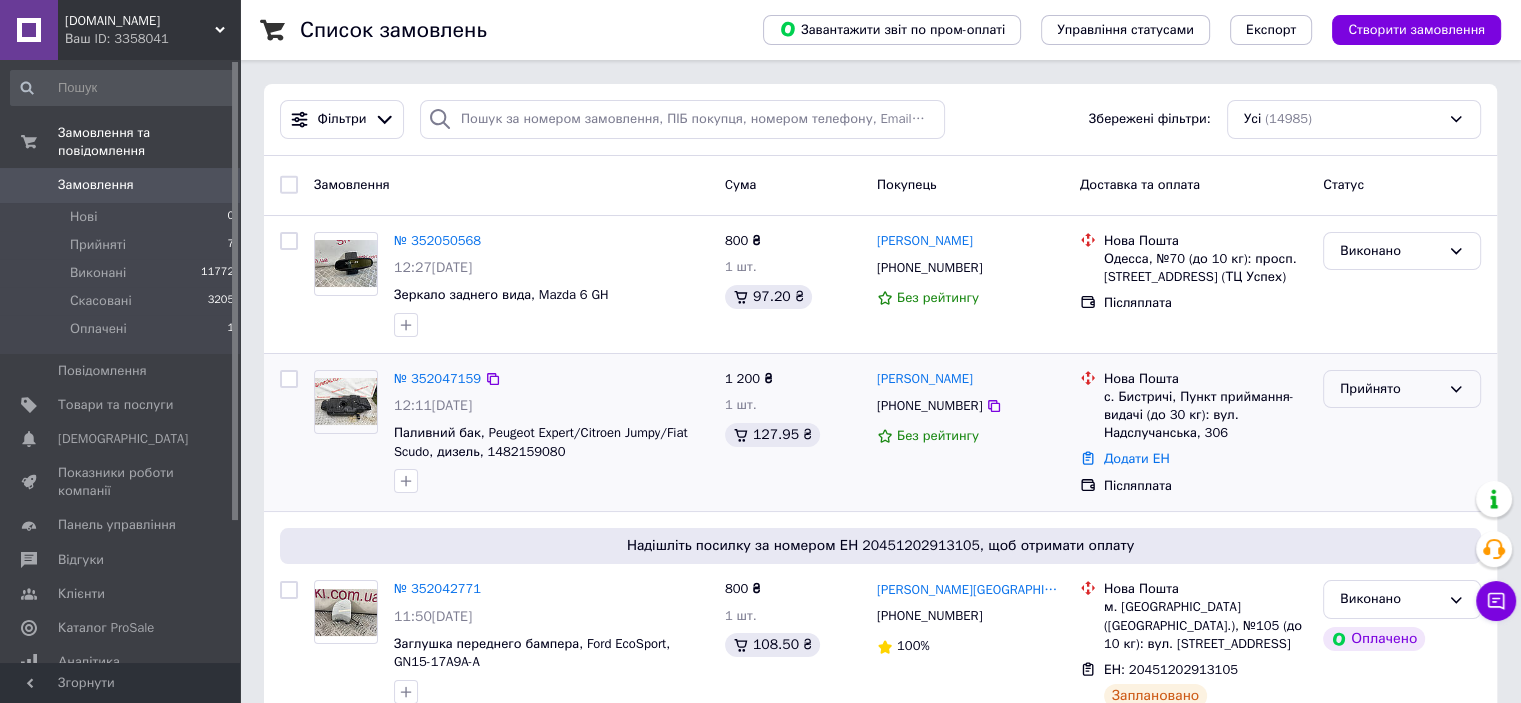 click on "Прийнято" at bounding box center (1390, 389) 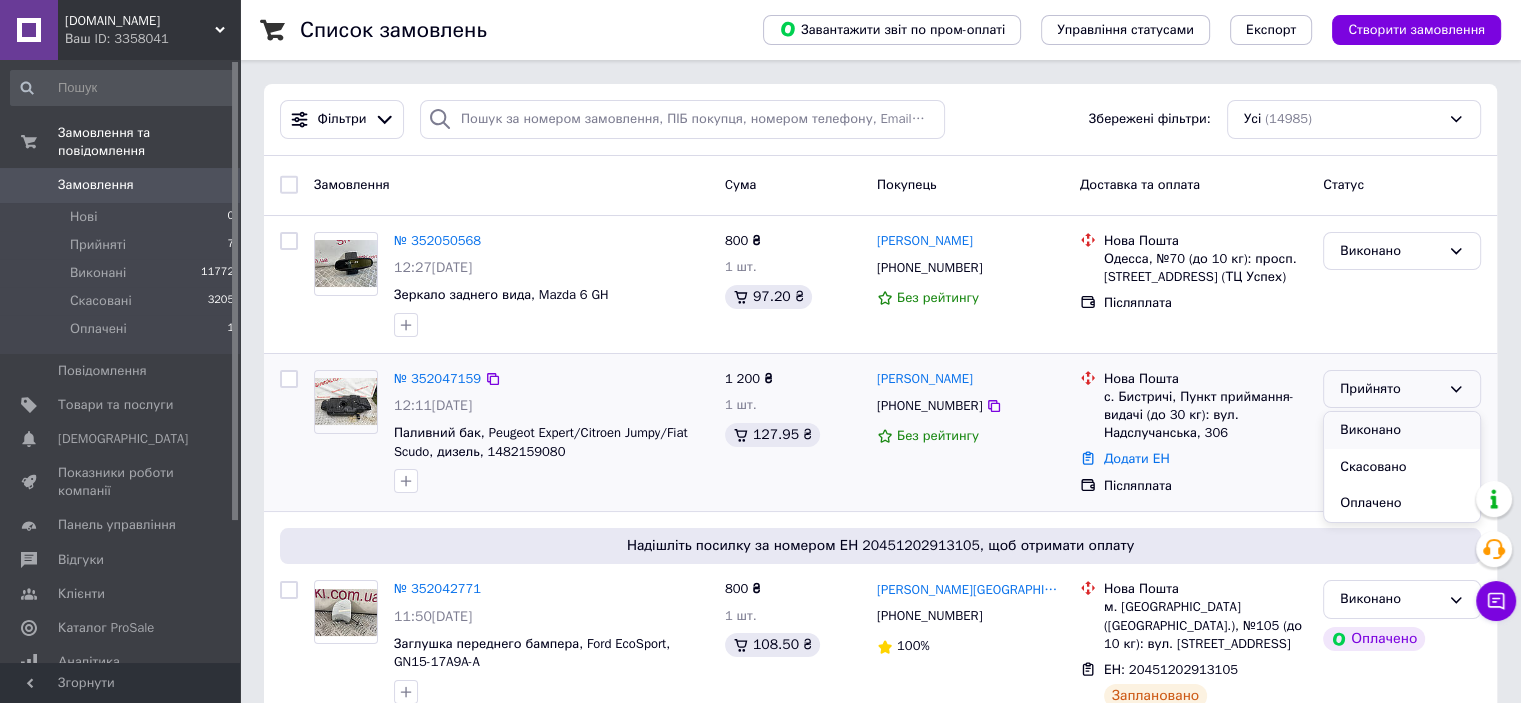 click on "Виконано" at bounding box center [1402, 430] 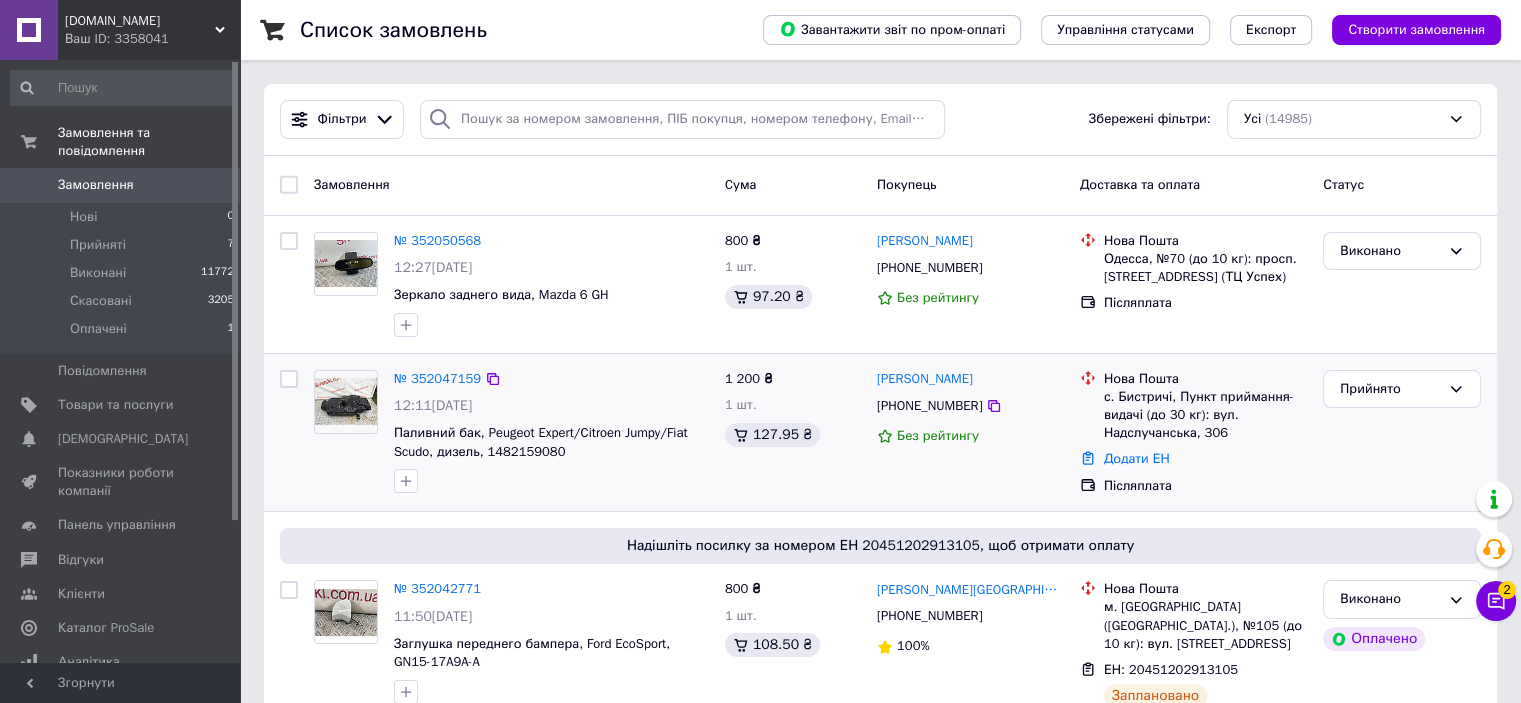 click 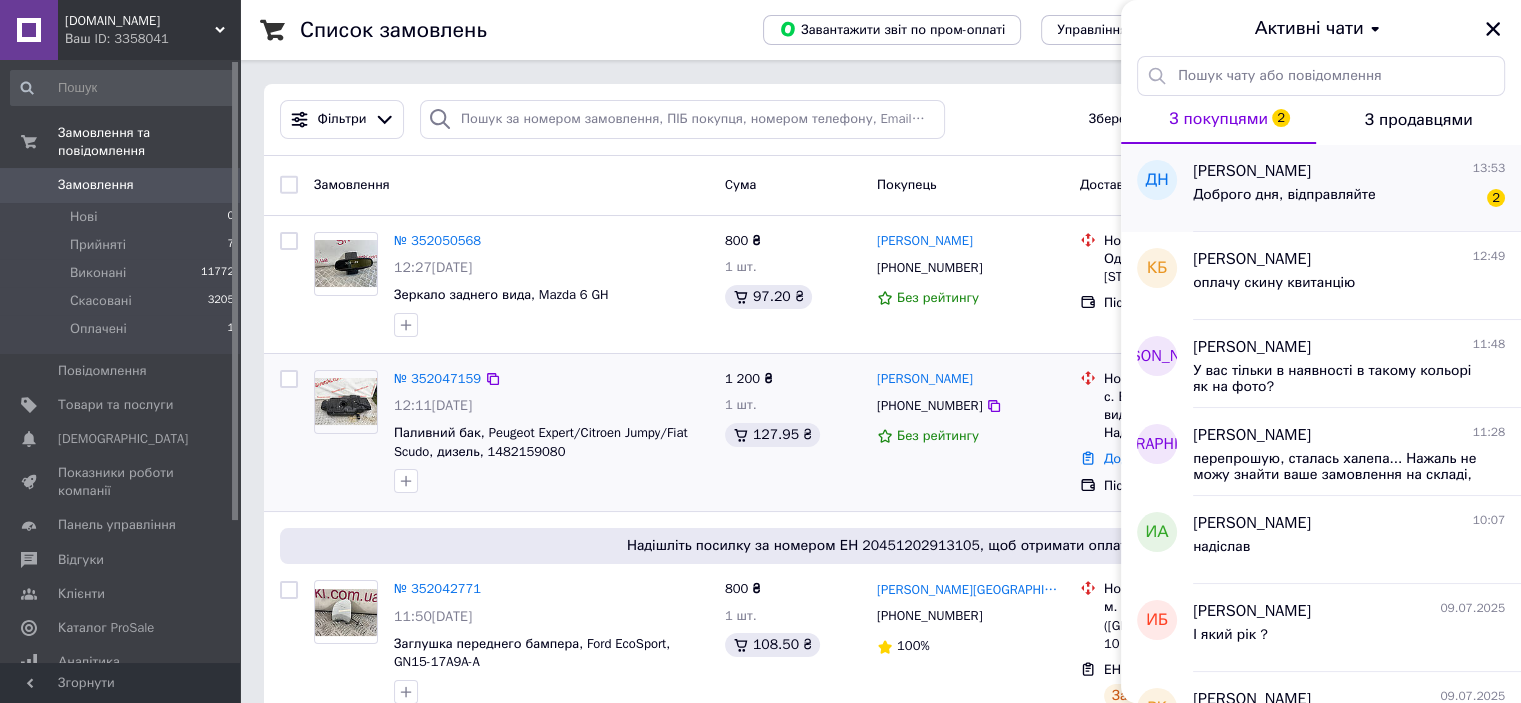 click on "Доброго дня, відправляйте" at bounding box center (1284, 195) 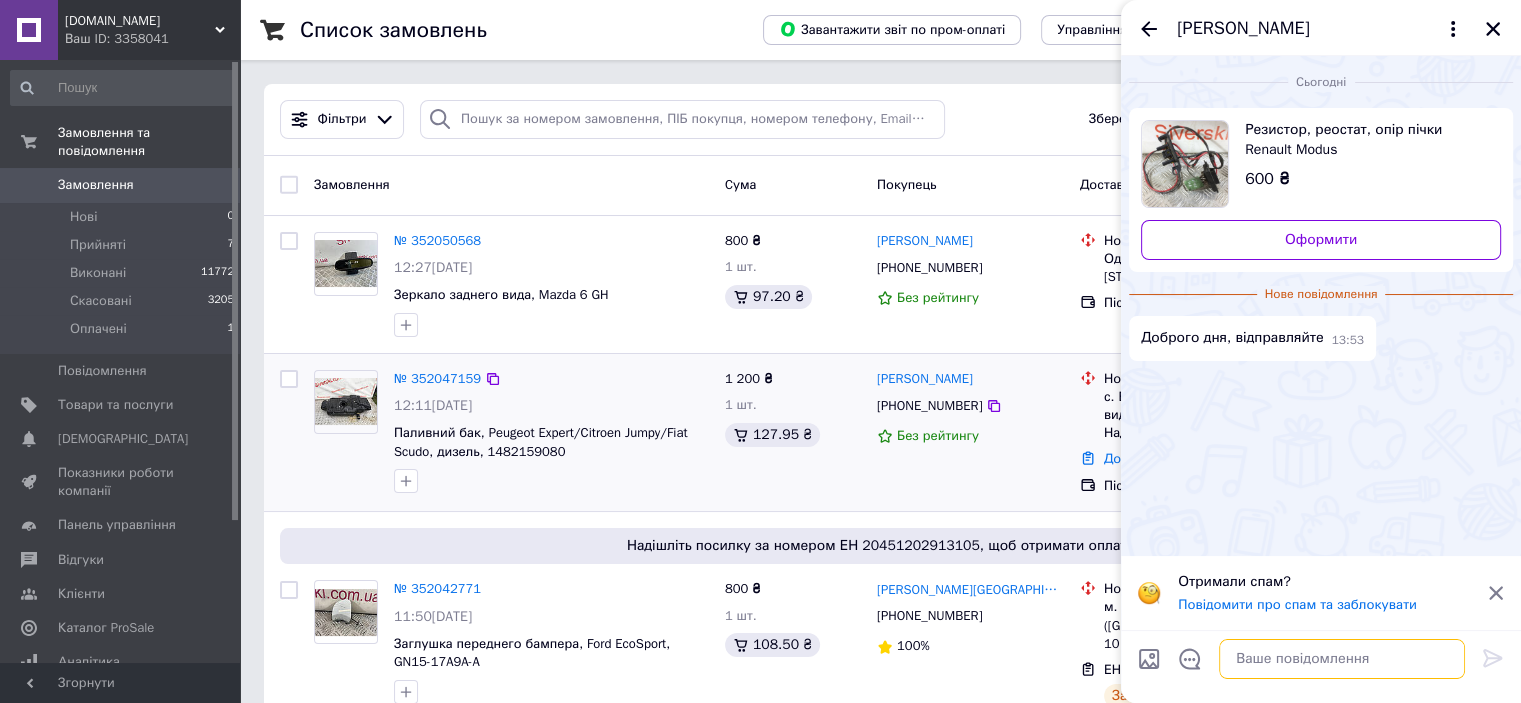 click at bounding box center [1342, 659] 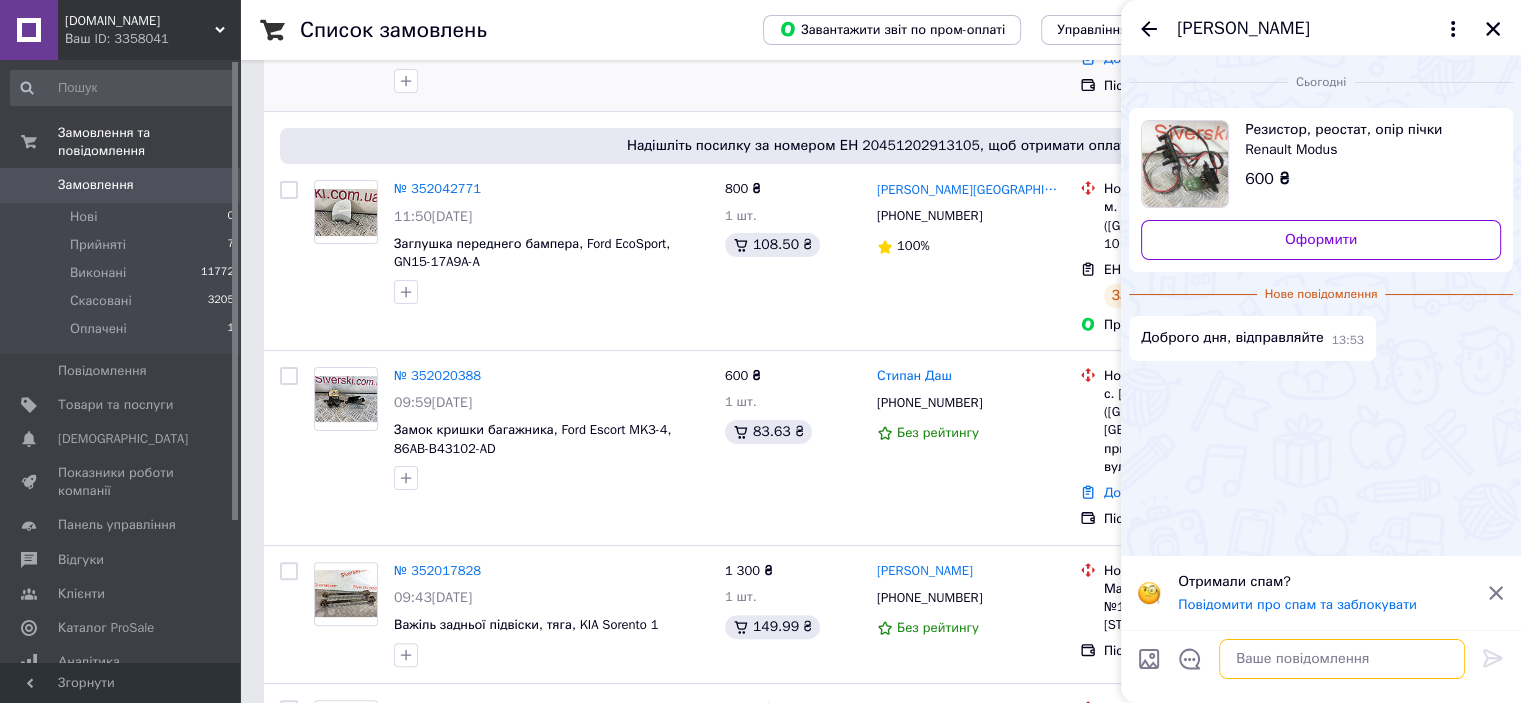 scroll, scrollTop: 0, scrollLeft: 0, axis: both 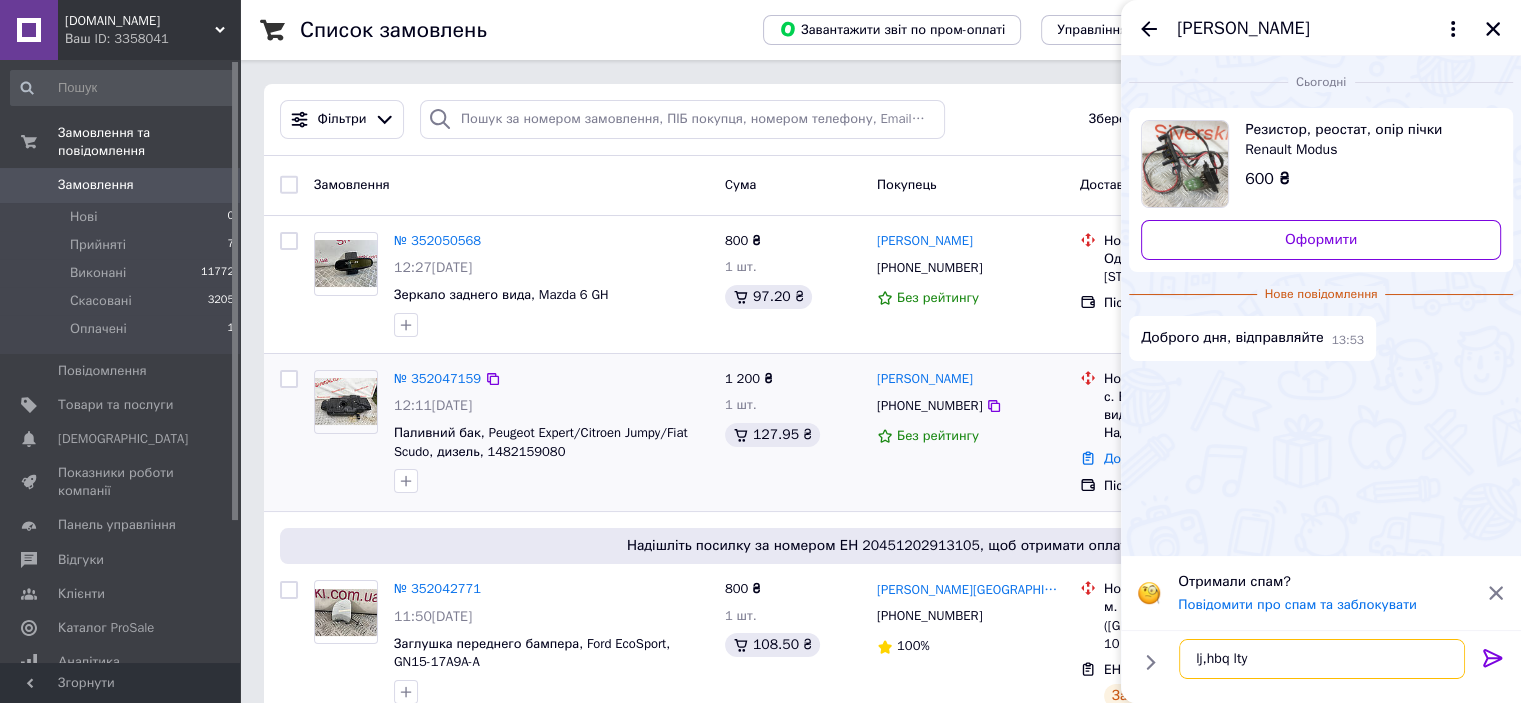 type on "lj,hbq ltym" 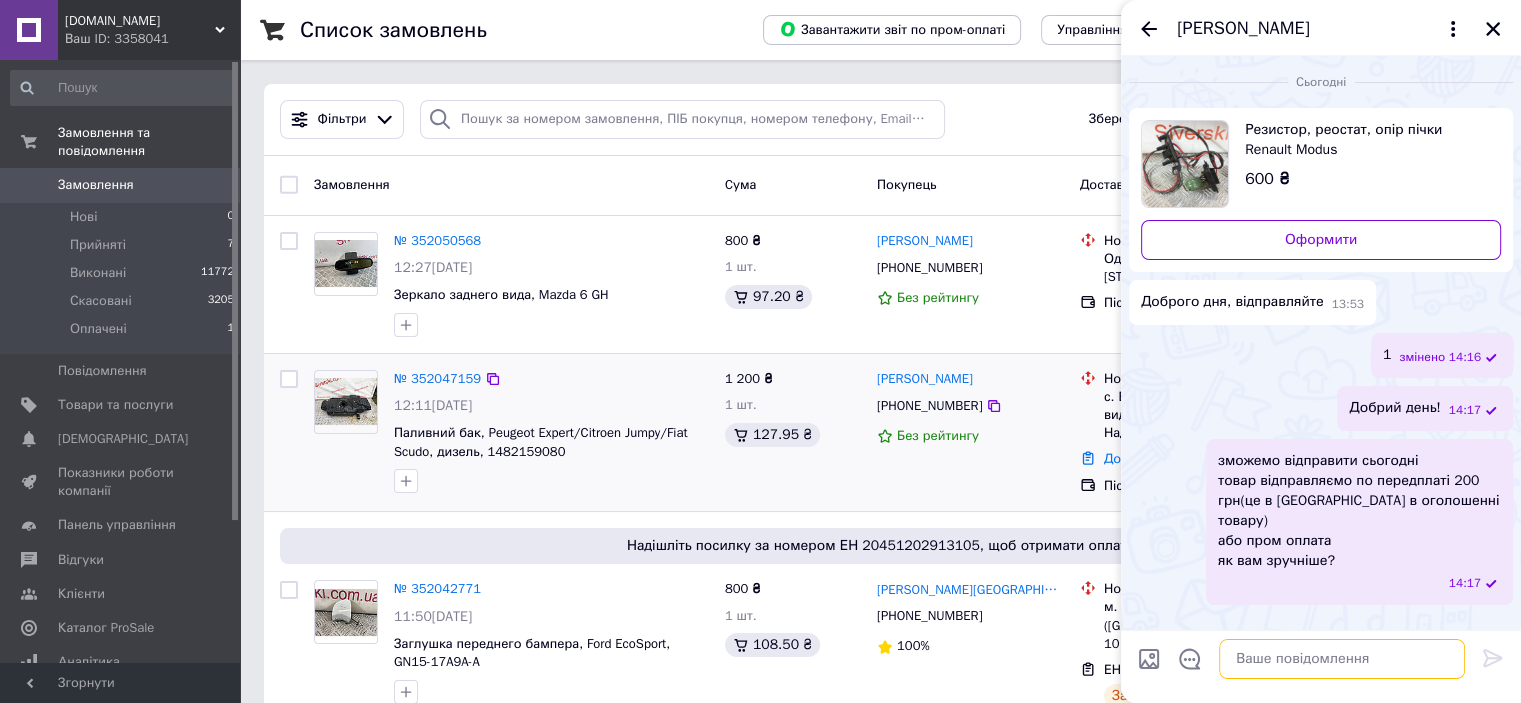 paste on "IBAN (Рахунок)
UA 80 935871 0000 0673 2500 0008 205
ІПН / ЕДРПОУ 2413914031
ФОП Сіверський Микола Іванович
Переказ за реквізитами ( на IBAN )
Після переказу відправте чек, або скрін(phone)" 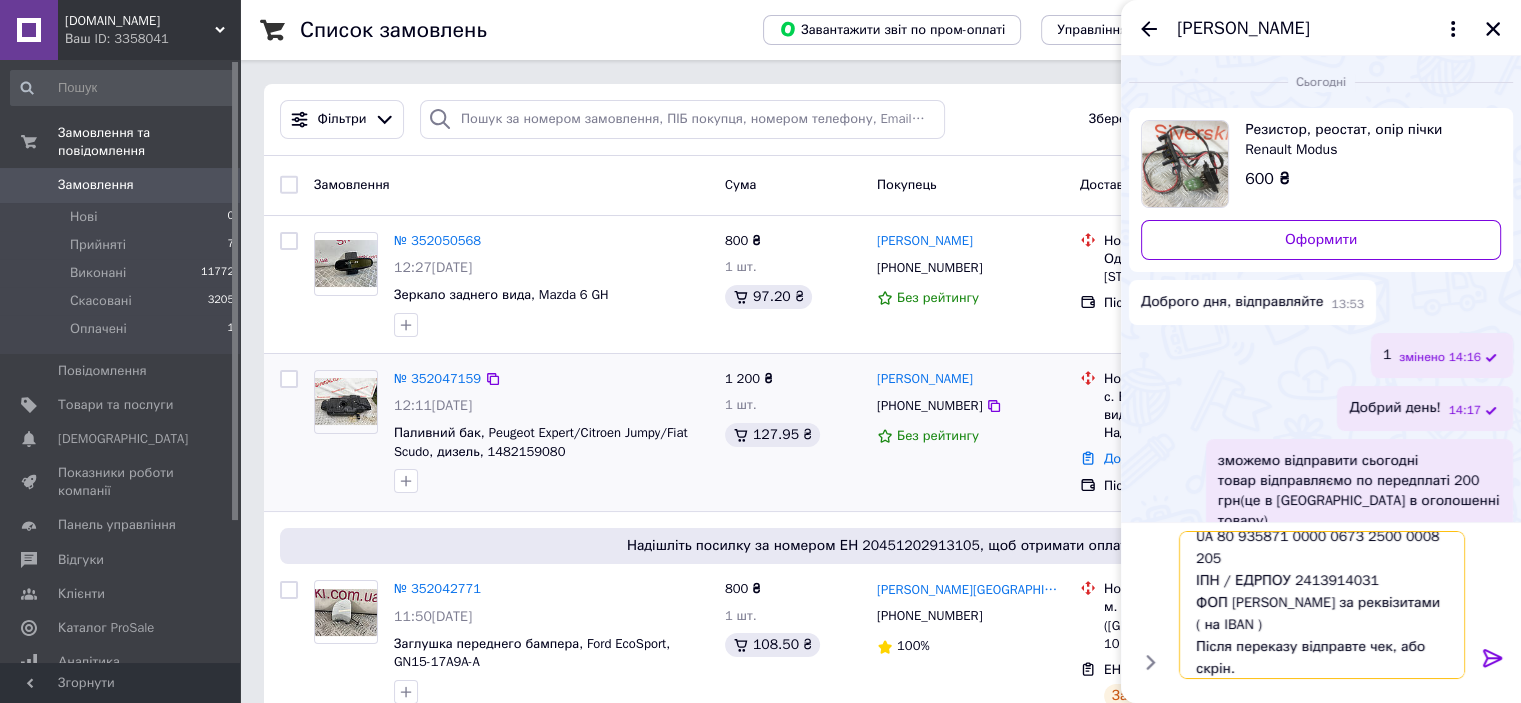 scroll, scrollTop: 23, scrollLeft: 0, axis: vertical 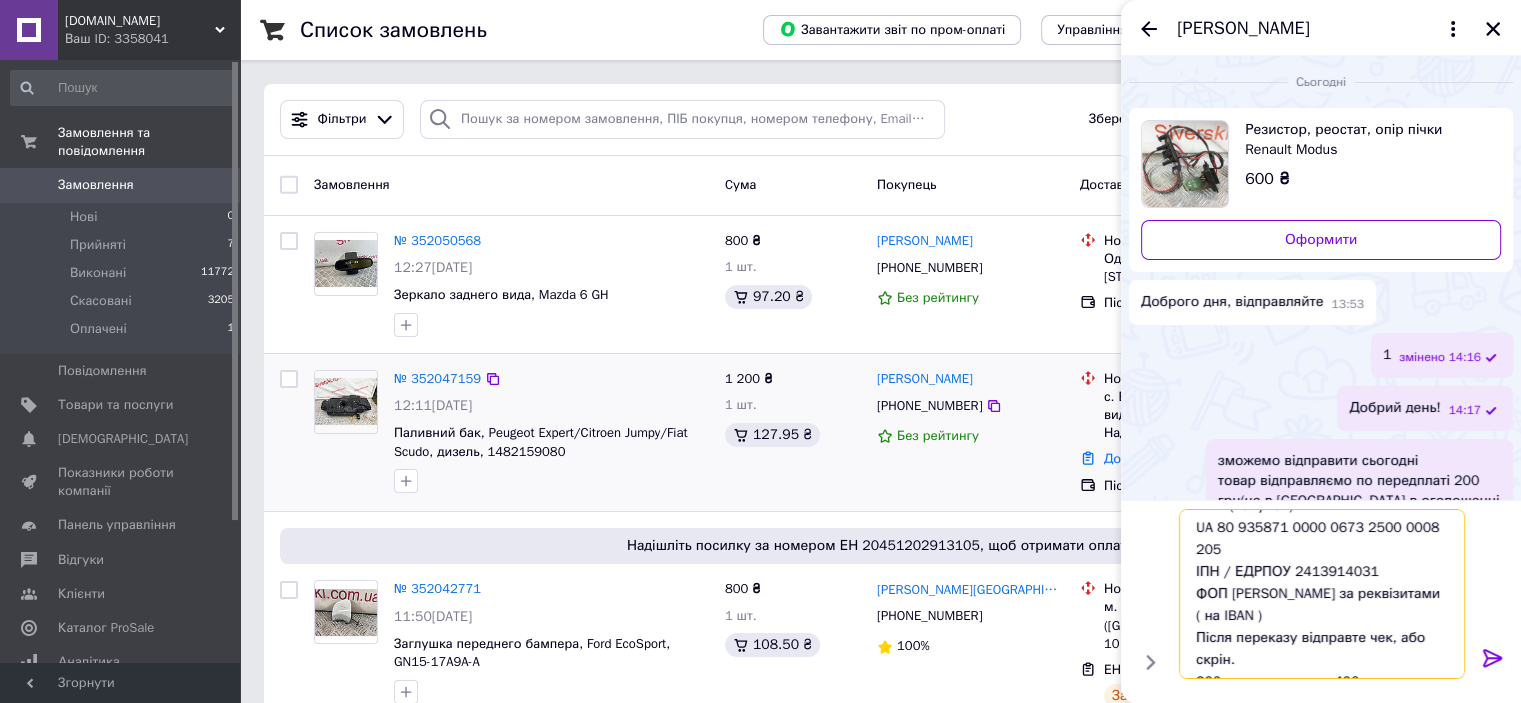 type on "IBAN (Рахунок)
UA 80 935871 0000 0673 2500 0008 205
ІПН / ЕДРПОУ 2413914031
ФОП Сіверський Микола Іванович
Переказ за реквізитами ( на IBAN )
Після переказу відправте чек, або скрін.
200грн передплати, 400грн наложка." 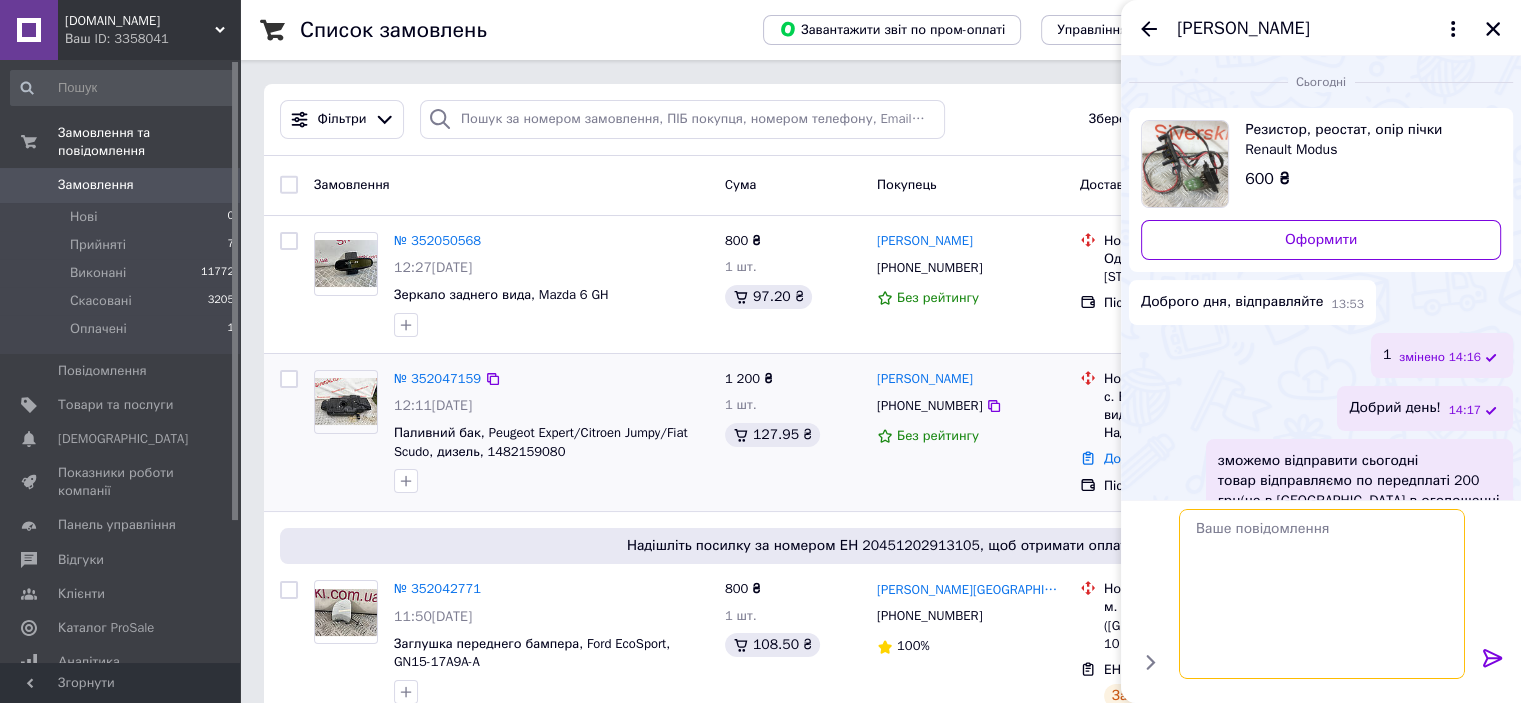 scroll, scrollTop: 0, scrollLeft: 0, axis: both 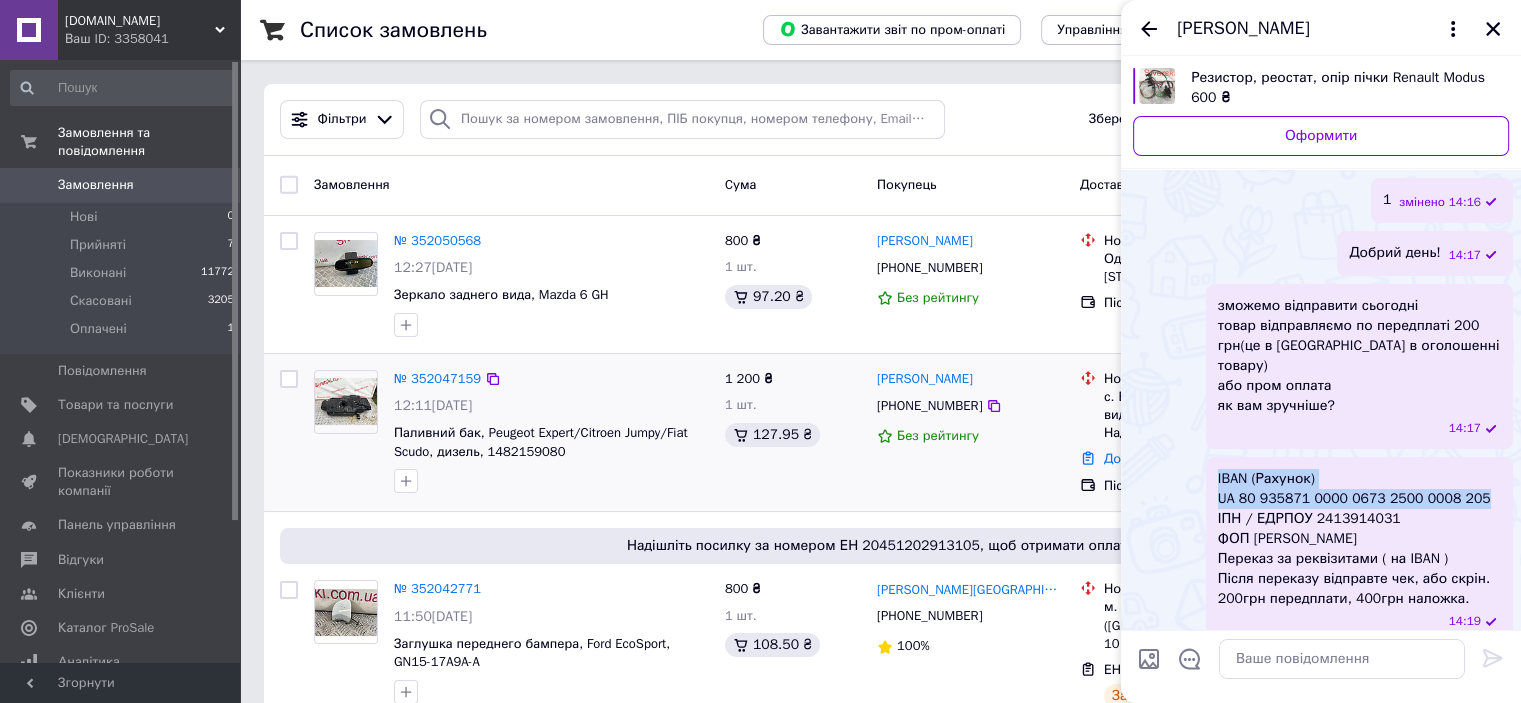 drag, startPoint x: 1470, startPoint y: 481, endPoint x: 1211, endPoint y: 475, distance: 259.0695 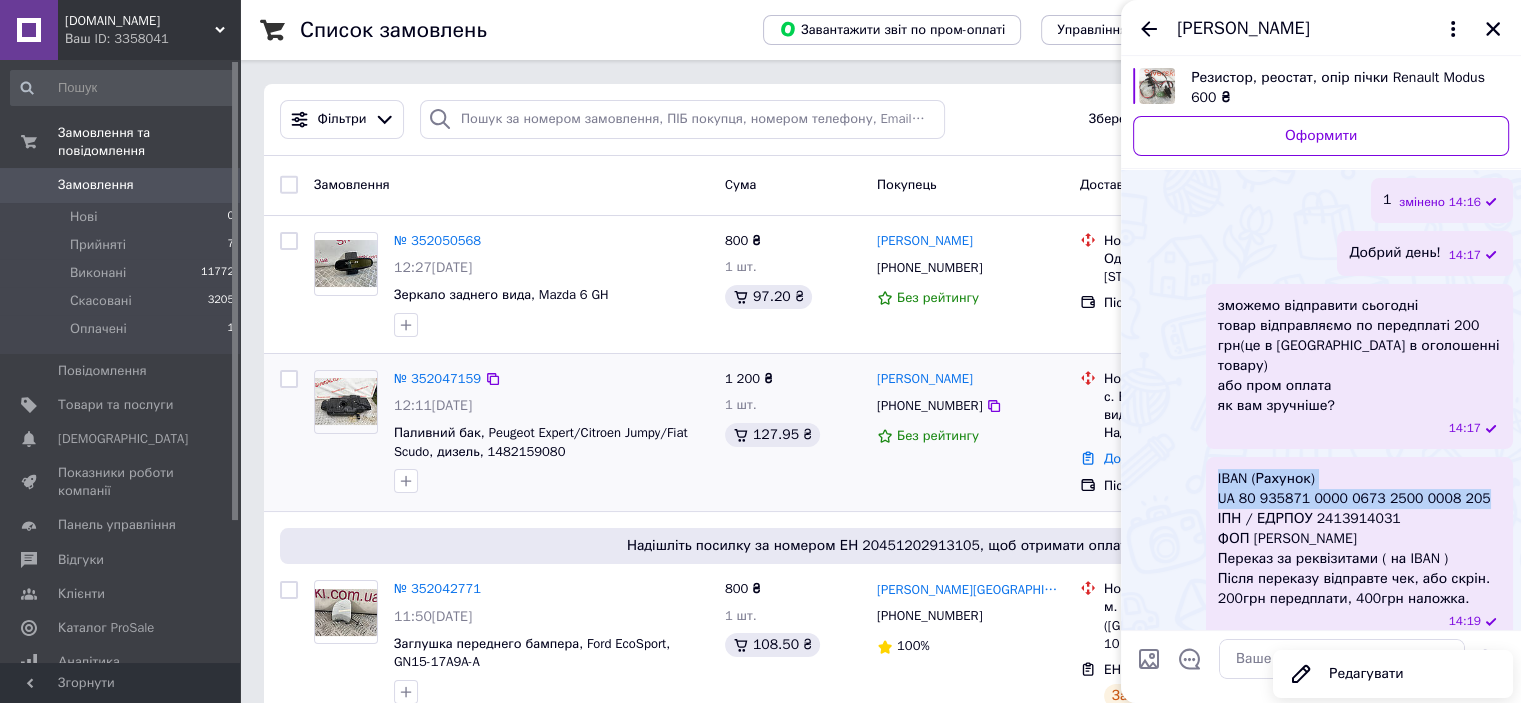 click on "IBAN (Рахунок) UA 80 935871 0000 0673 2500 0008 205 ІПН / ЕДРПОУ 2413914031 ФОП Сіверський Микола Іванович  Переказ за реквізитами ( на IBAN )  Після переказу відправте чек, або скрін. 200грн передплати, 400грн наложка." at bounding box center (1354, 539) 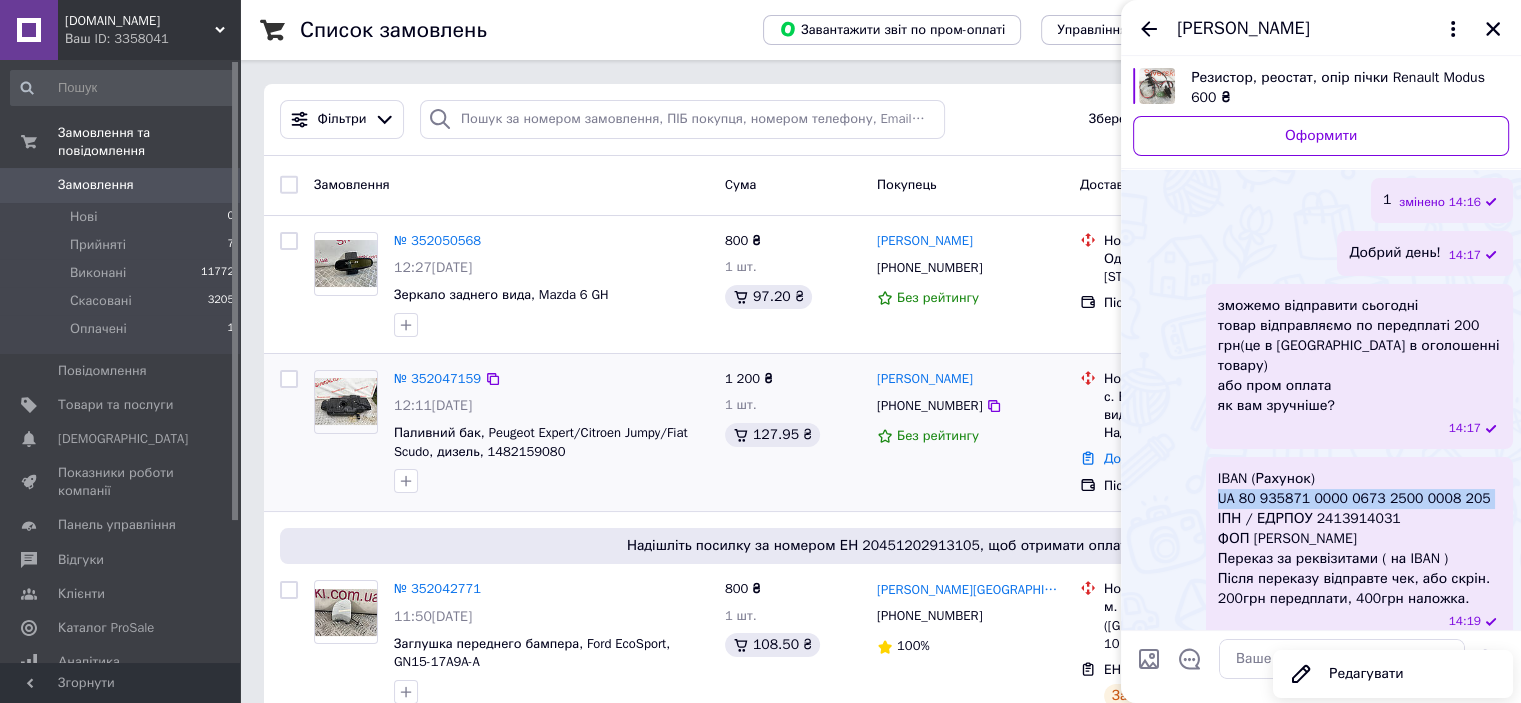 drag, startPoint x: 1219, startPoint y: 482, endPoint x: 1485, endPoint y: 484, distance: 266.0075 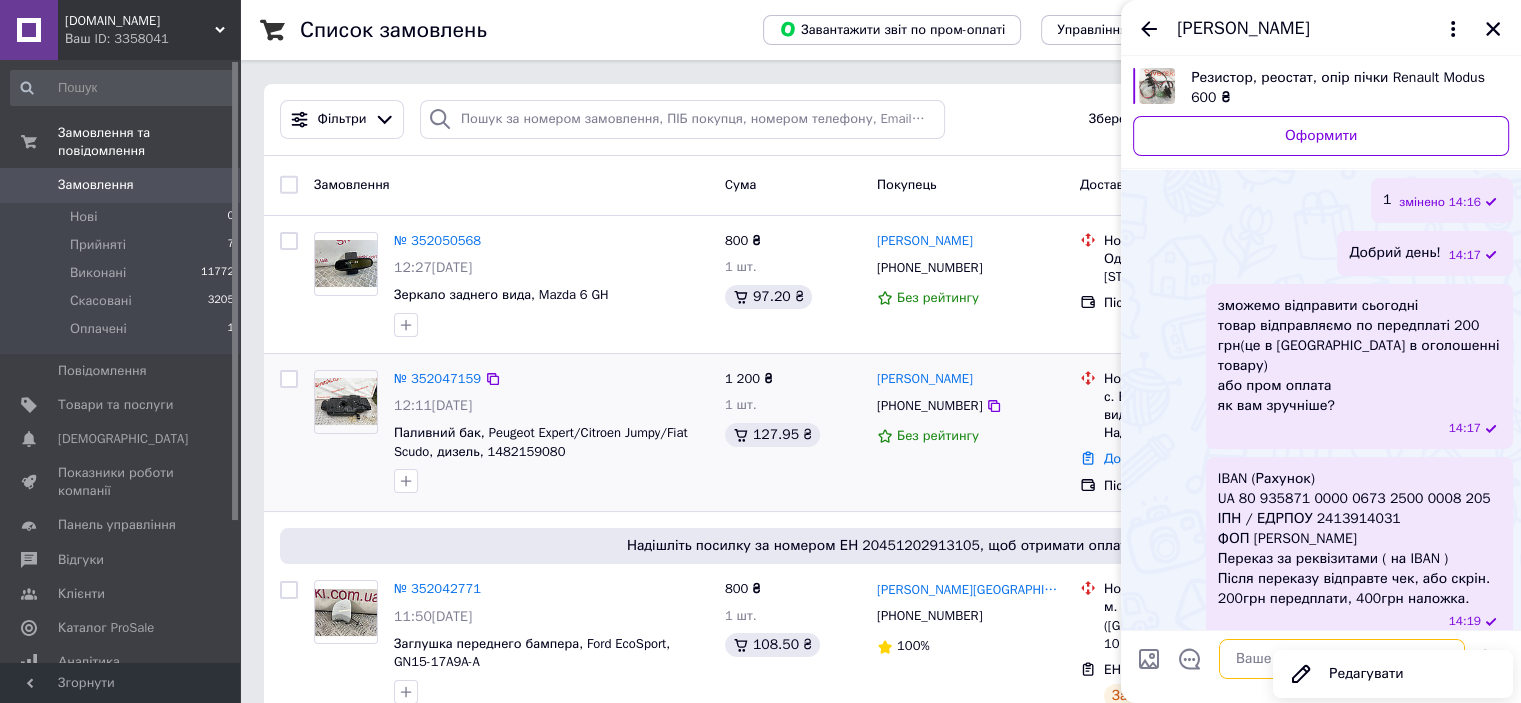 click at bounding box center (1342, 659) 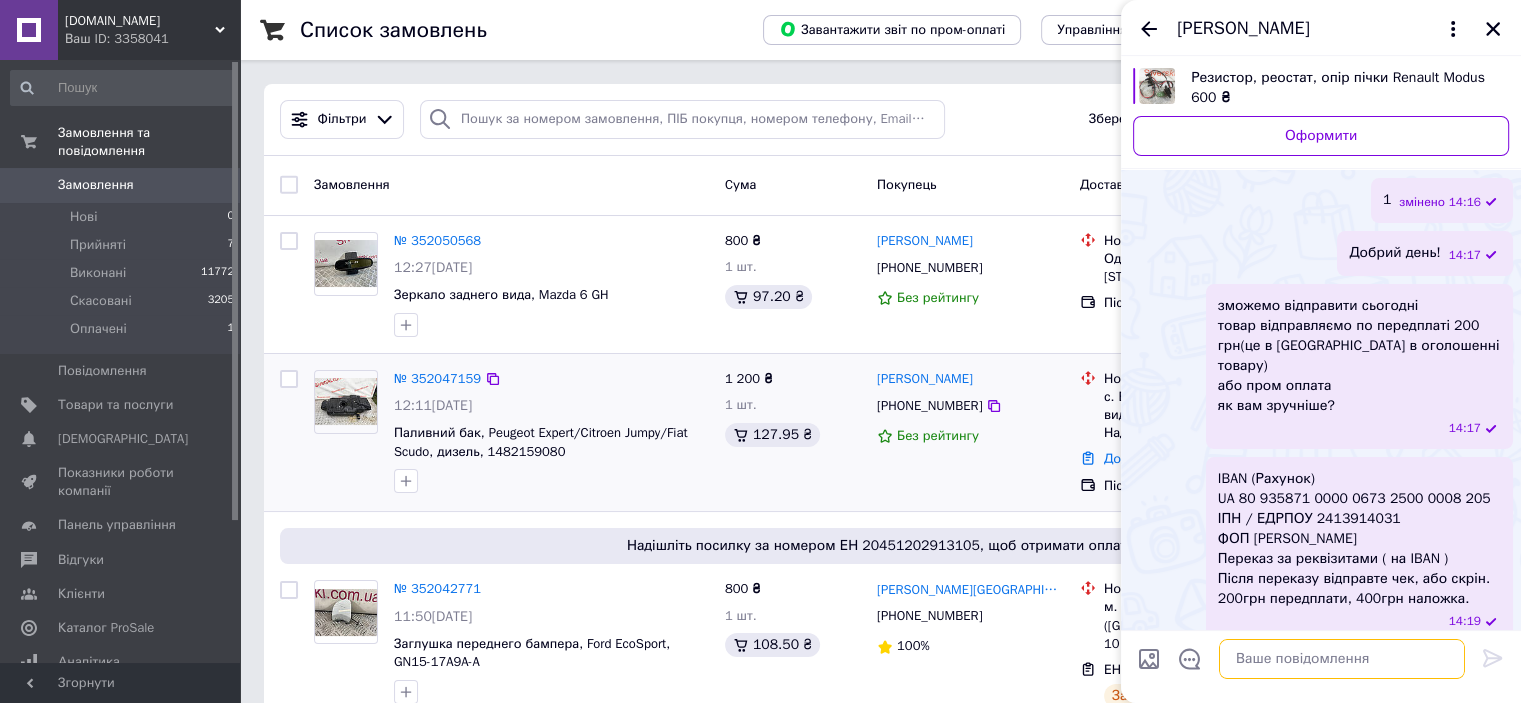 scroll, scrollTop: 0, scrollLeft: 0, axis: both 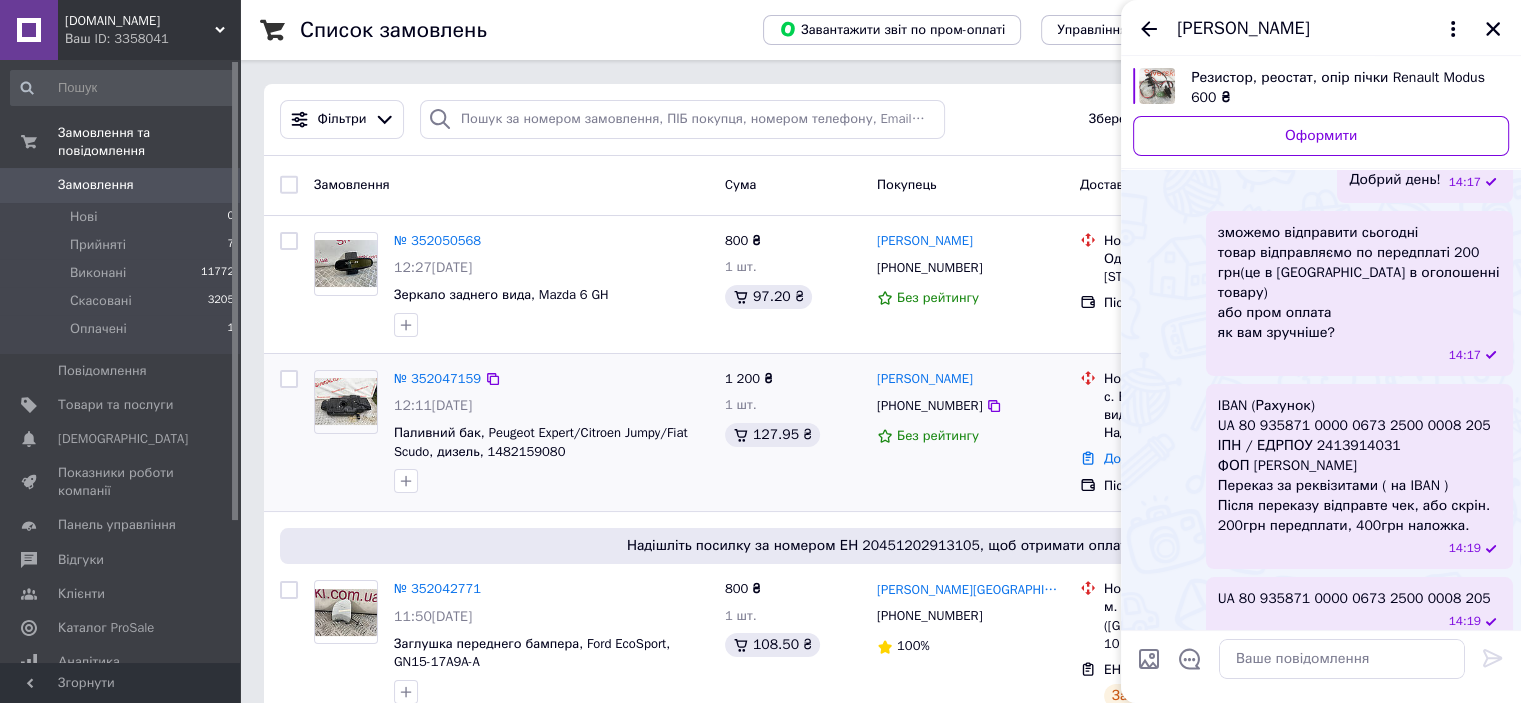 click on "IBAN (Рахунок) UA 80 935871 0000 0673 2500 0008 205 ІПН / ЕДРПОУ 2413914031 ФОП Сіверський Микола Іванович  Переказ за реквізитами ( на IBAN )  Після переказу відправте чек, або скрін. 200грн передплати, 400грн наложка." at bounding box center (1354, 466) 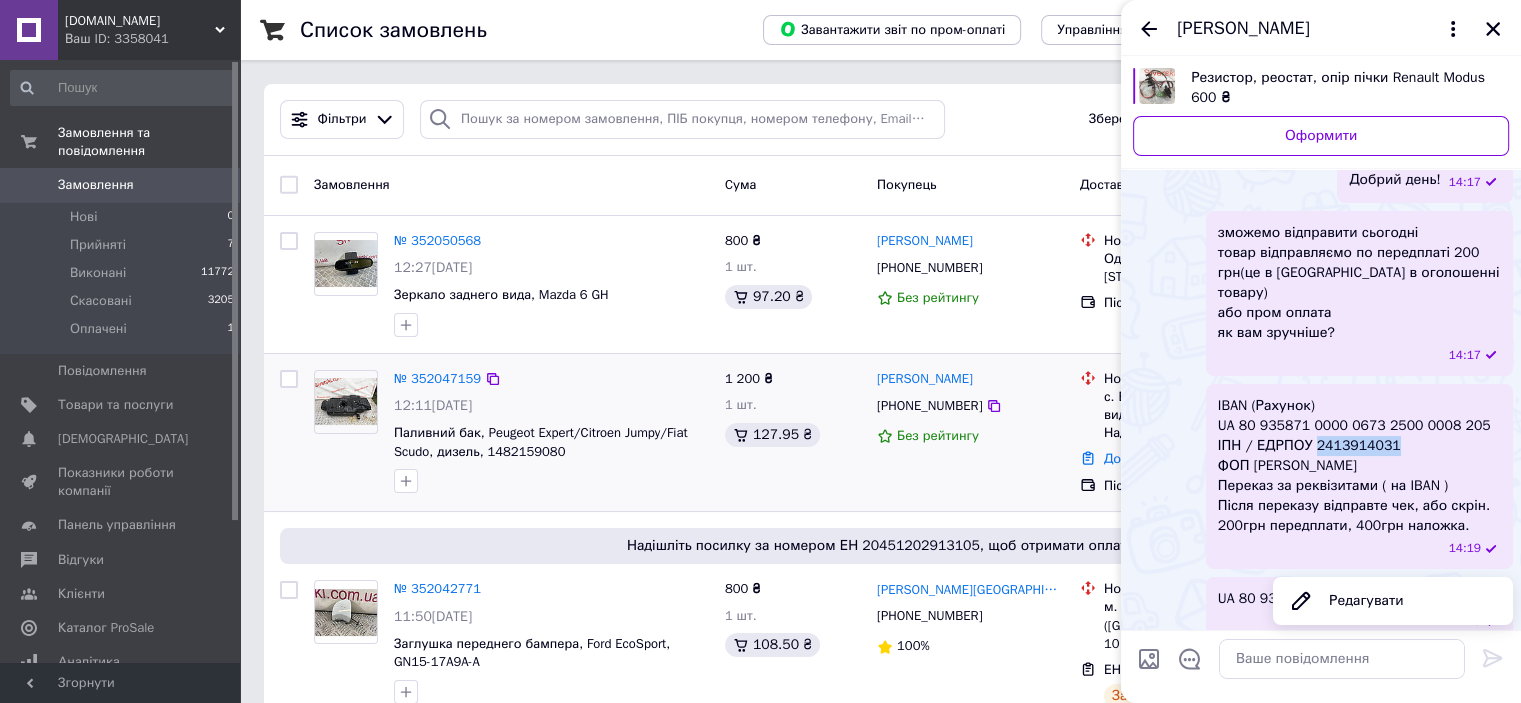 click on "IBAN (Рахунок) UA 80 935871 0000 0673 2500 0008 205 ІПН / ЕДРПОУ 2413914031 ФОП Сіверський Микола Іванович  Переказ за реквізитами ( на IBAN )  Після переказу відправте чек, або скрін. 200грн передплати, 400грн наложка." at bounding box center [1354, 466] 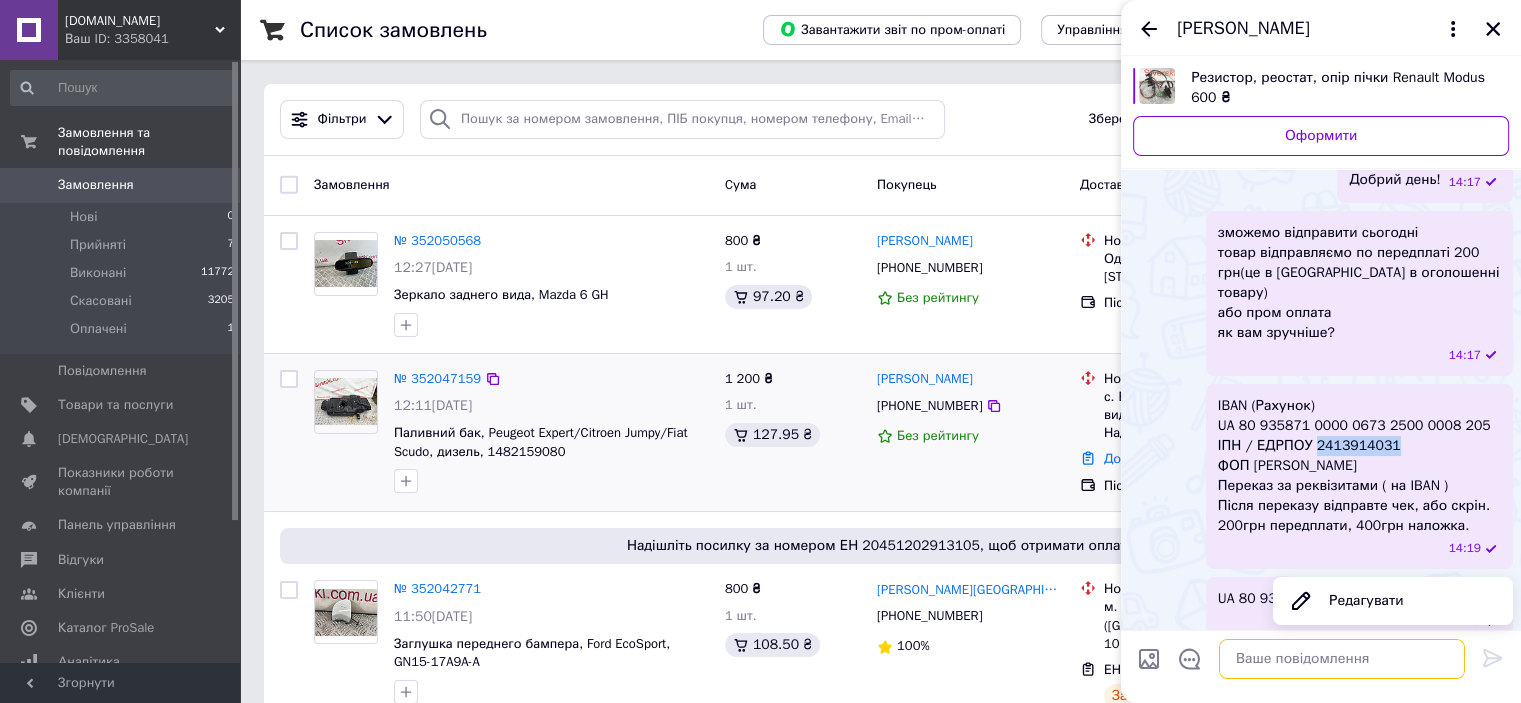 click at bounding box center (1342, 659) 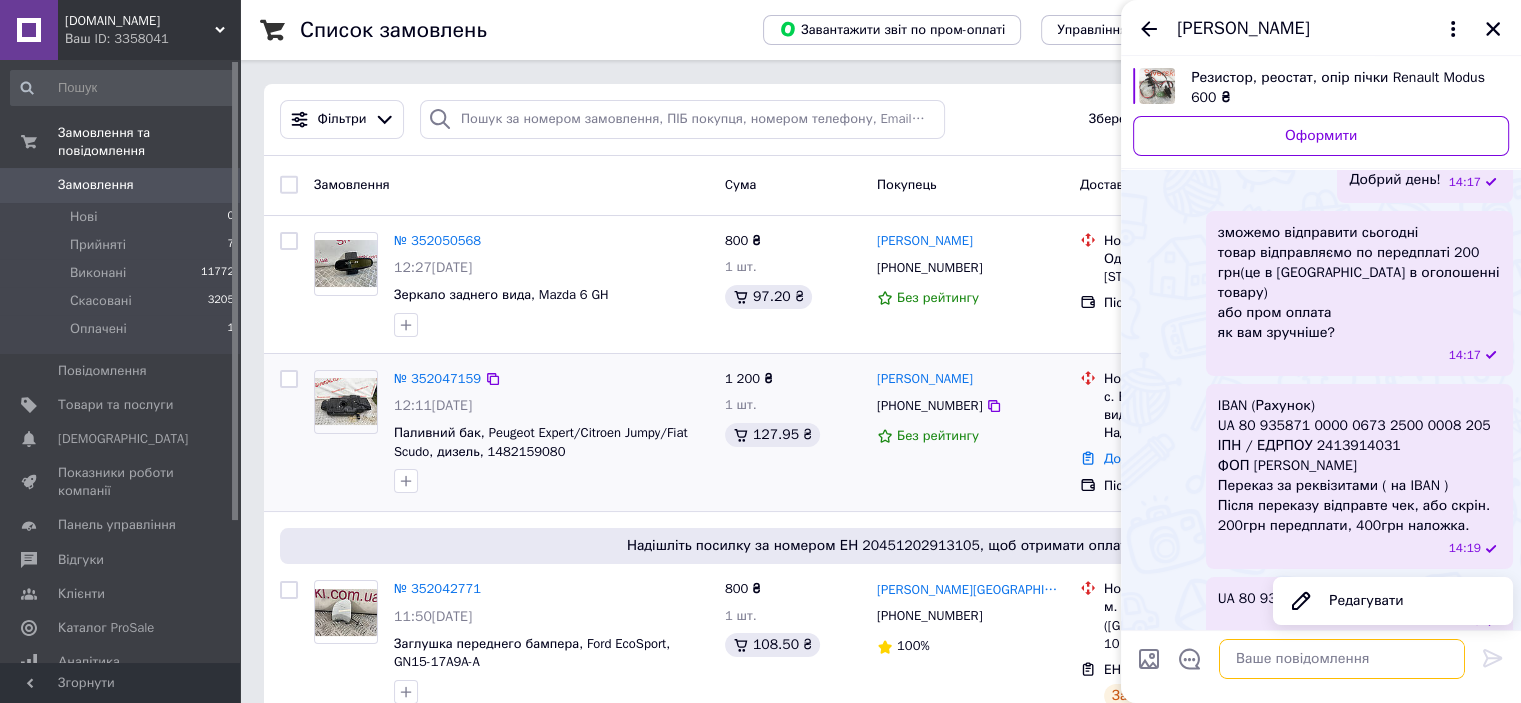 paste on "2413914031" 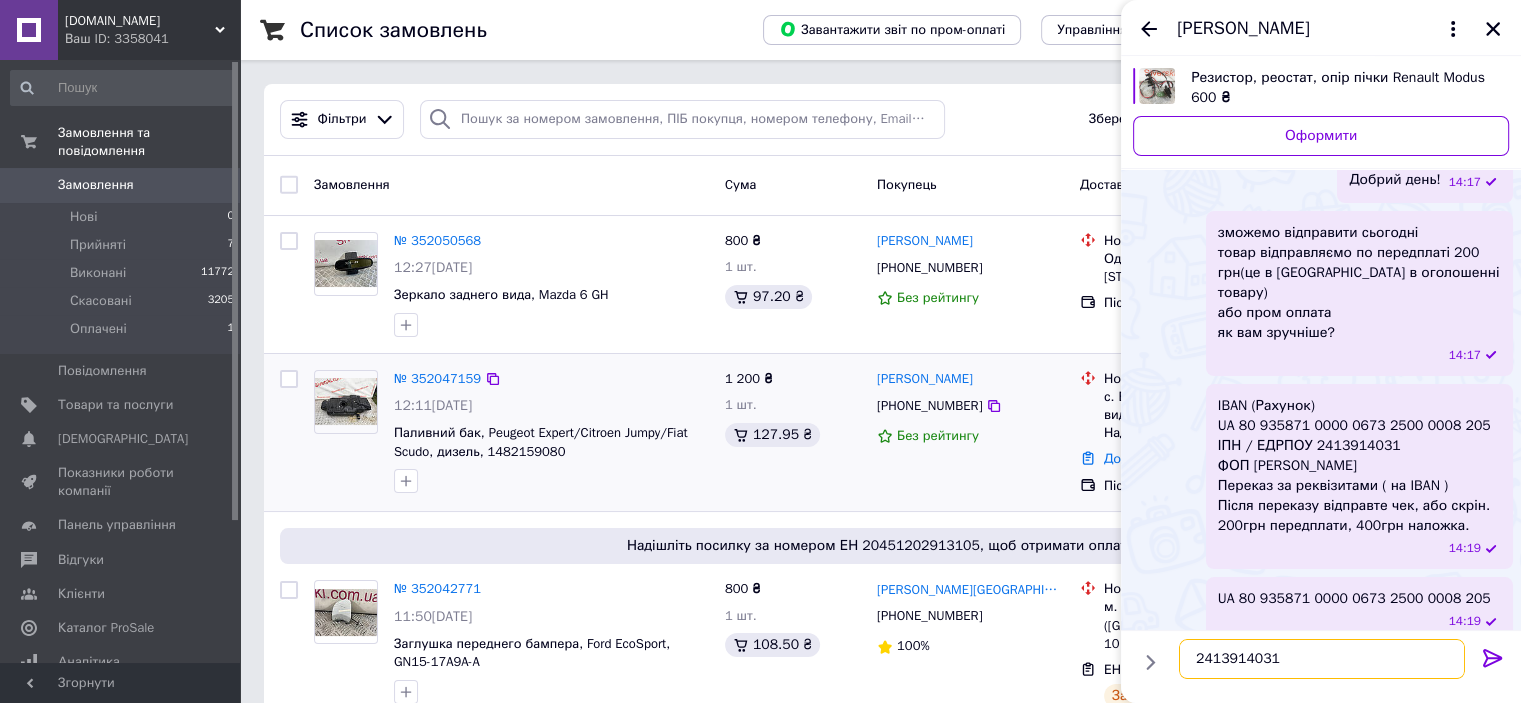 type 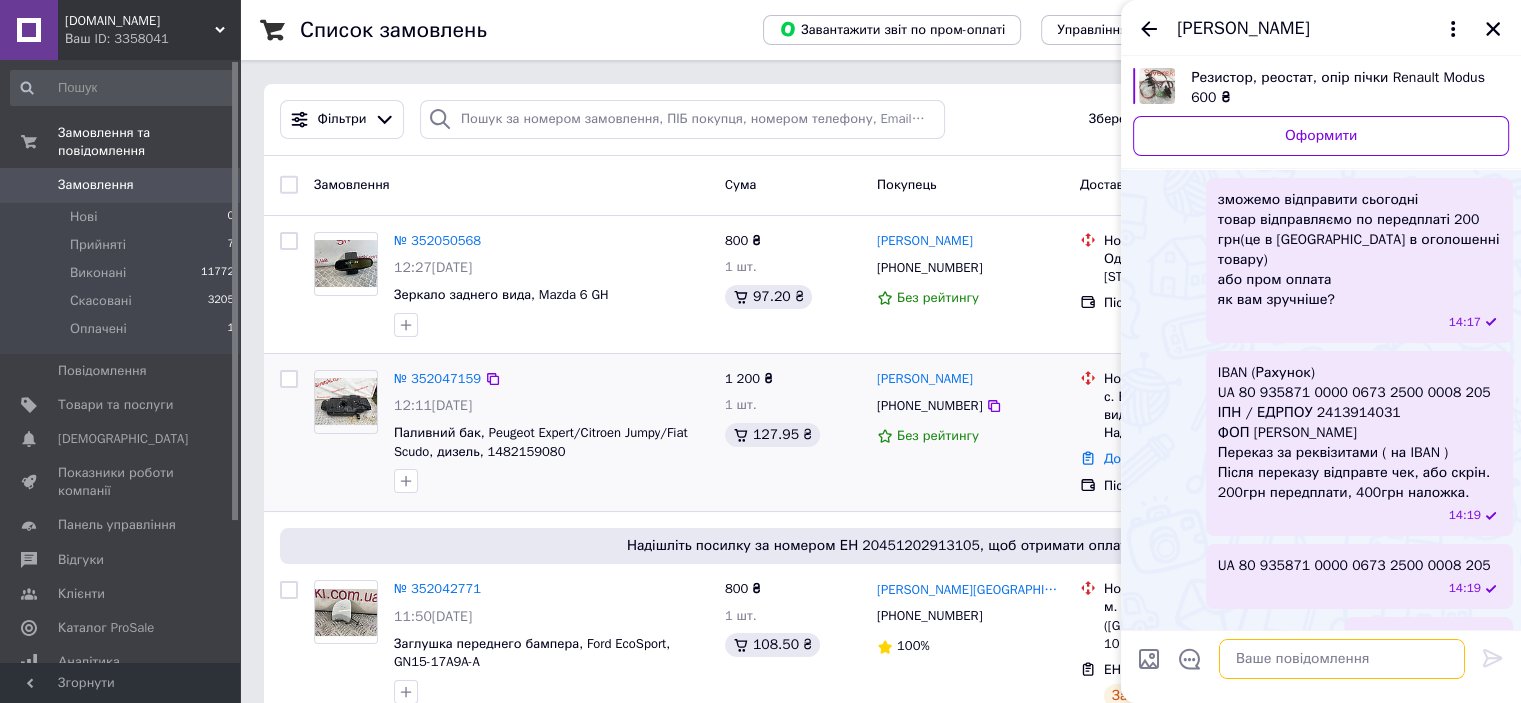 scroll, scrollTop: 230, scrollLeft: 0, axis: vertical 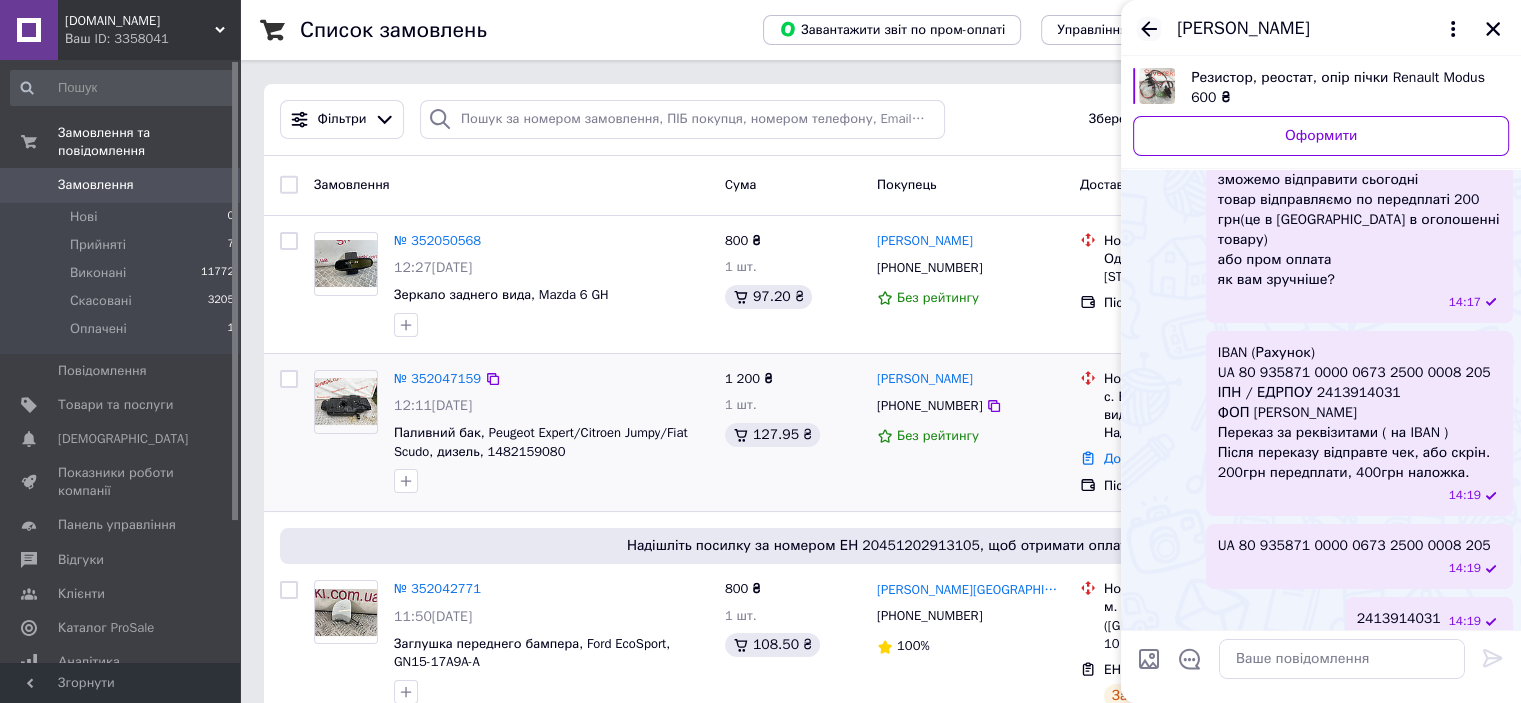 click 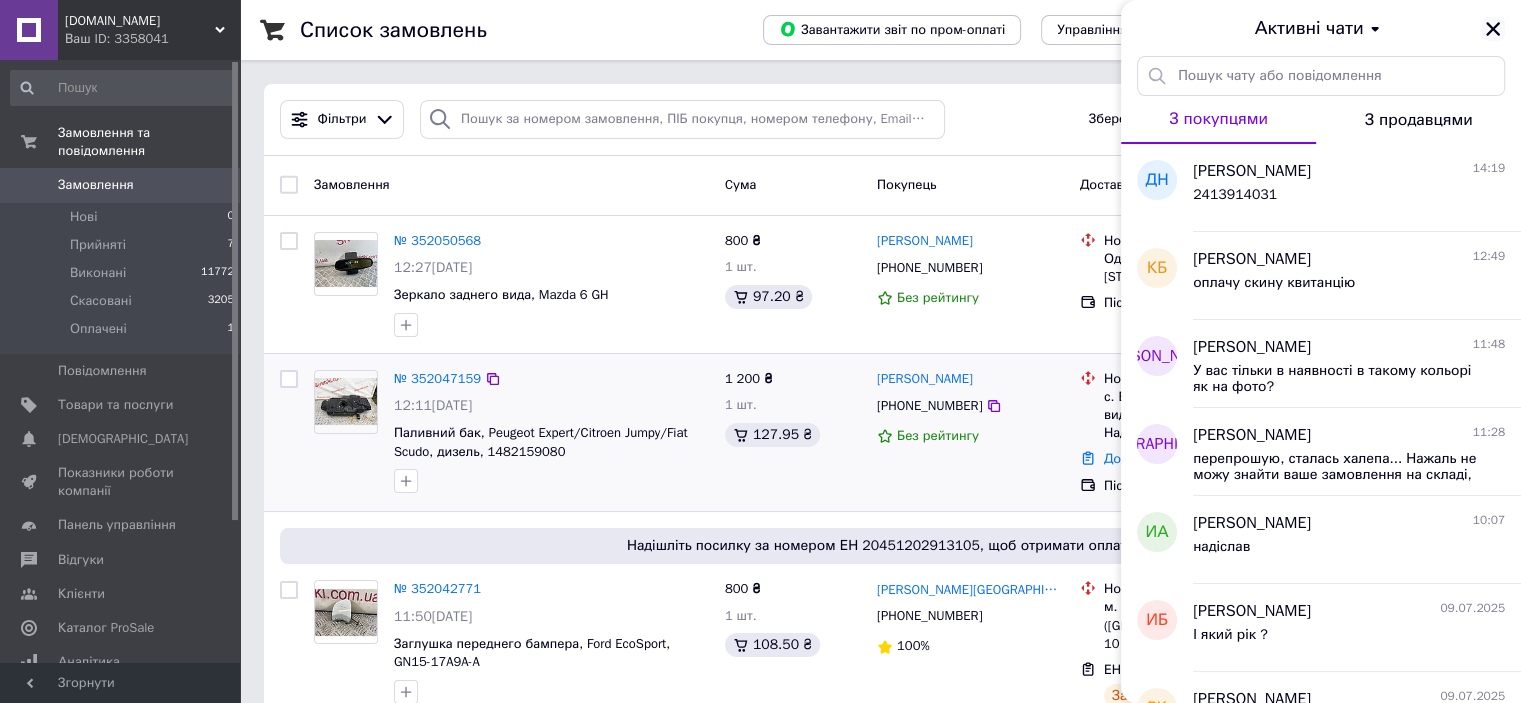 click at bounding box center (1493, 29) 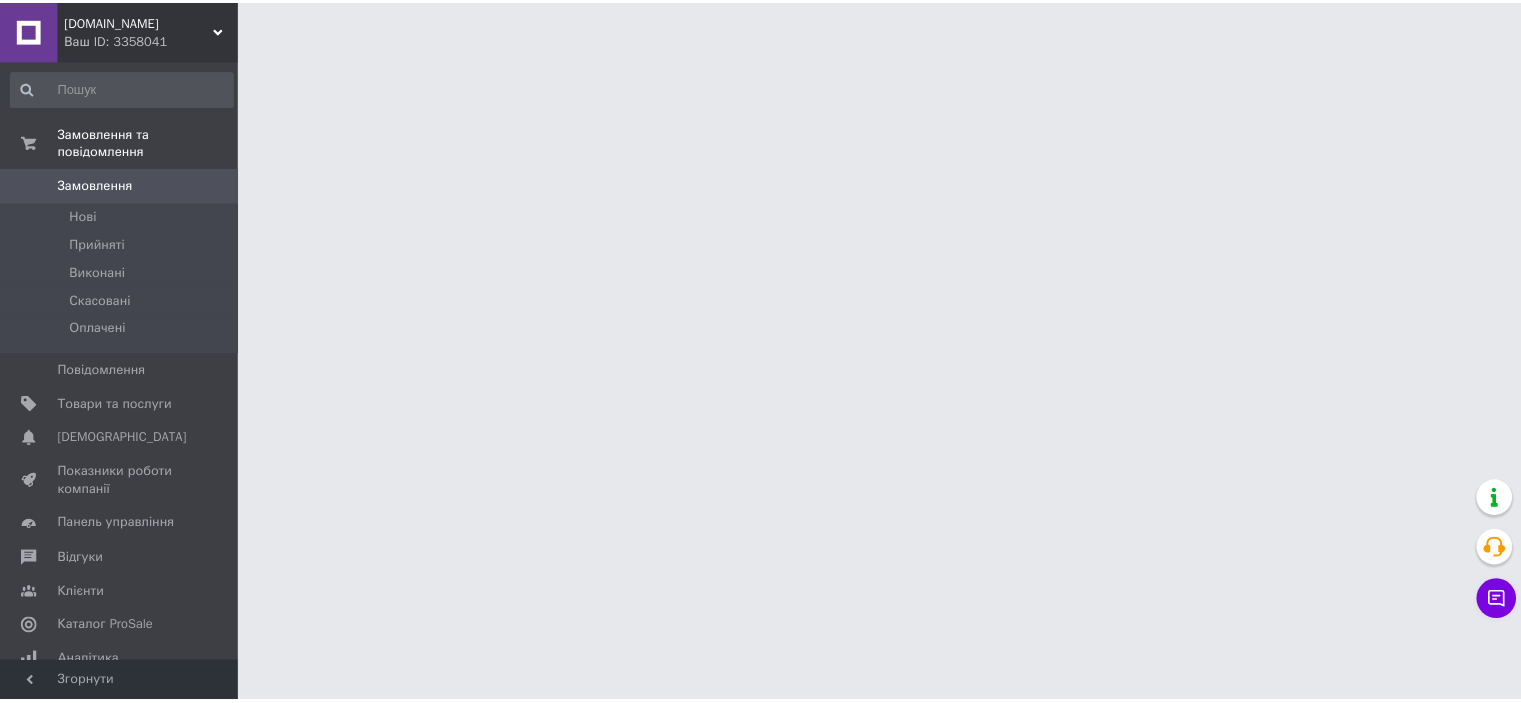 scroll, scrollTop: 0, scrollLeft: 0, axis: both 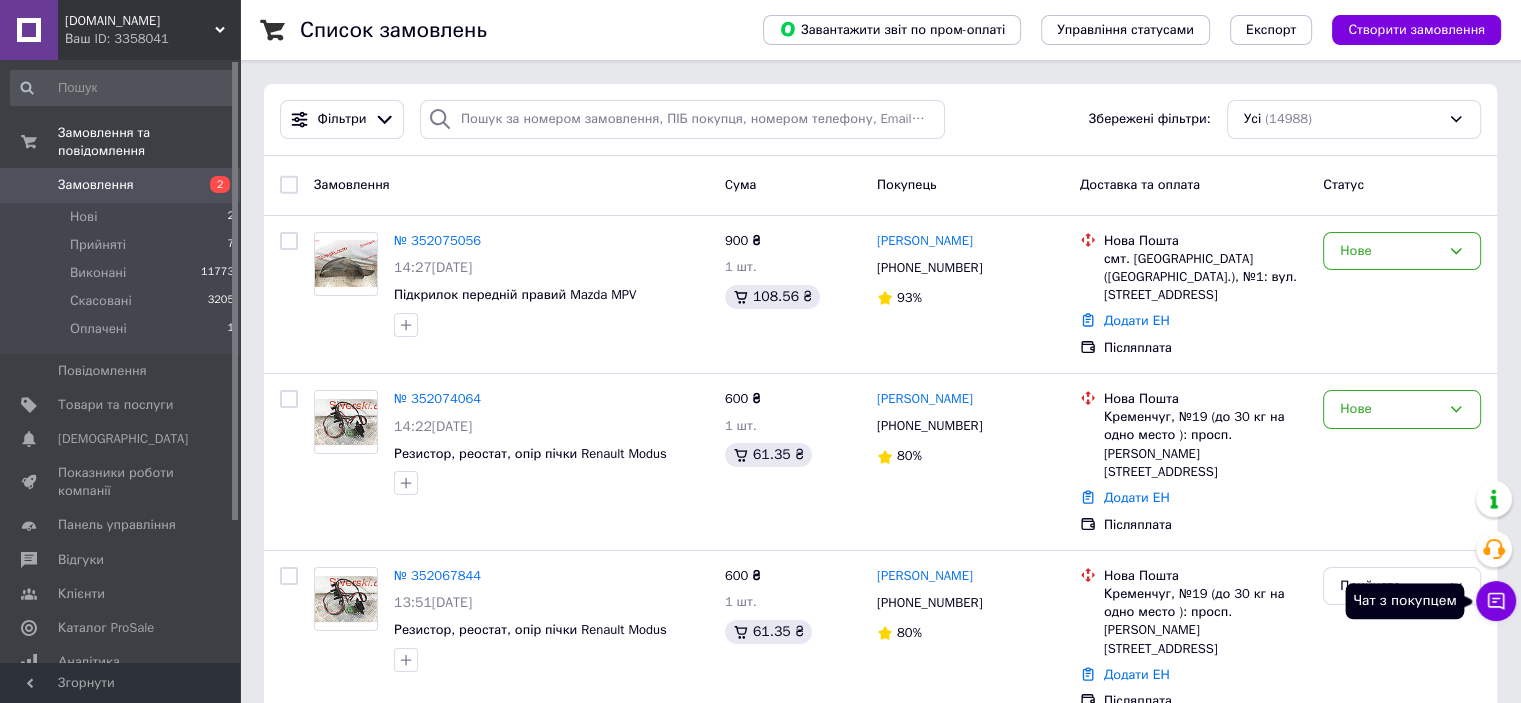 click on "Чат з покупцем" at bounding box center (1496, 601) 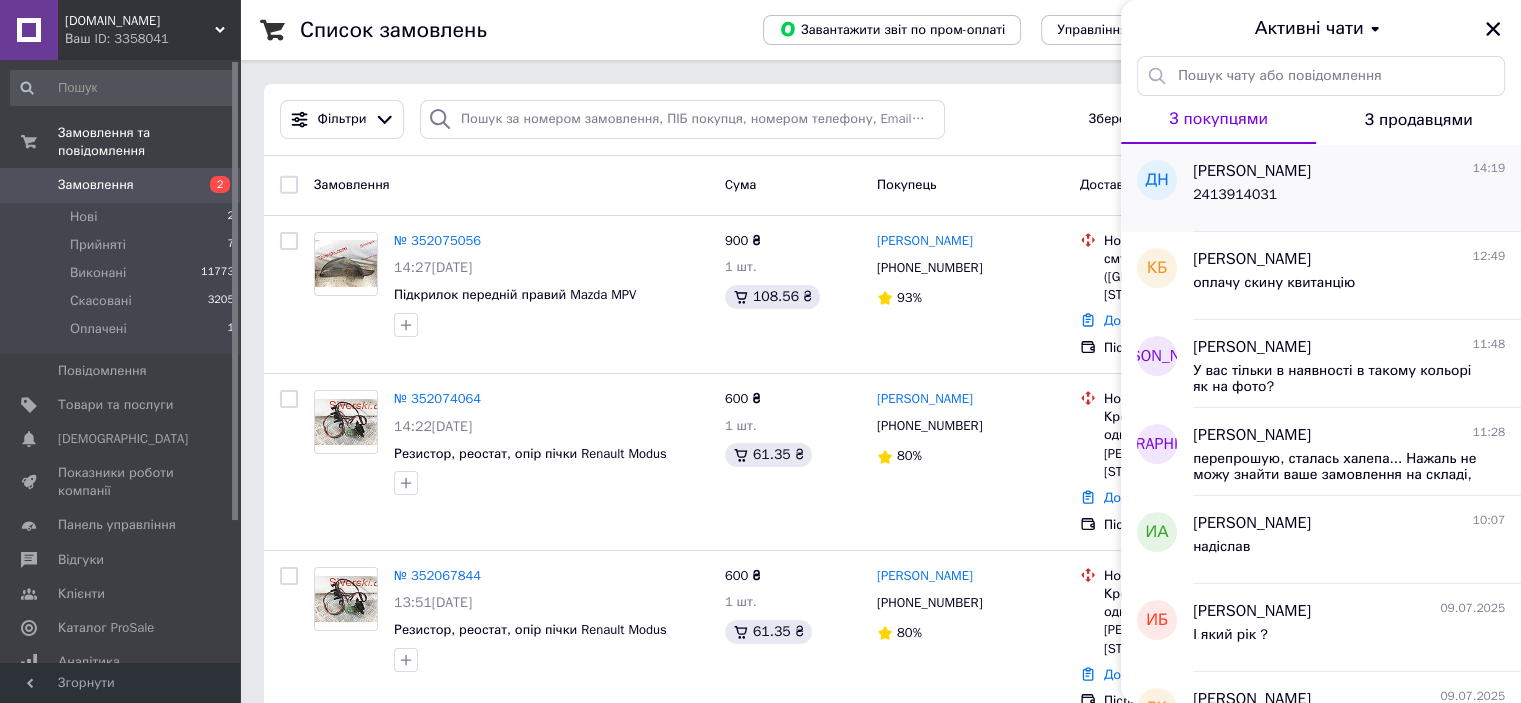 click on "14:19" at bounding box center [1489, 168] 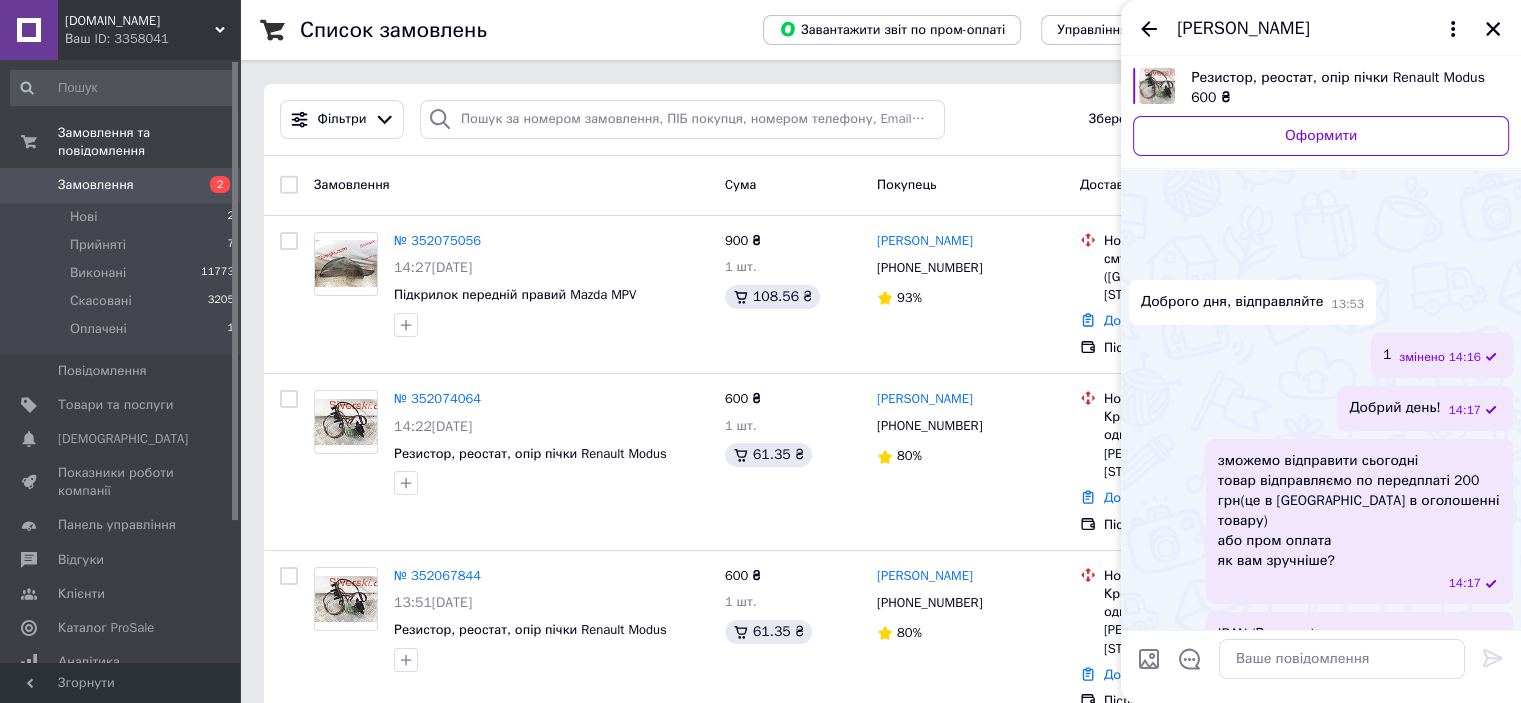 scroll, scrollTop: 281, scrollLeft: 0, axis: vertical 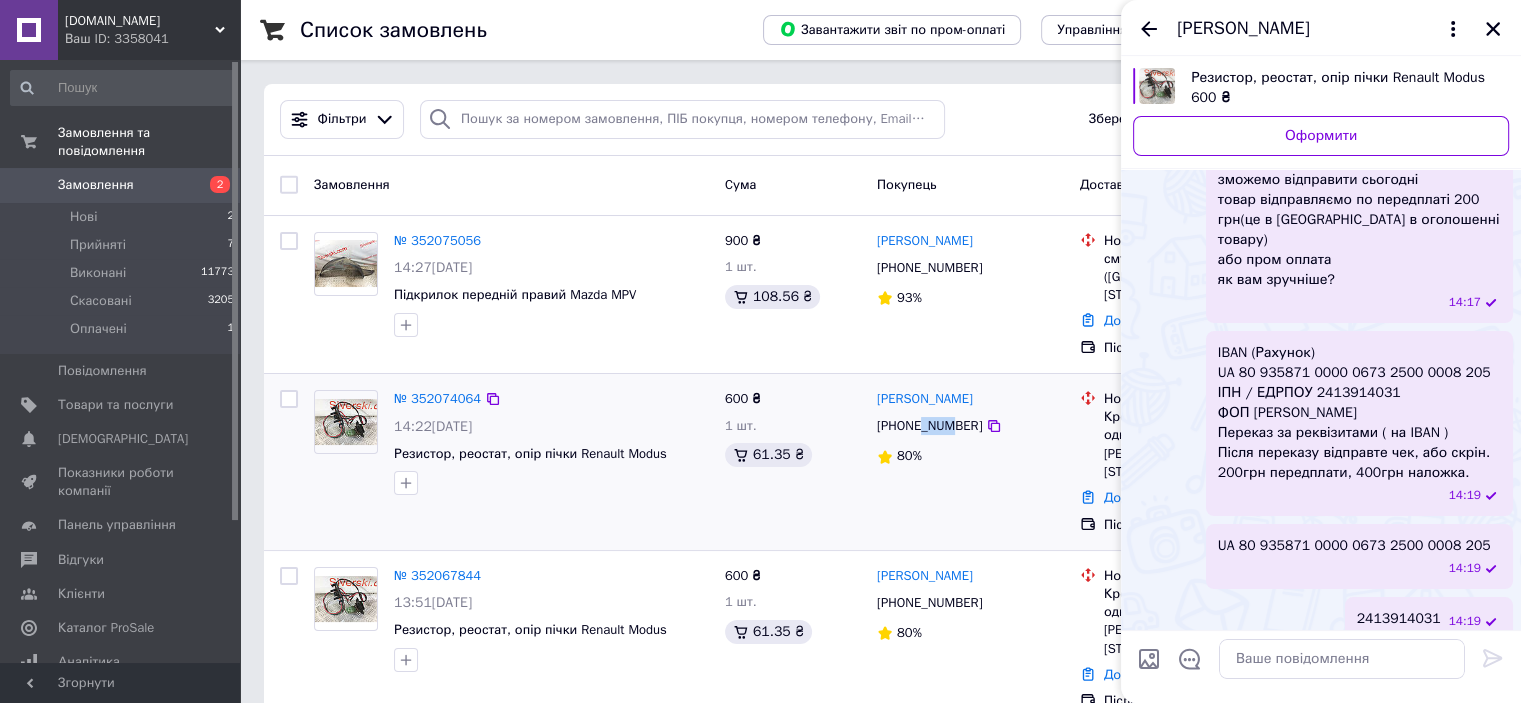 drag, startPoint x: 923, startPoint y: 422, endPoint x: 950, endPoint y: 434, distance: 29.546574 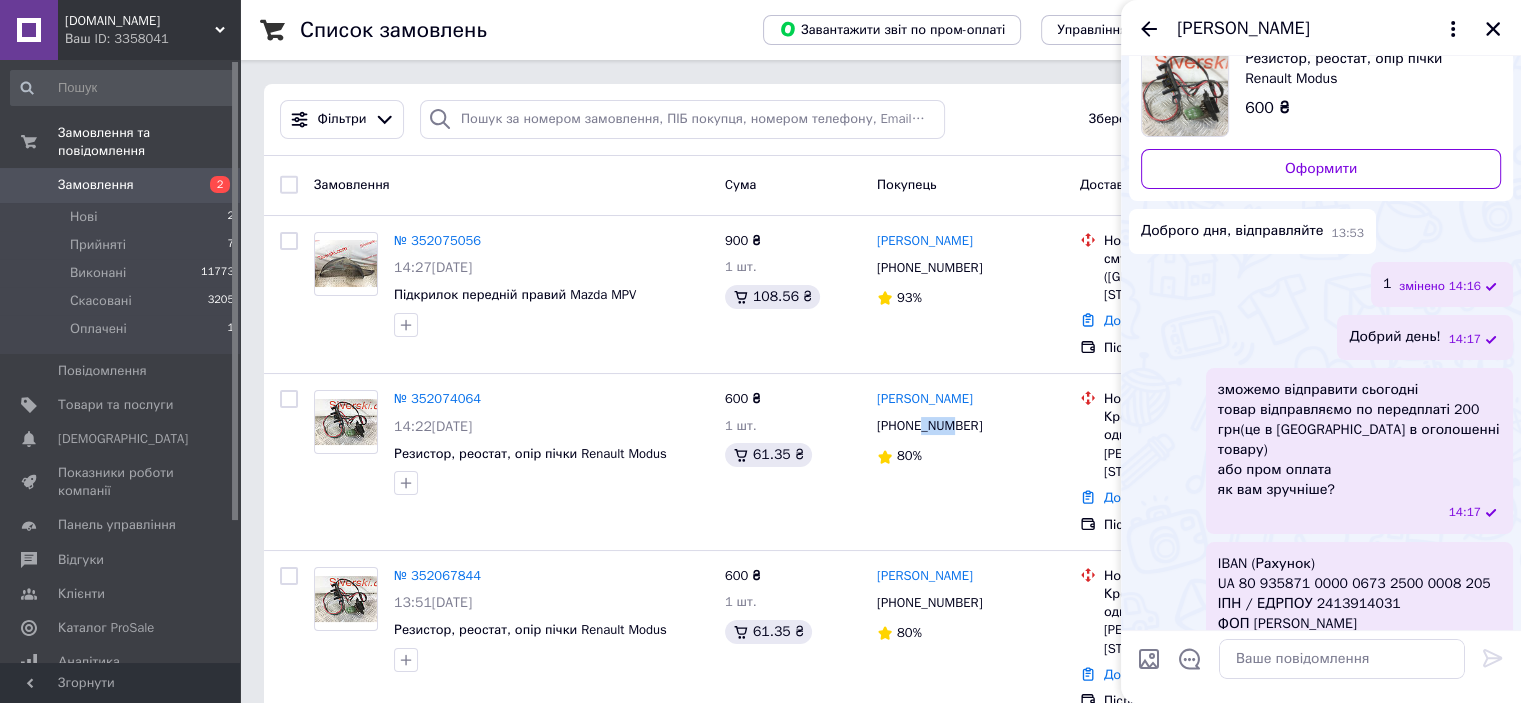 scroll, scrollTop: 0, scrollLeft: 0, axis: both 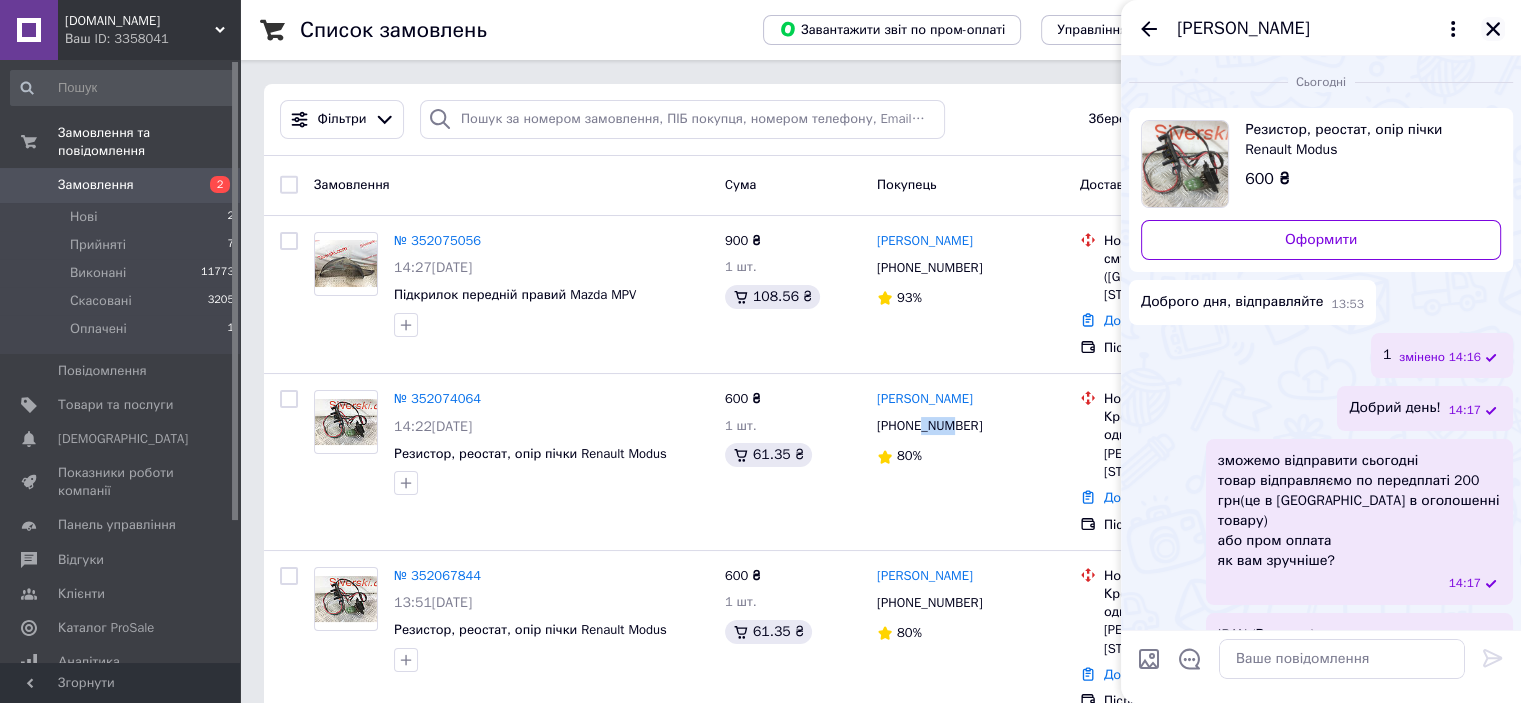 click 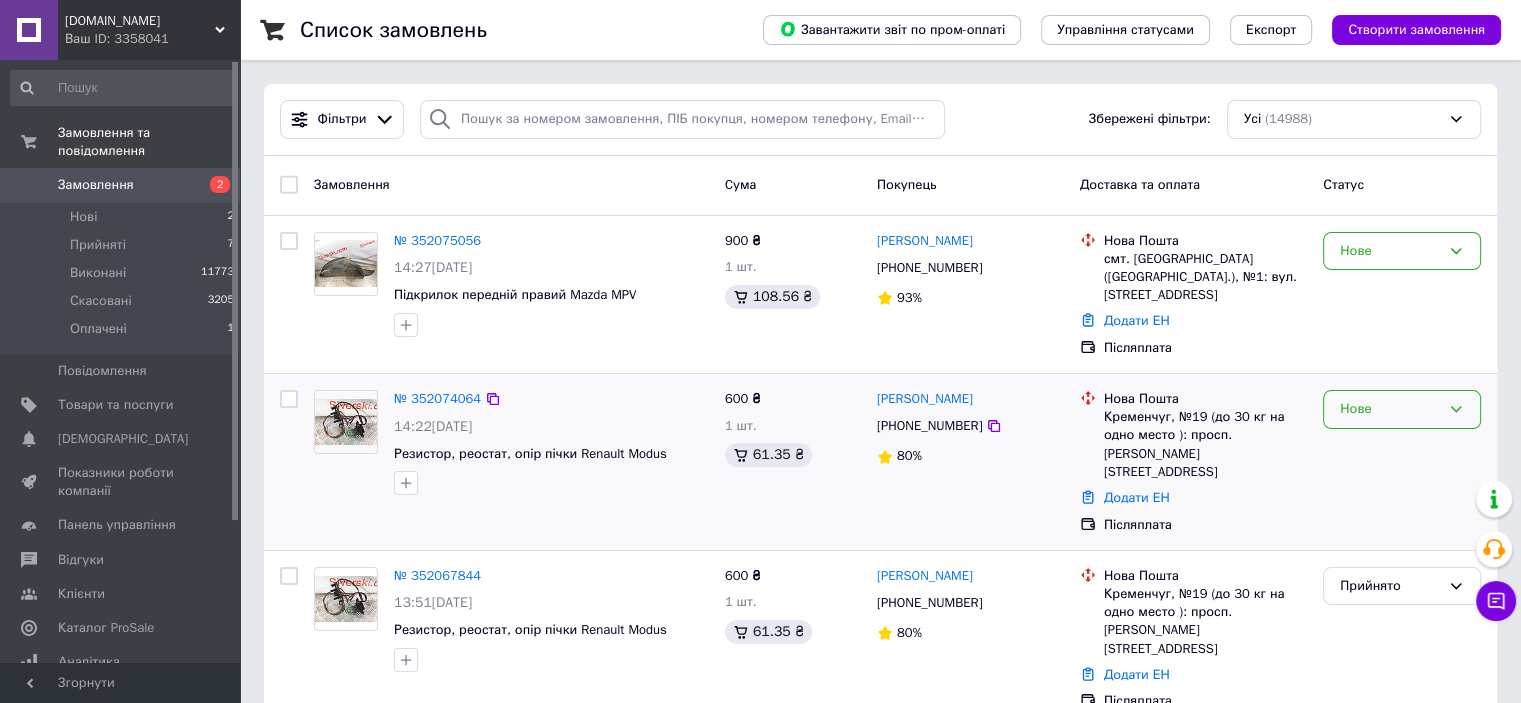 click on "Нове" at bounding box center [1390, 409] 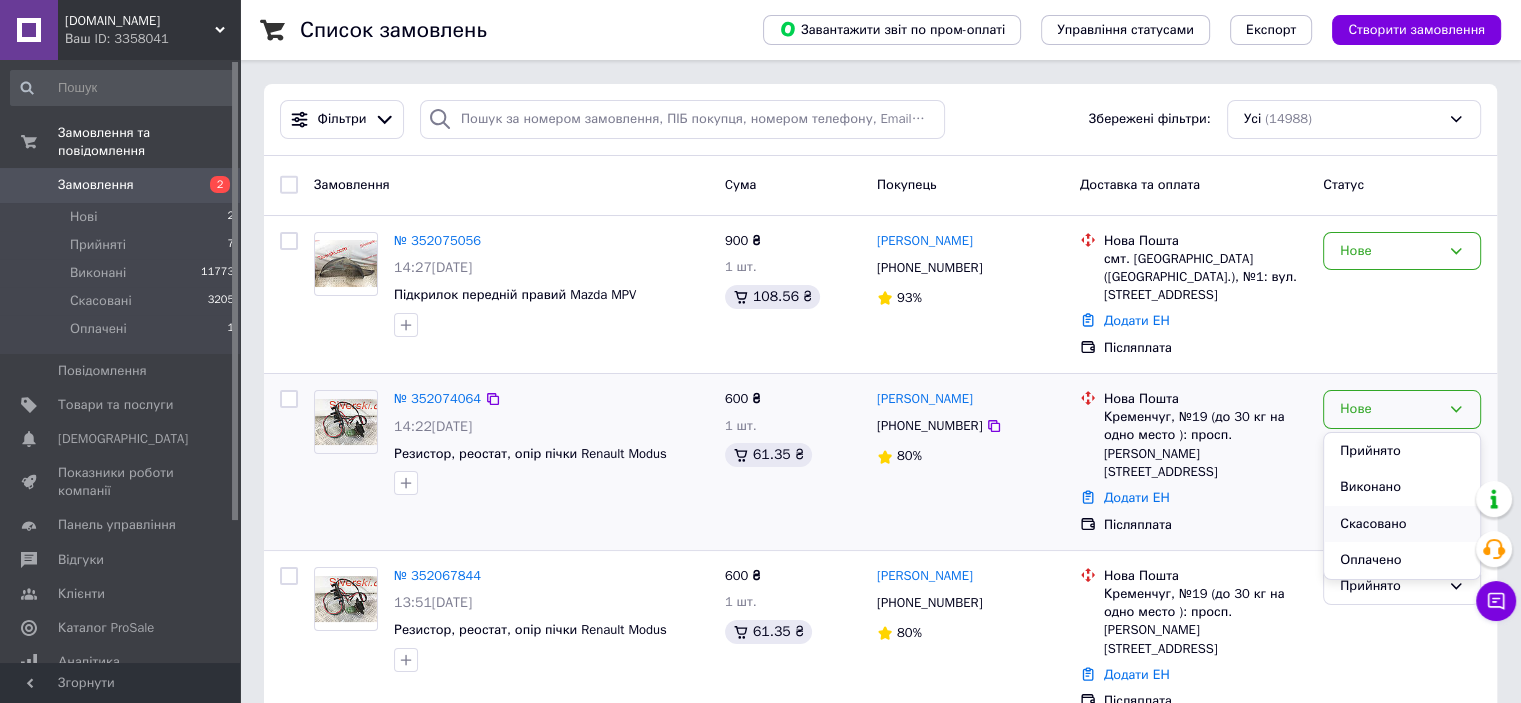 click on "Скасовано" at bounding box center [1402, 524] 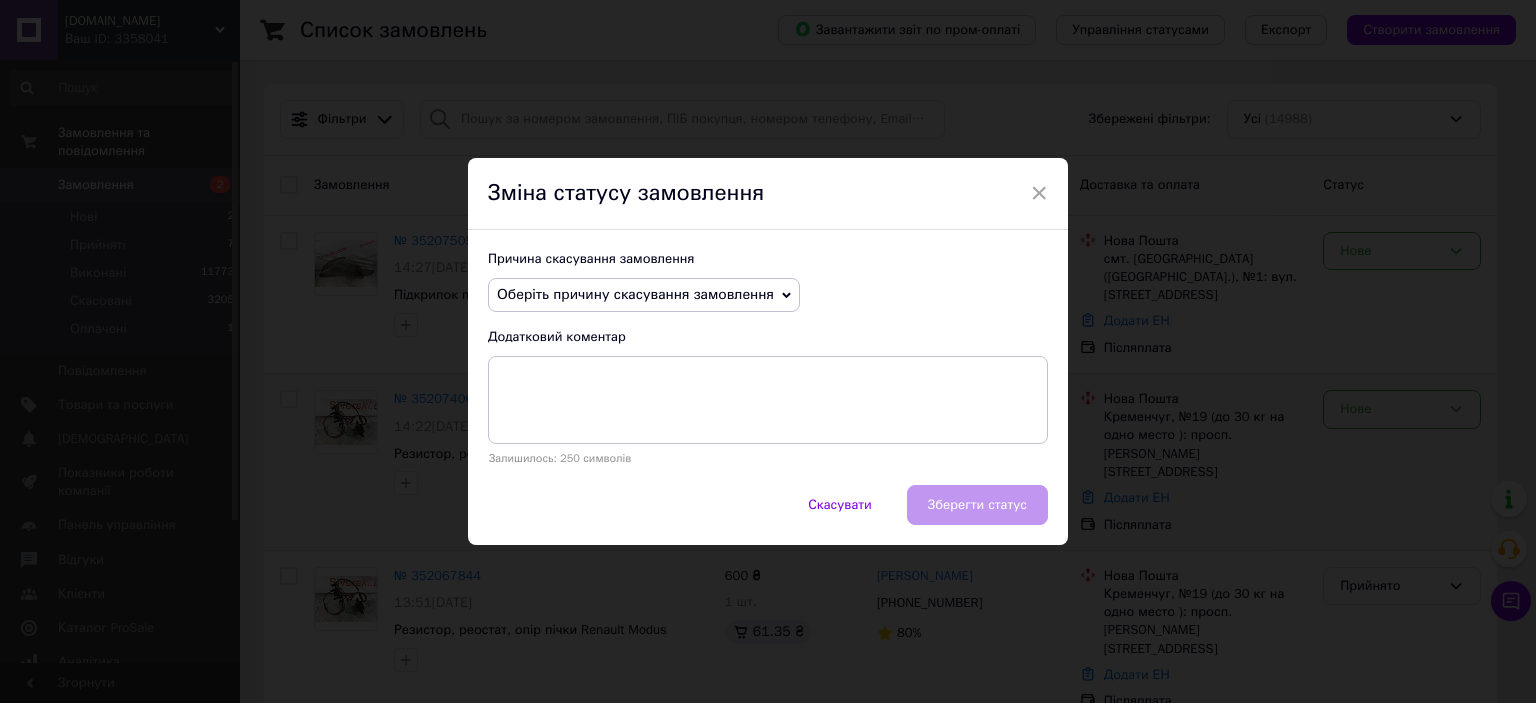 click on "Оберіть причину скасування замовлення" at bounding box center [635, 294] 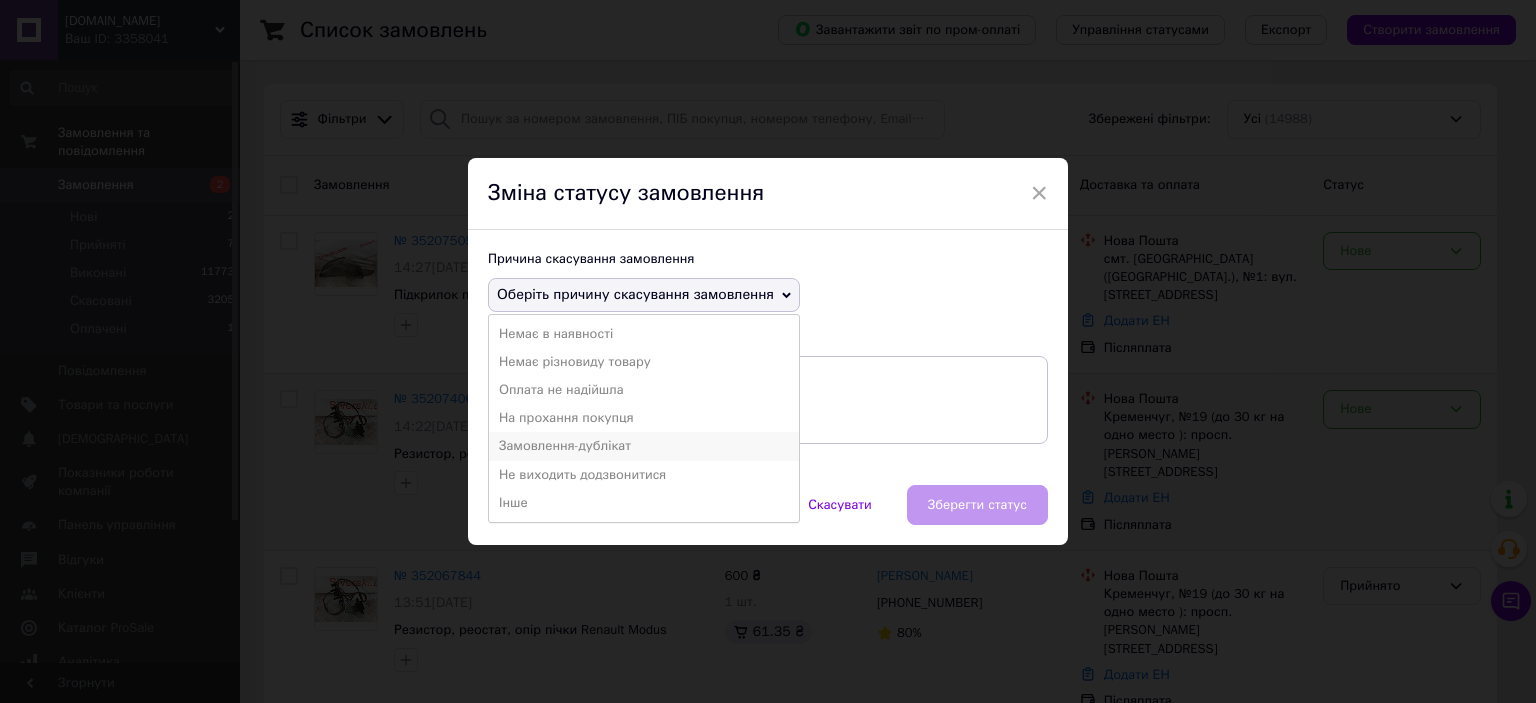 click on "Замовлення-дублікат" at bounding box center [644, 446] 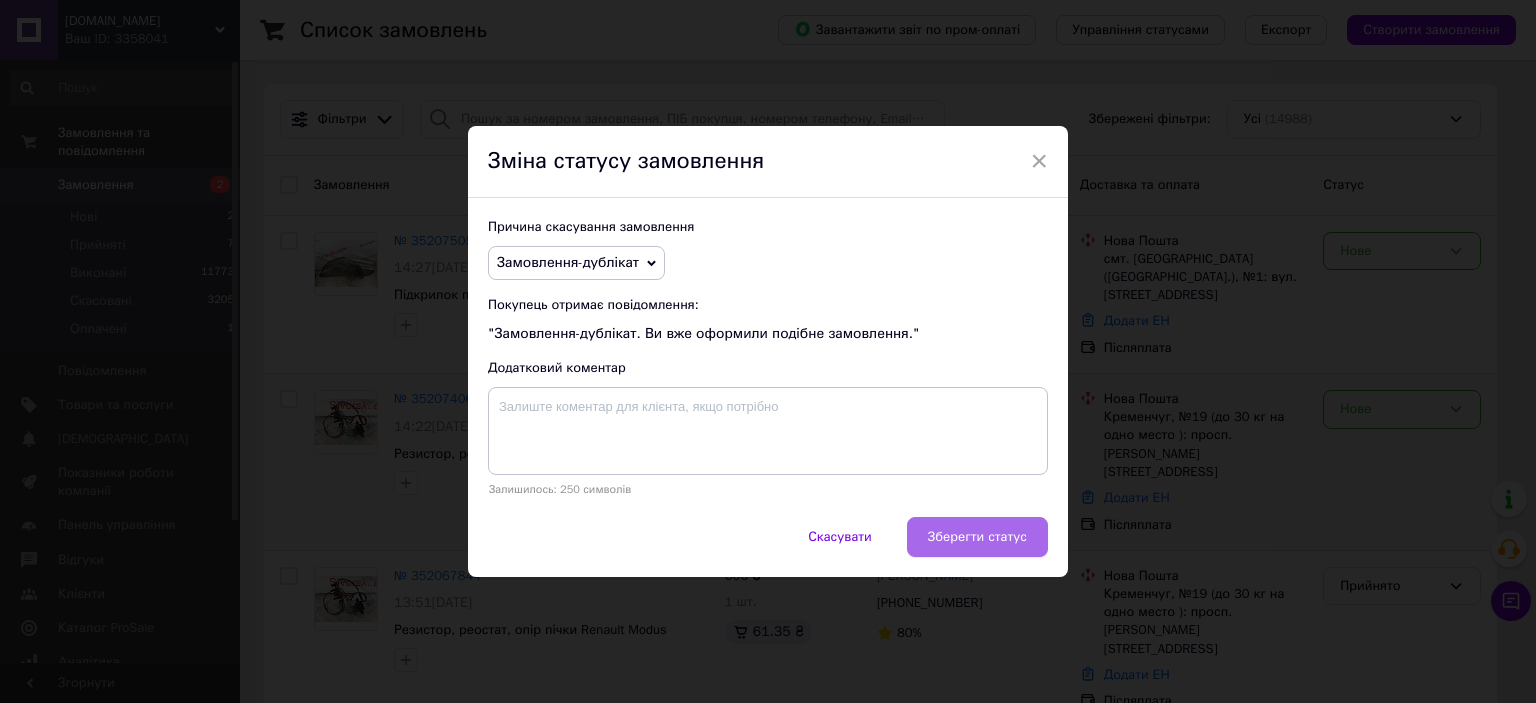 click on "Зберегти статус" at bounding box center [977, 537] 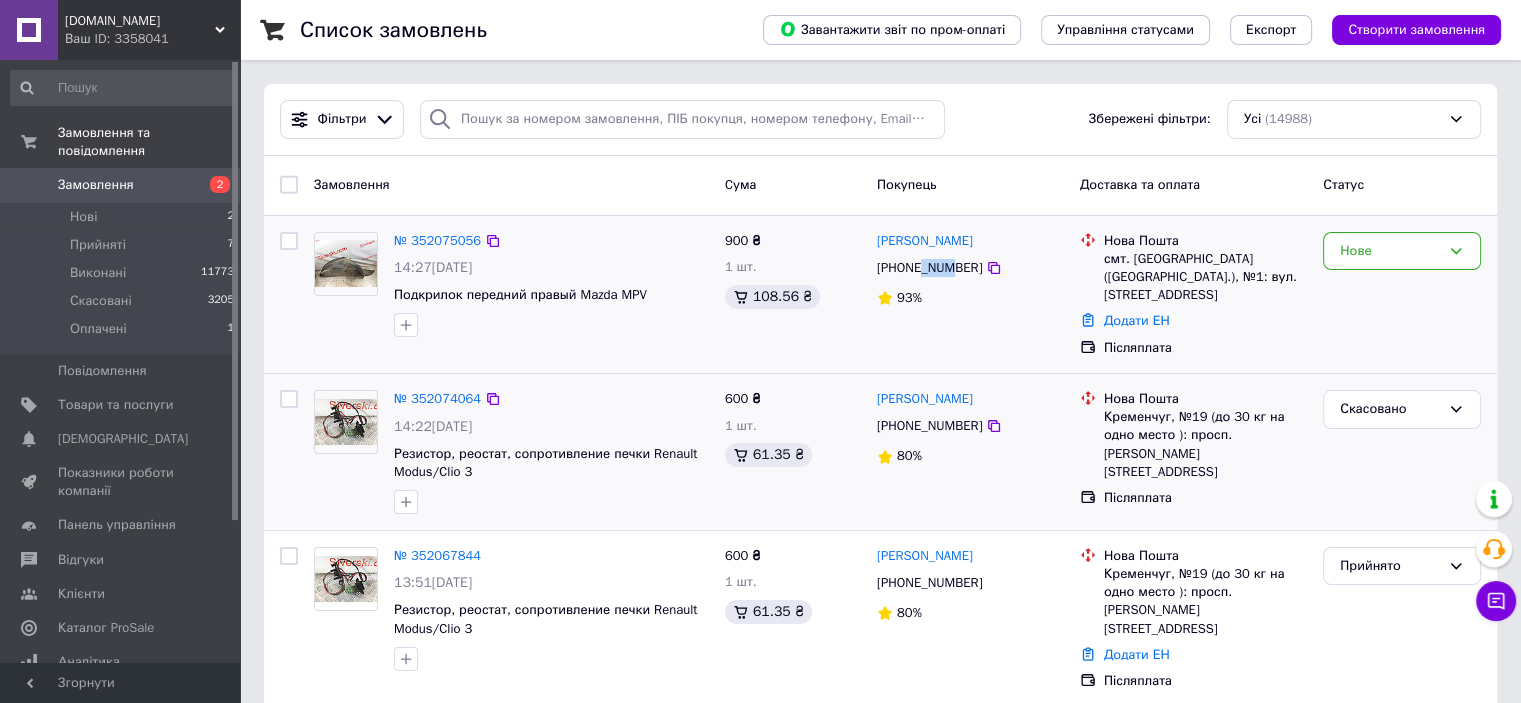 drag, startPoint x: 919, startPoint y: 274, endPoint x: 948, endPoint y: 274, distance: 29 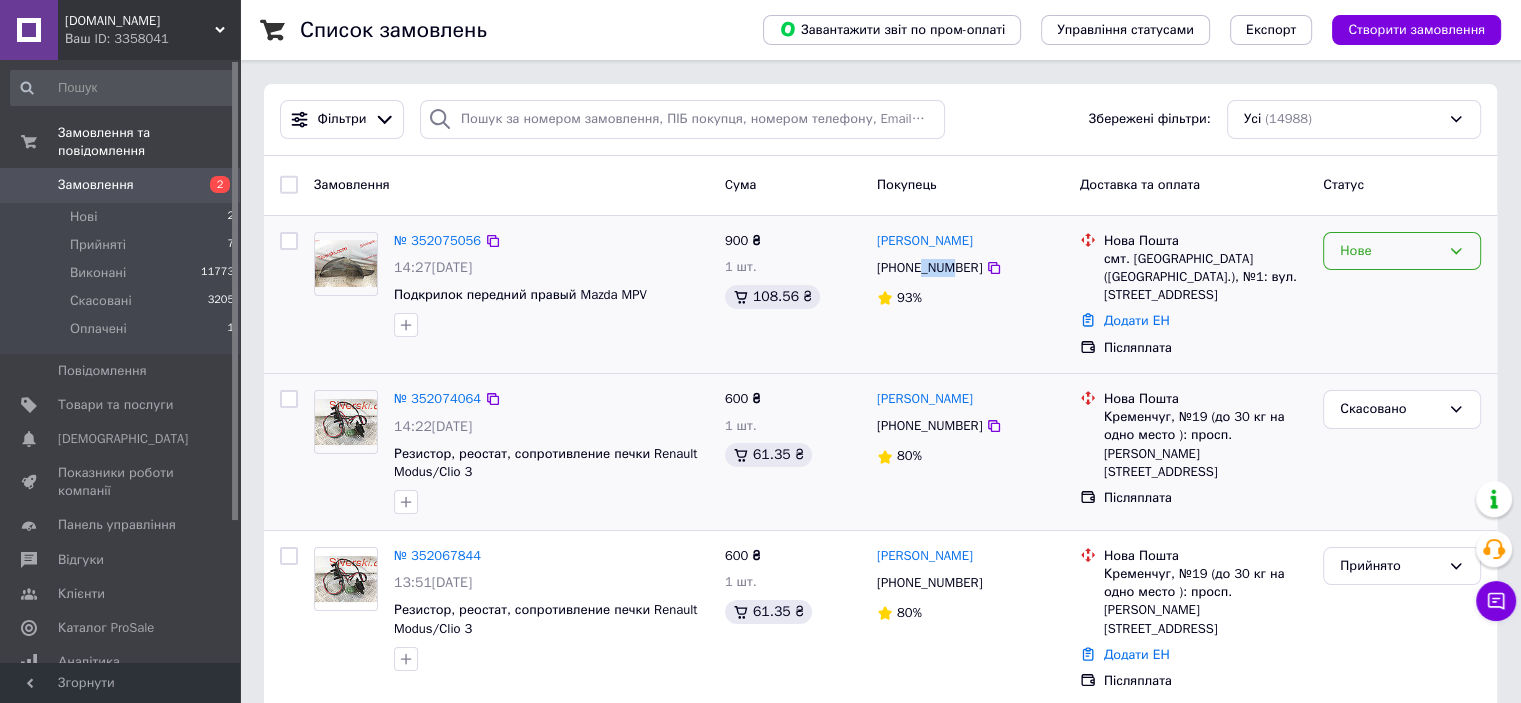 click on "Нове" at bounding box center [1390, 251] 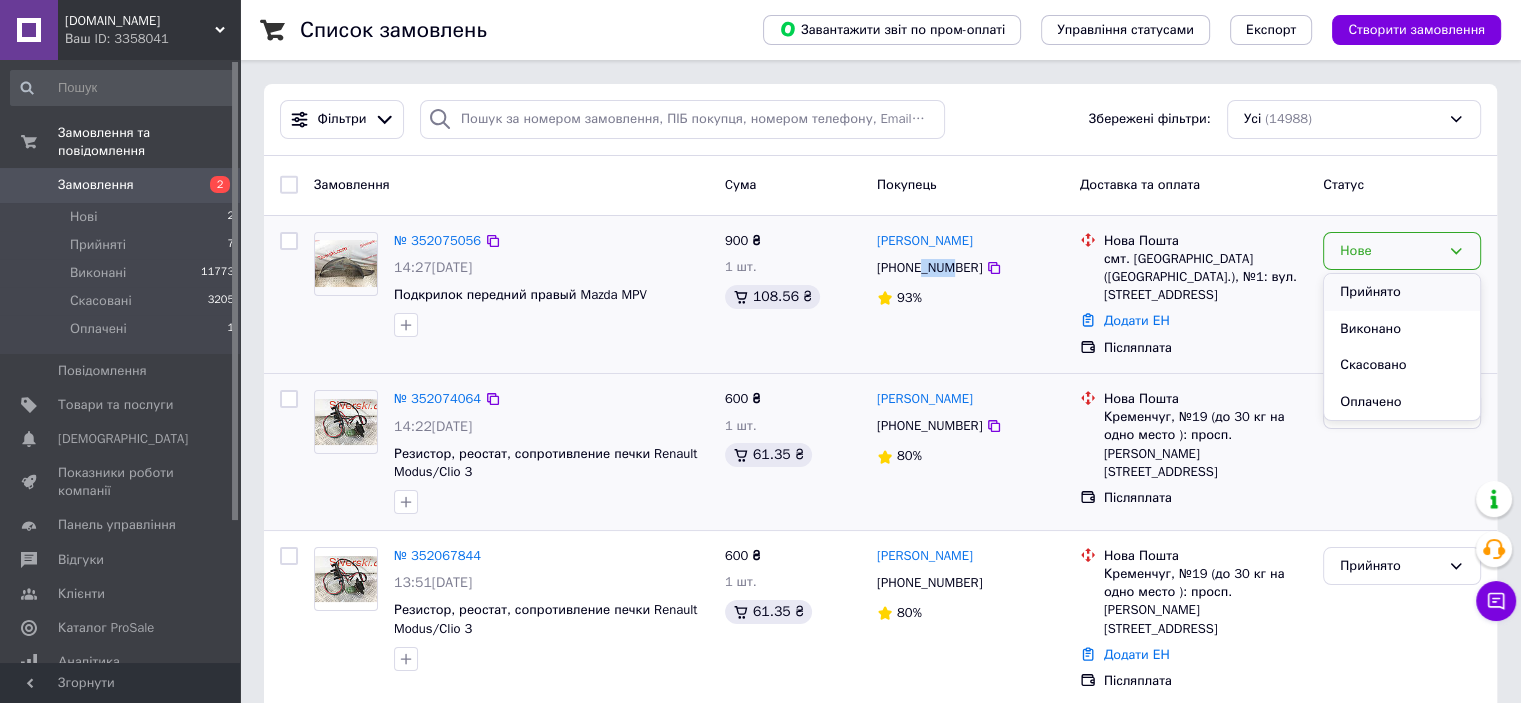 click on "Прийнято" at bounding box center [1402, 292] 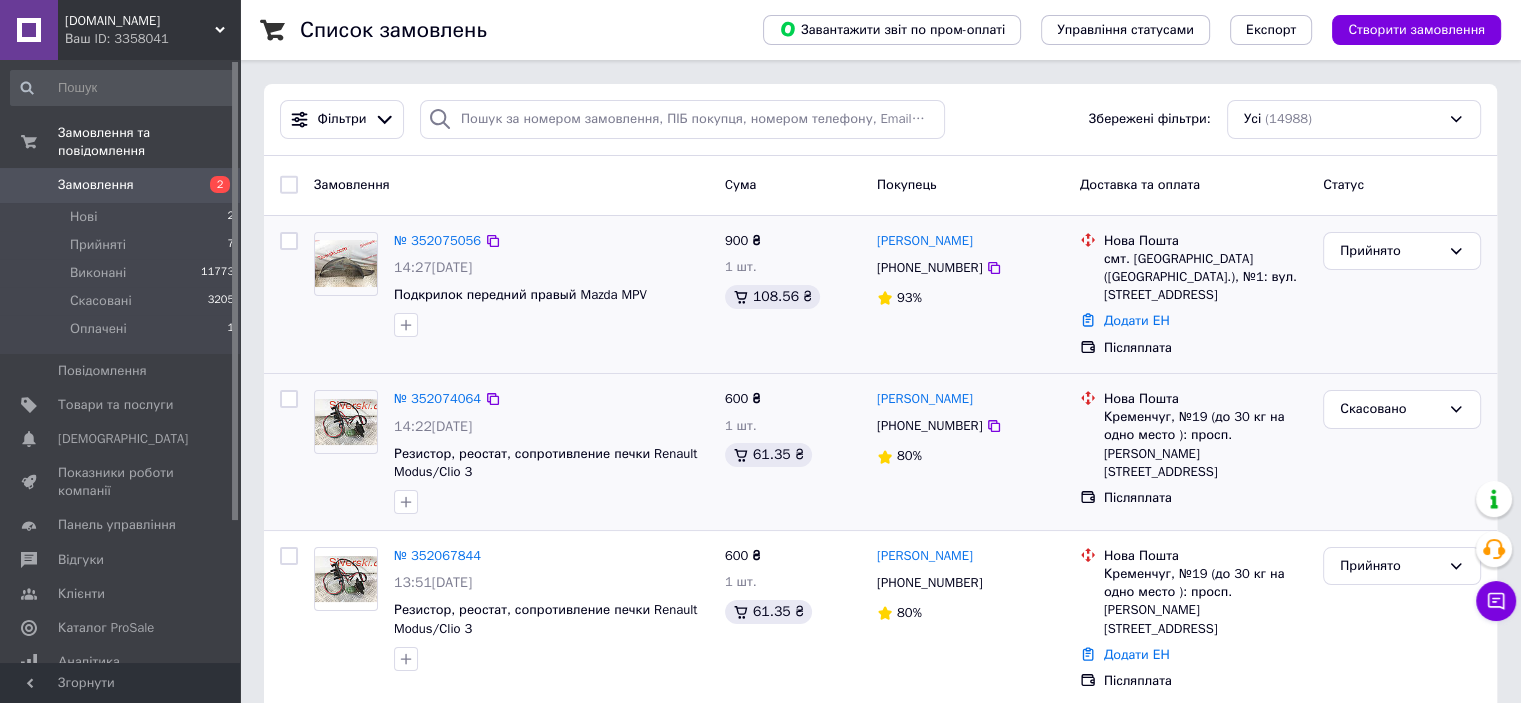 click on "+380680255638" at bounding box center (929, 268) 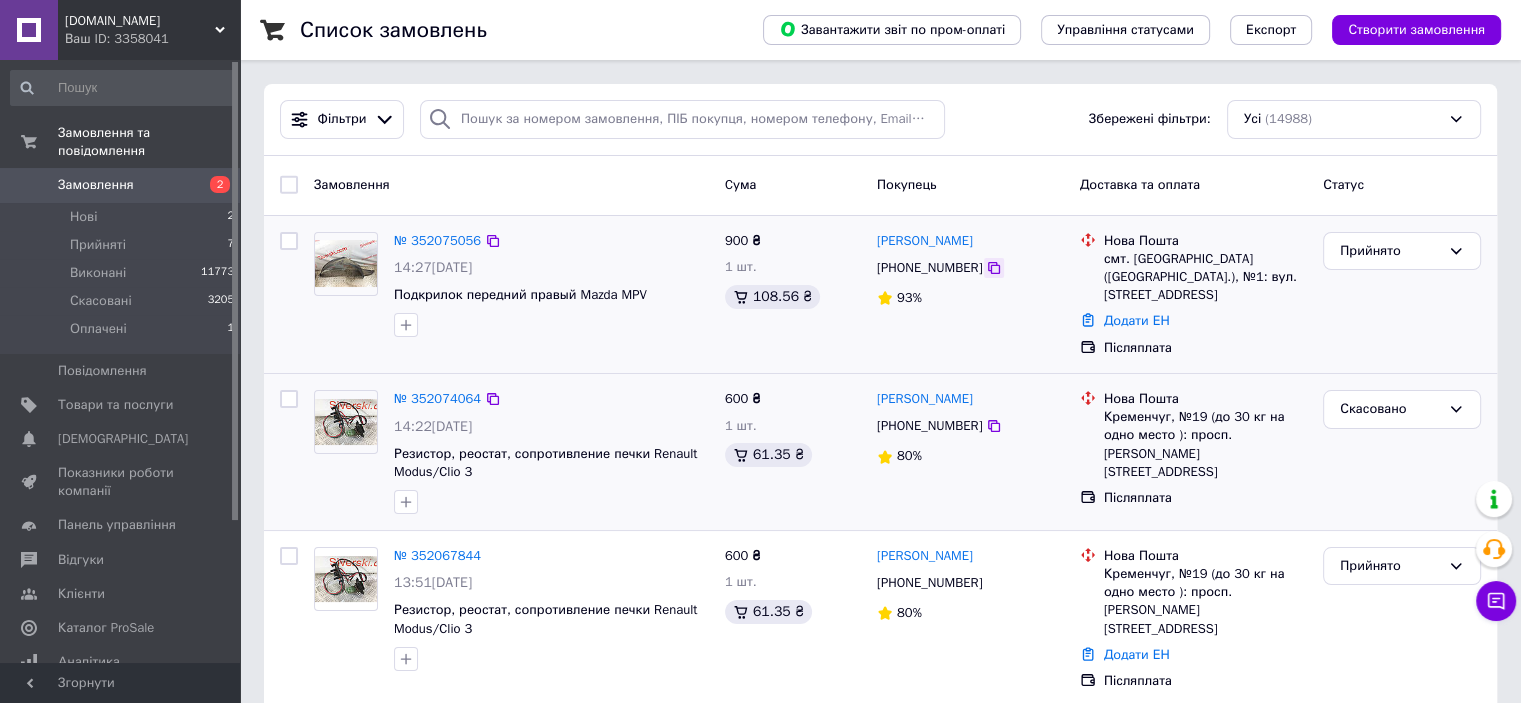 click 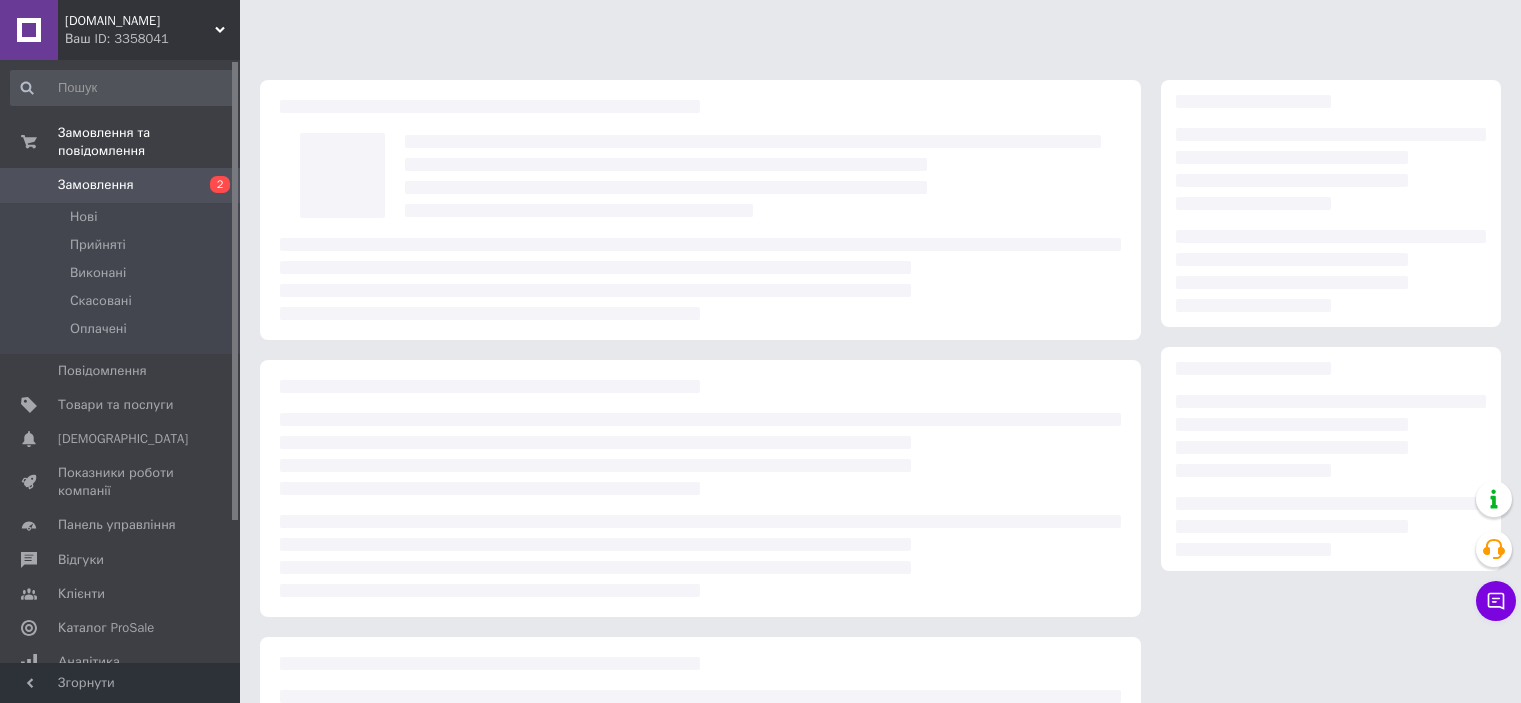 scroll, scrollTop: 0, scrollLeft: 0, axis: both 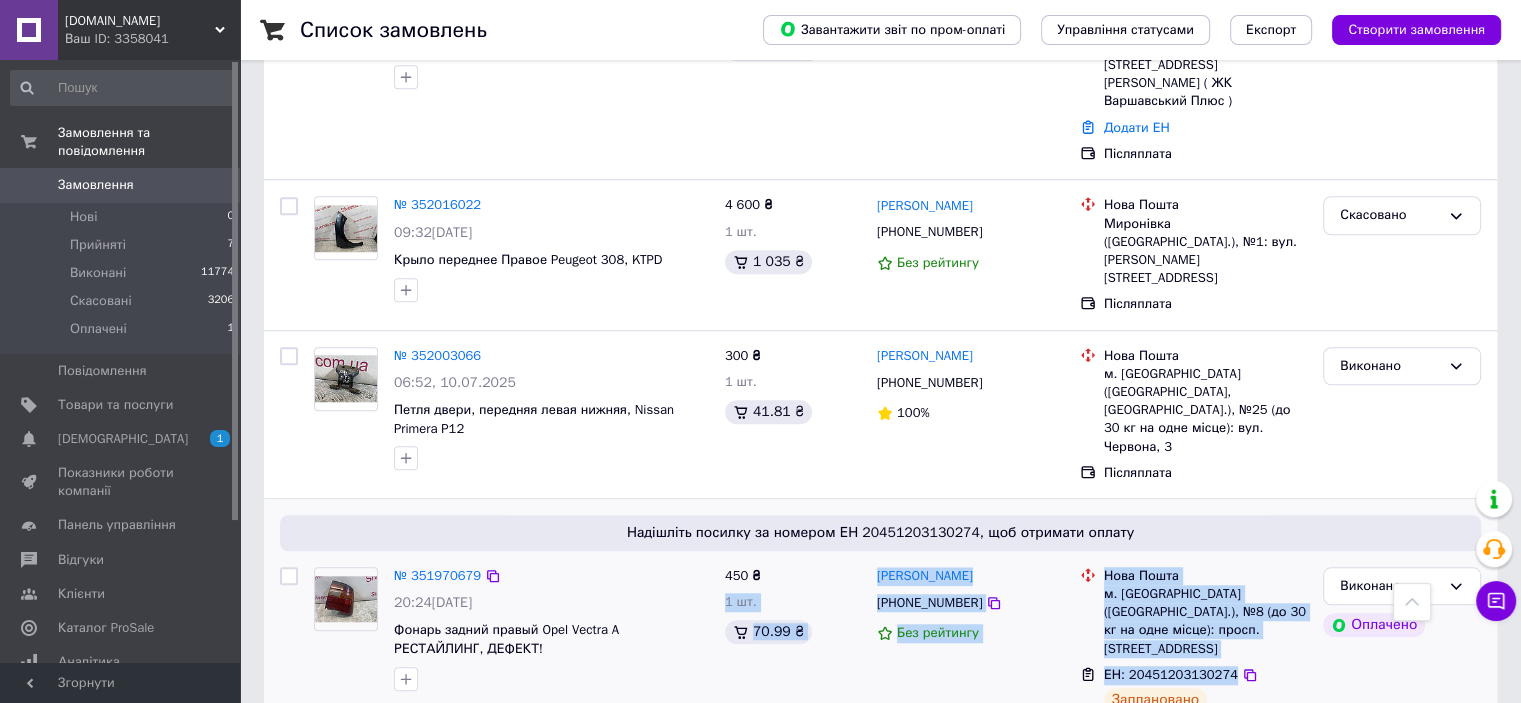 drag, startPoint x: 1224, startPoint y: 513, endPoint x: 867, endPoint y: 431, distance: 366.29633 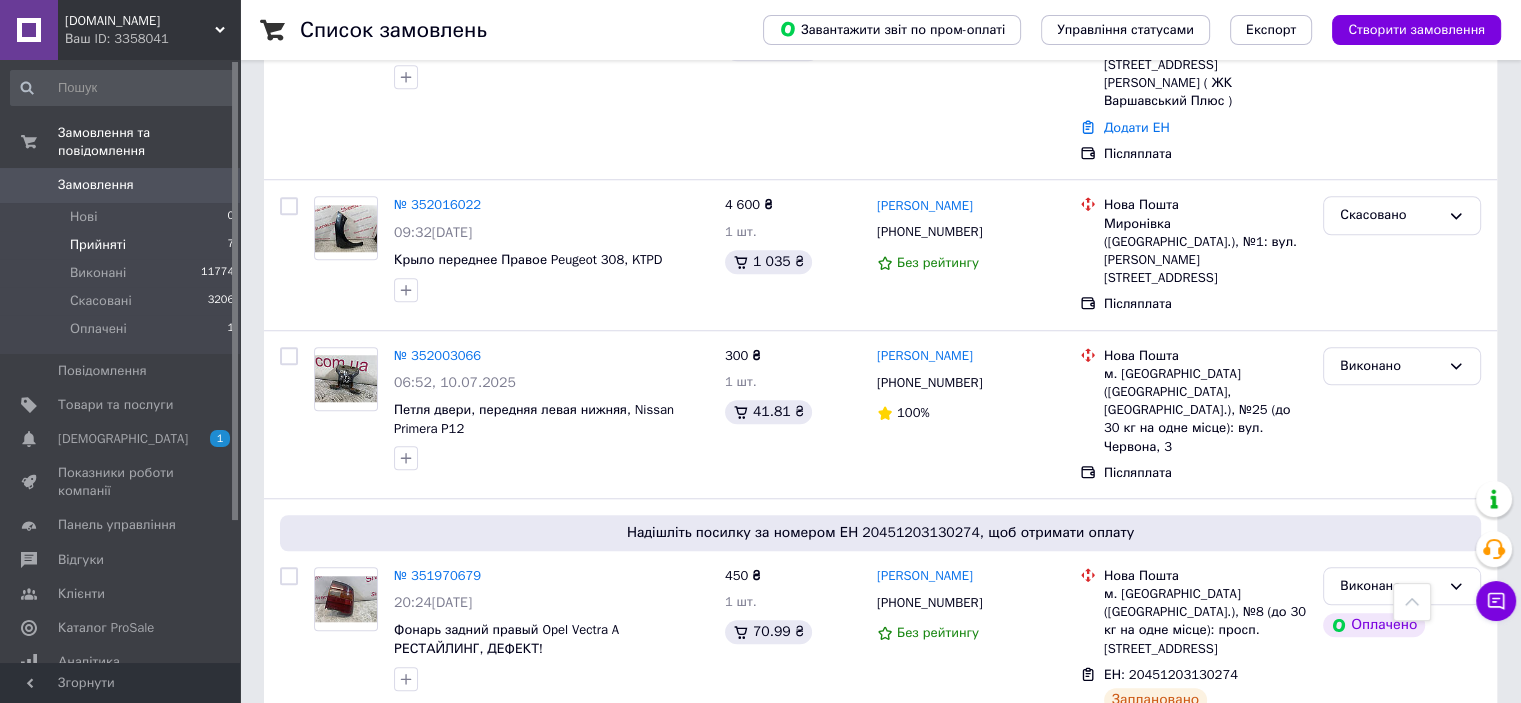 click on "Прийняті" at bounding box center (98, 245) 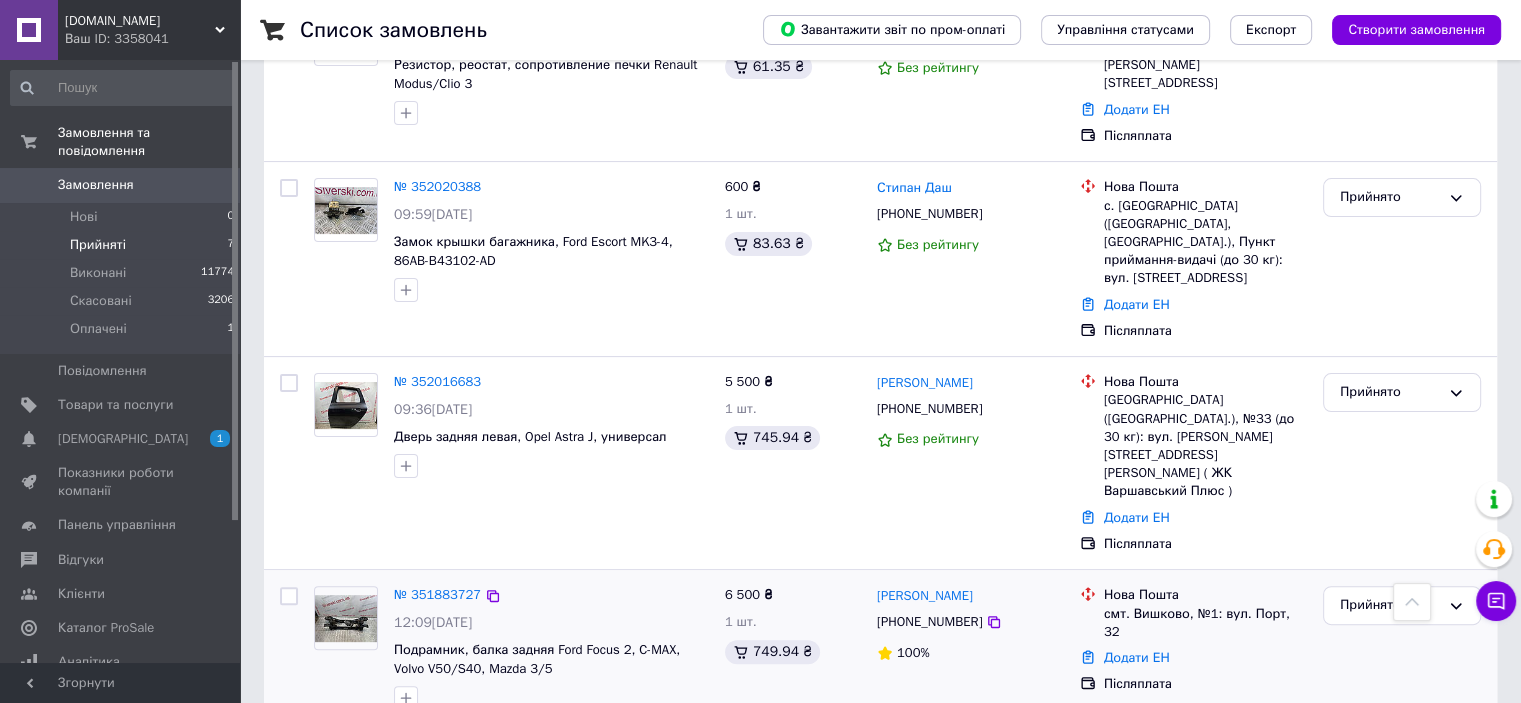 scroll, scrollTop: 327, scrollLeft: 0, axis: vertical 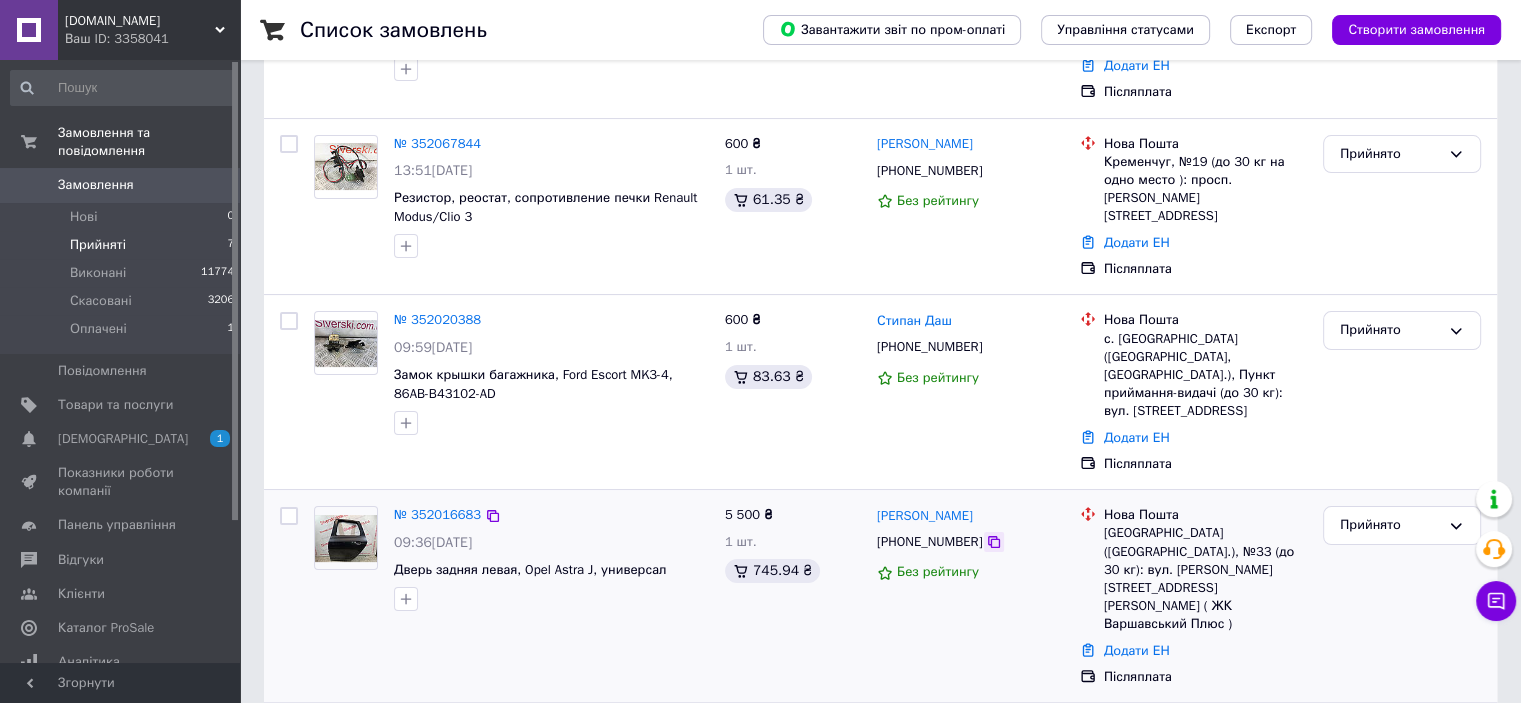 click 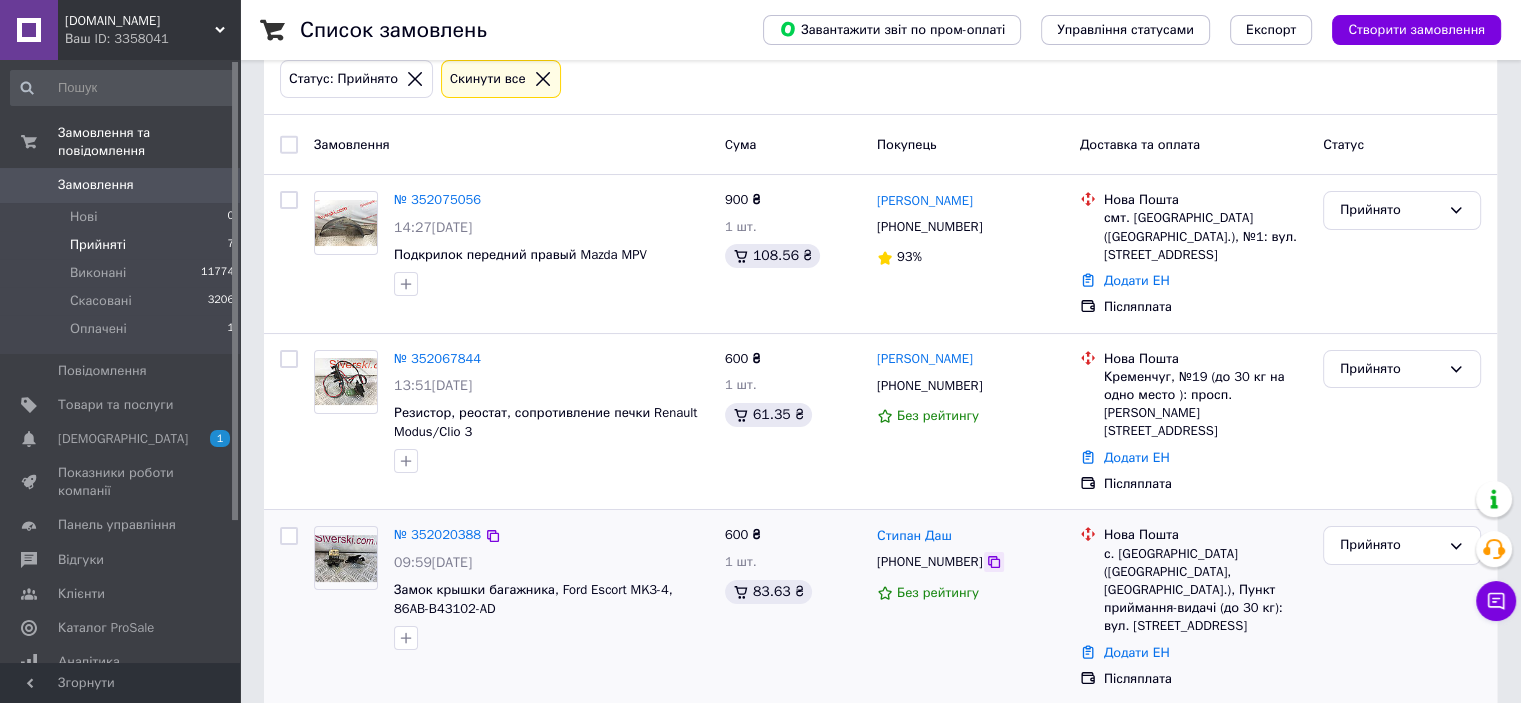 scroll, scrollTop: 60, scrollLeft: 0, axis: vertical 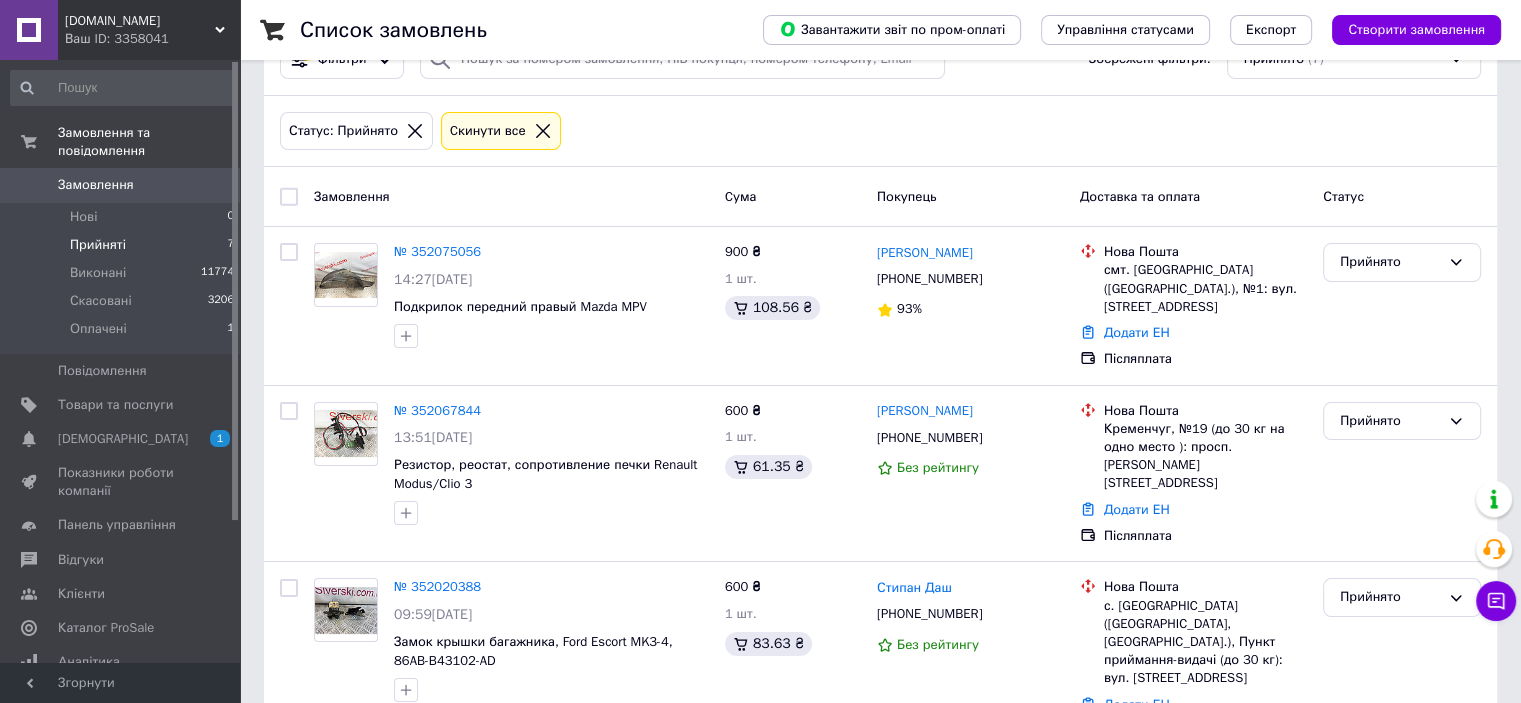 click on "Замовлення" at bounding box center (96, 185) 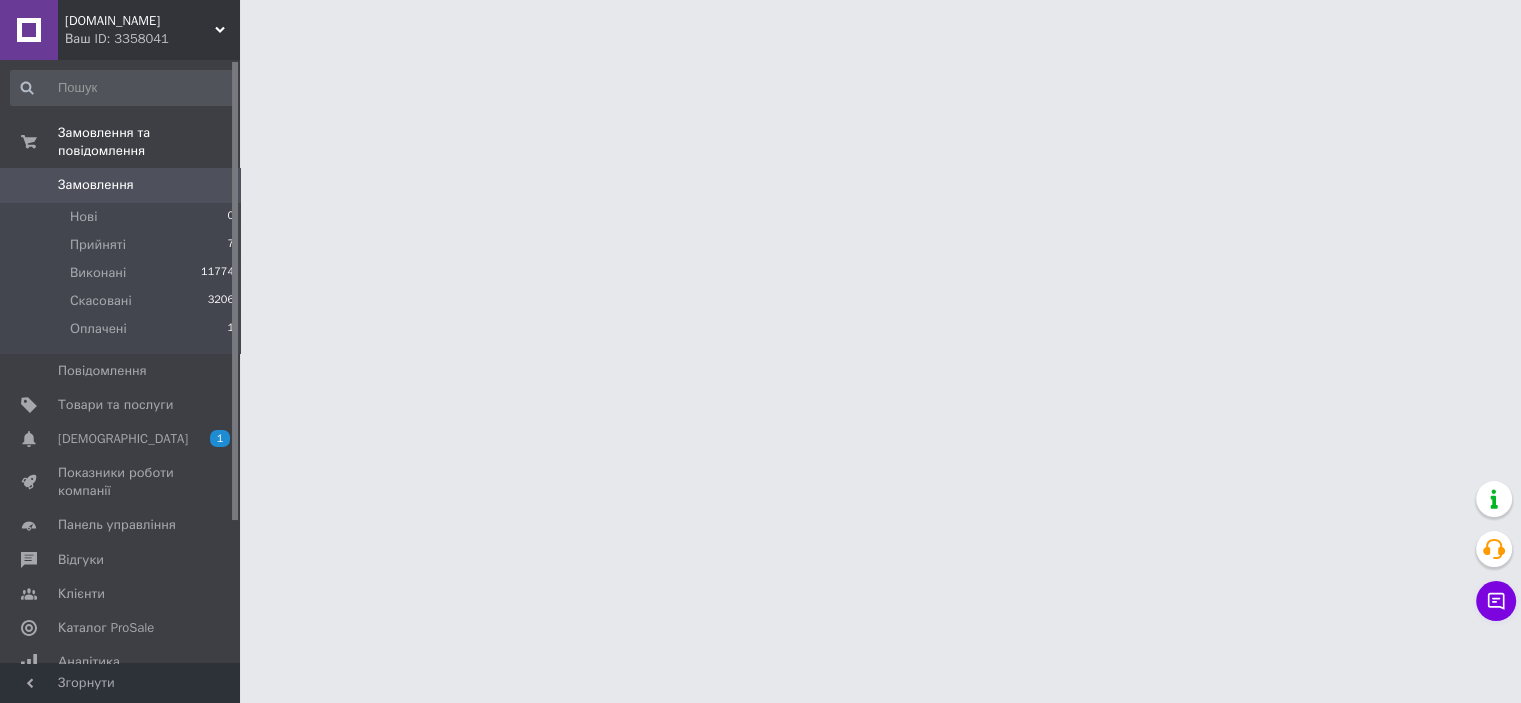 scroll, scrollTop: 0, scrollLeft: 0, axis: both 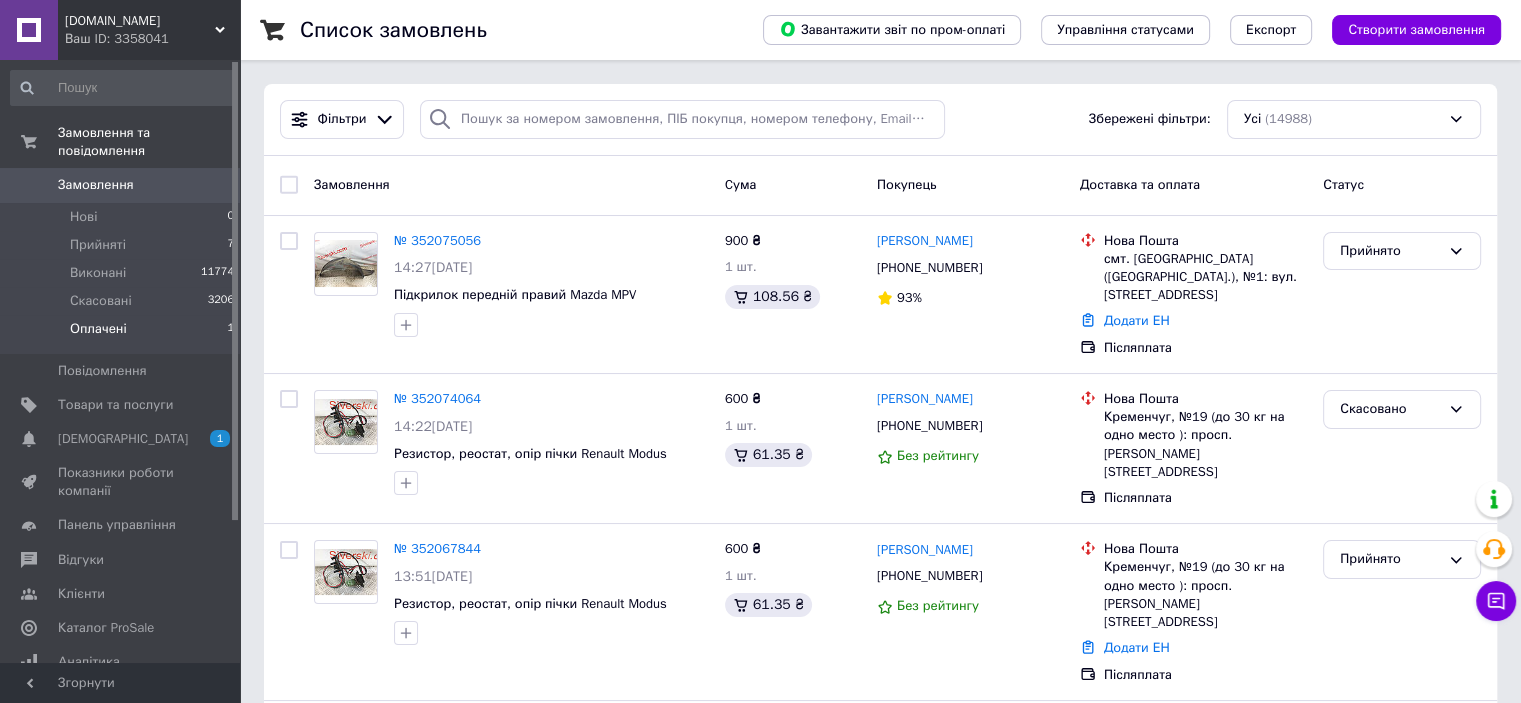 click on "Оплачені" at bounding box center (98, 329) 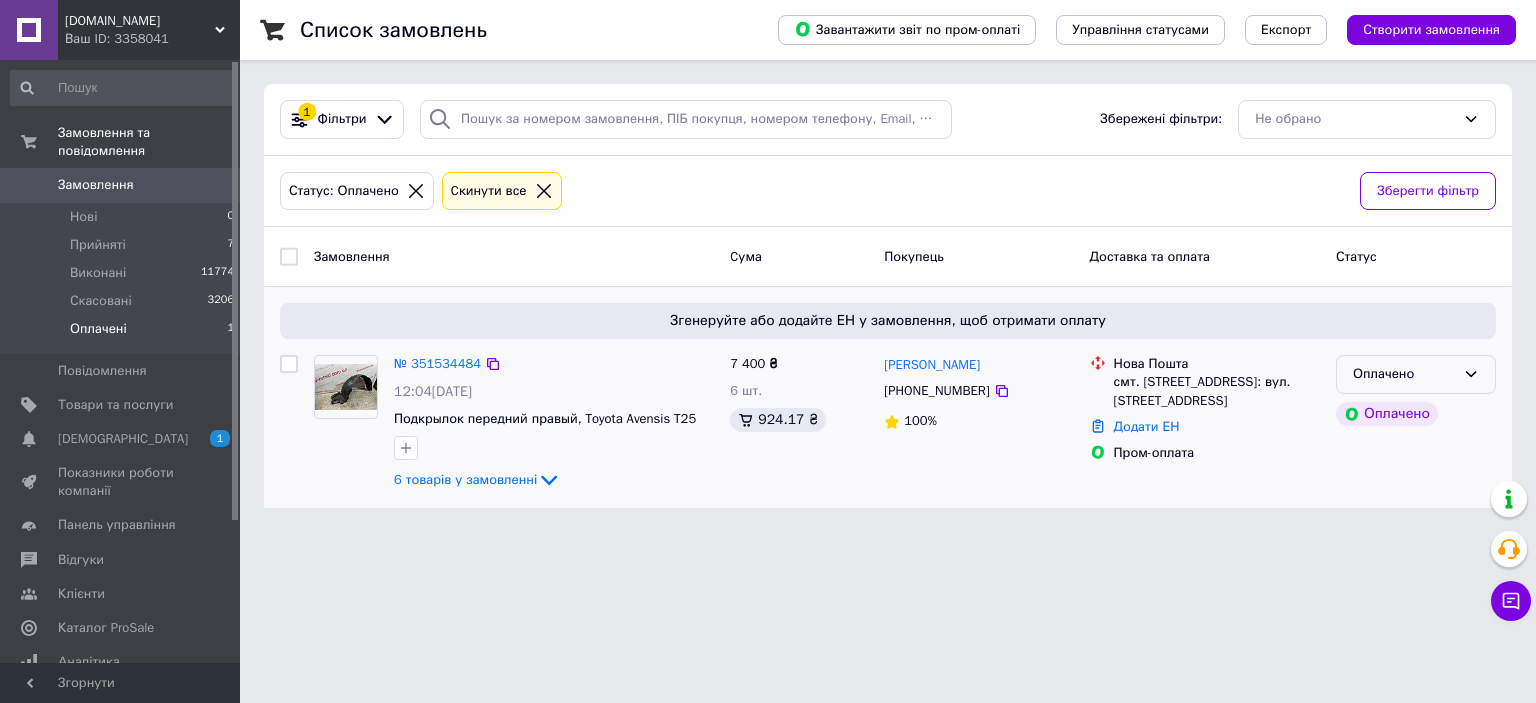 click on "Оплачено" at bounding box center [1404, 374] 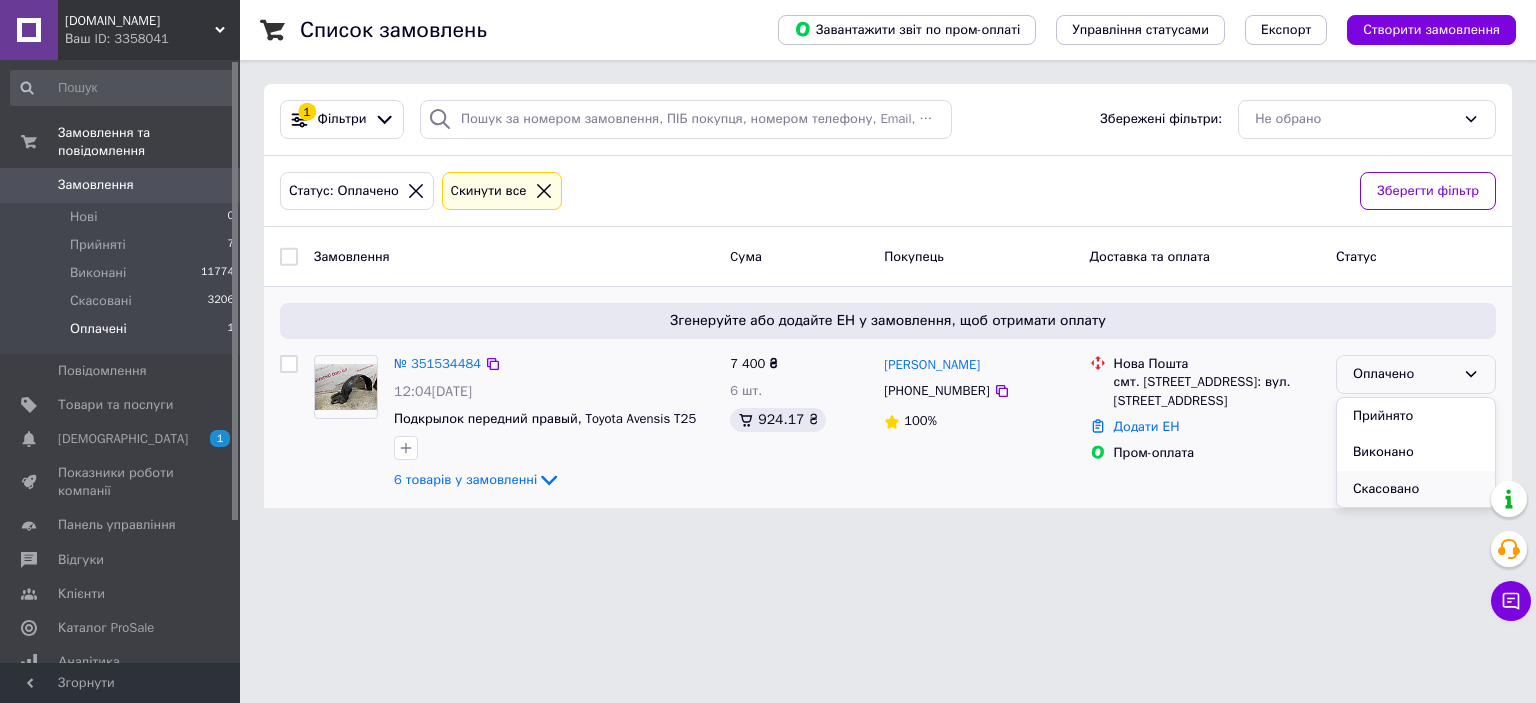 click on "Скасовано" at bounding box center (1416, 489) 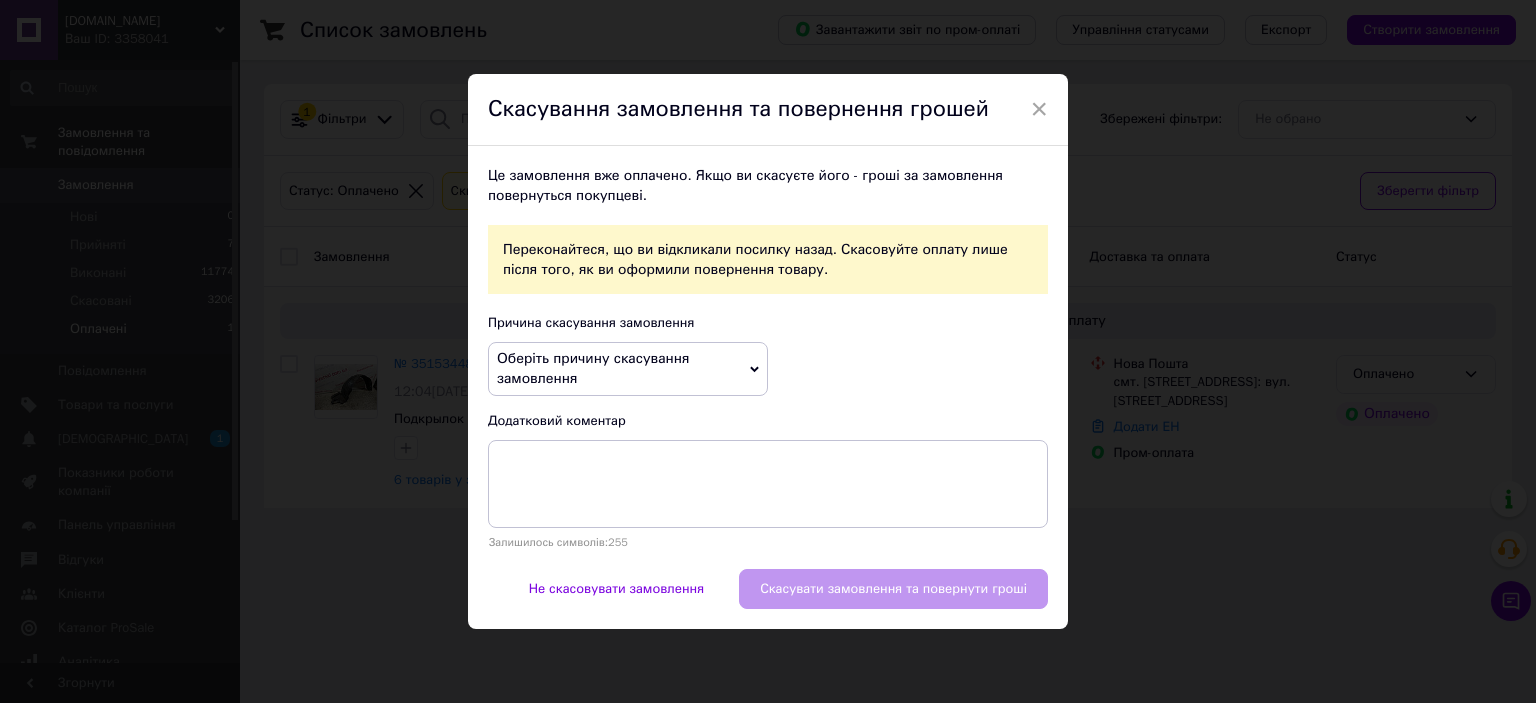 click on "Оберіть причину скасування замовлення" at bounding box center [593, 368] 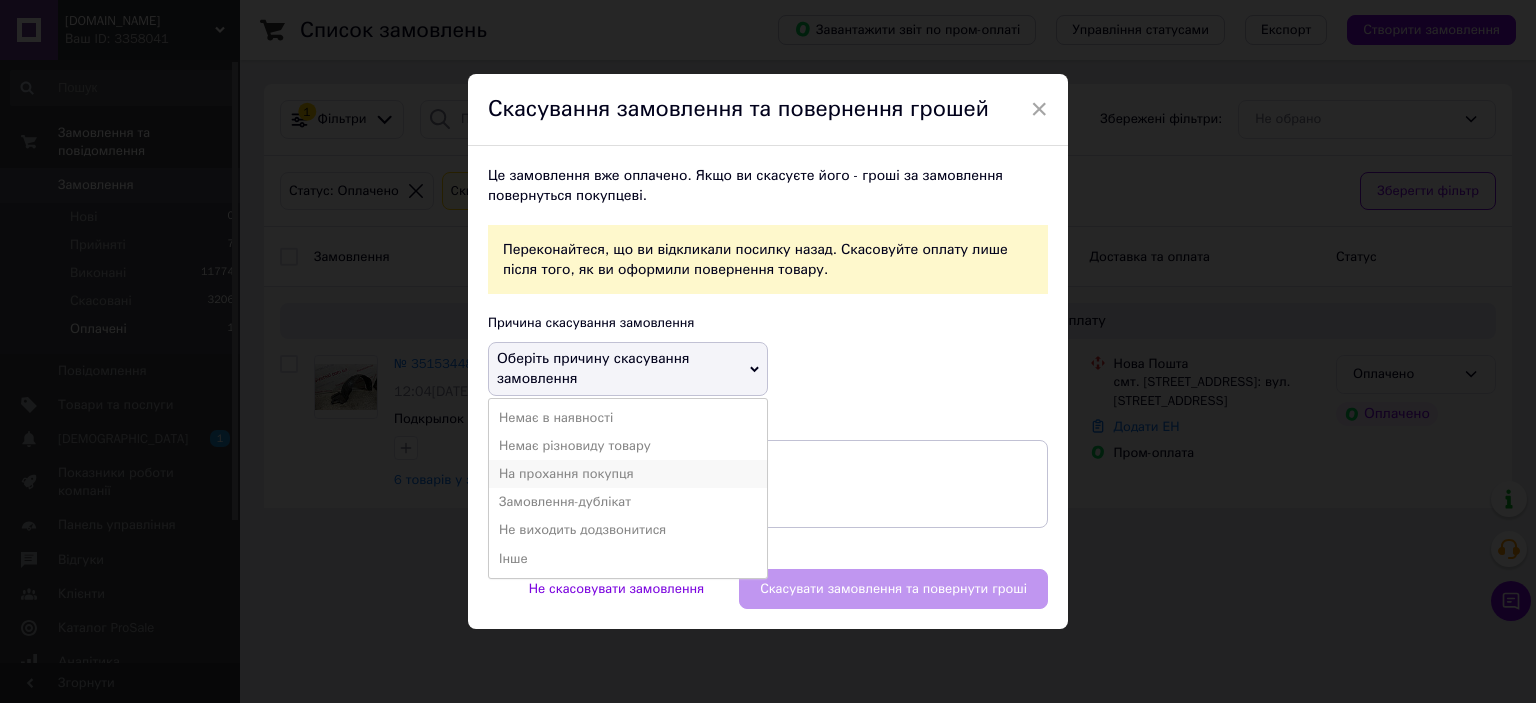 click on "На прохання покупця" at bounding box center [628, 474] 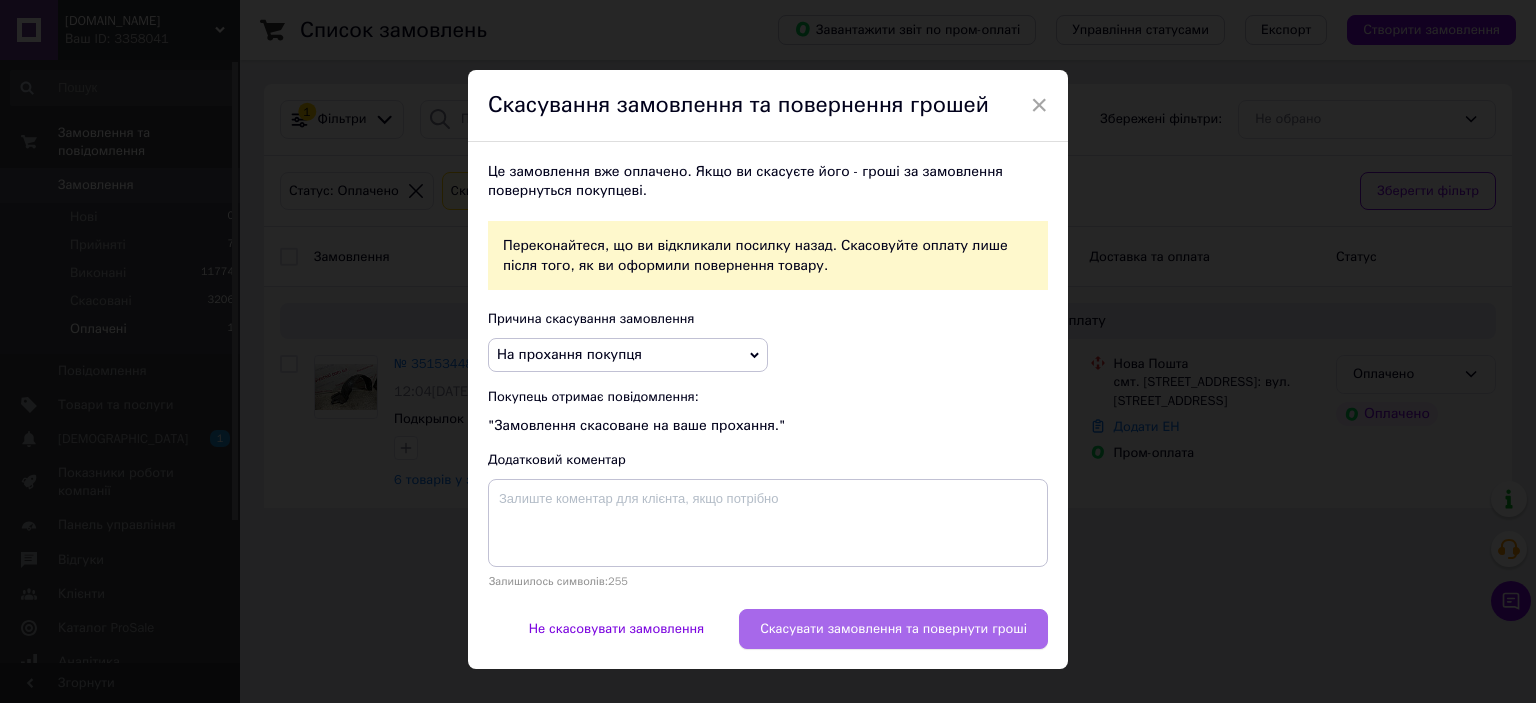 click on "Скасувати замовлення та повернути гроші" at bounding box center (893, 629) 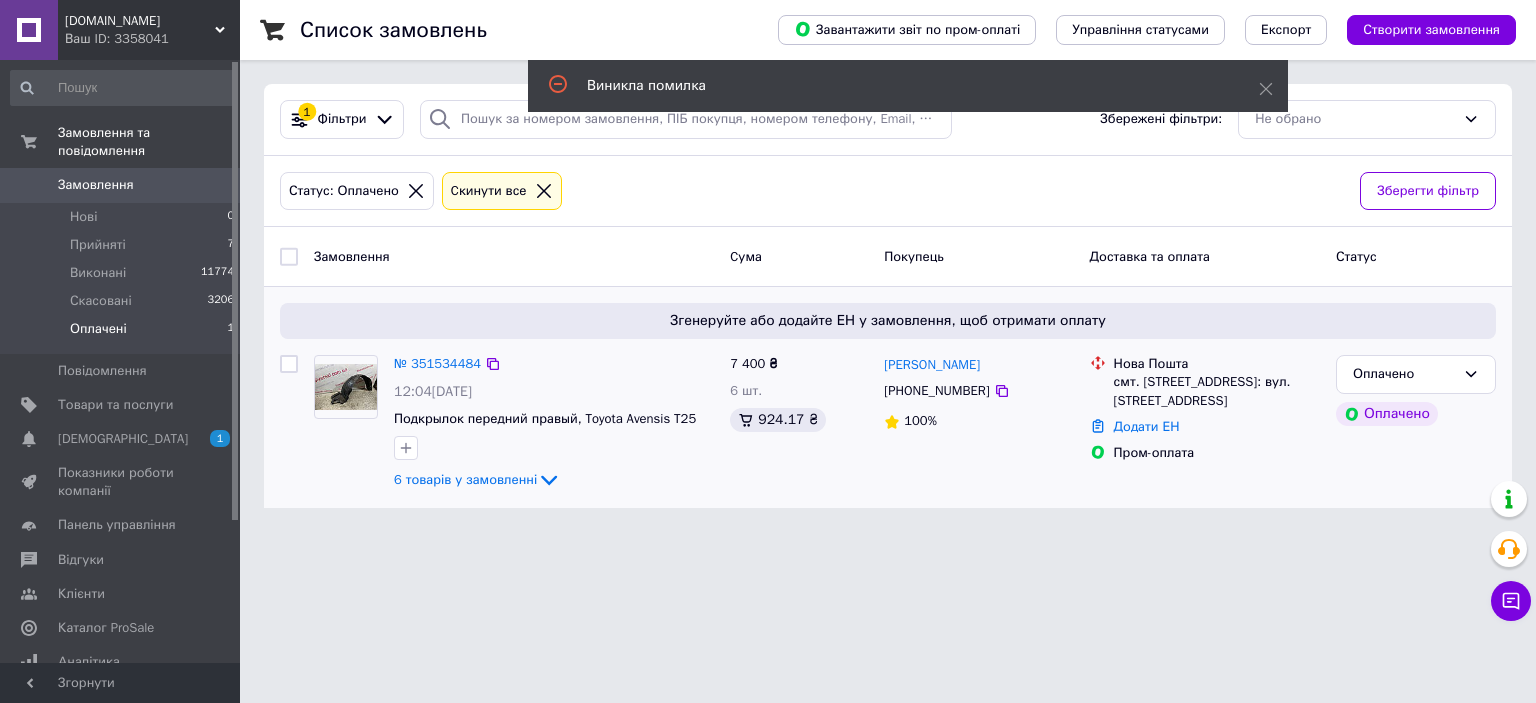 click on "Замовлення" at bounding box center [121, 185] 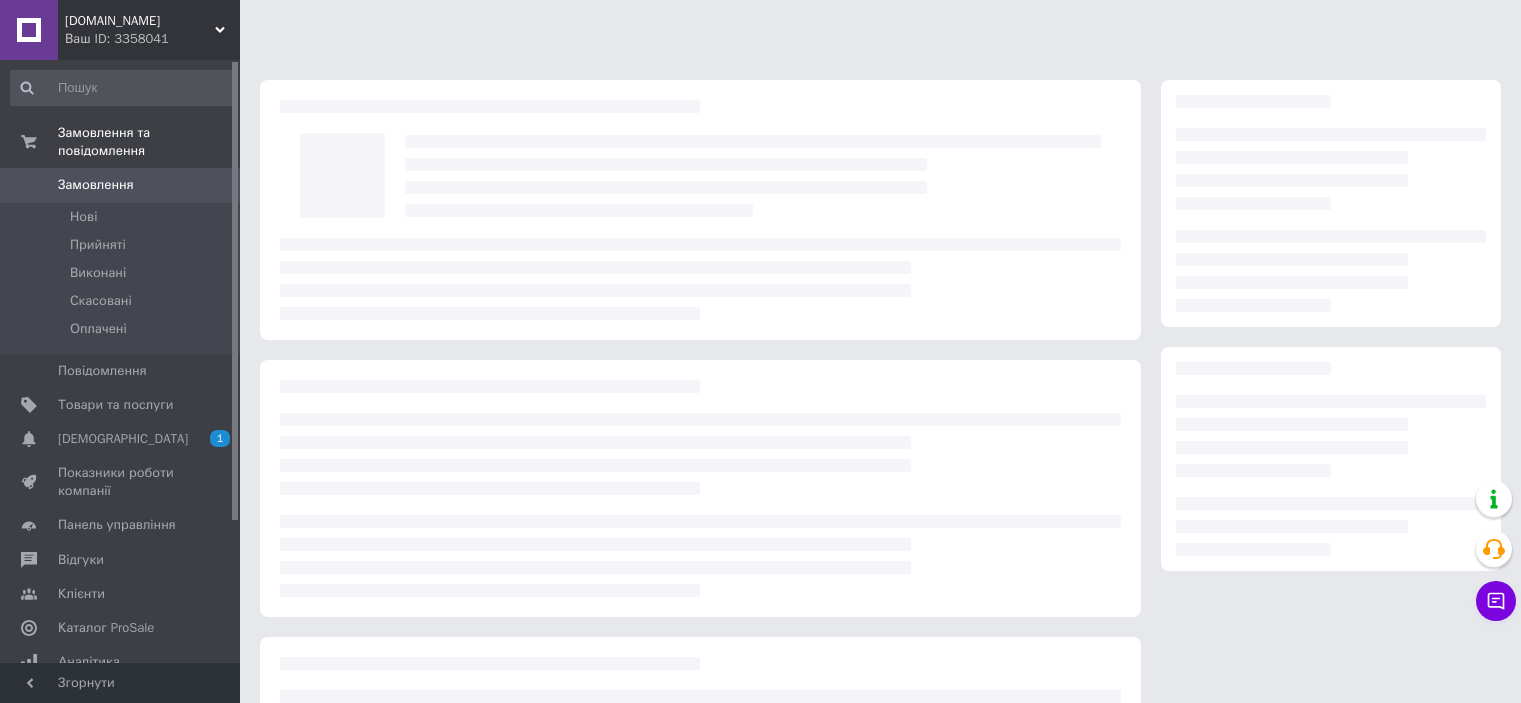 scroll, scrollTop: 0, scrollLeft: 0, axis: both 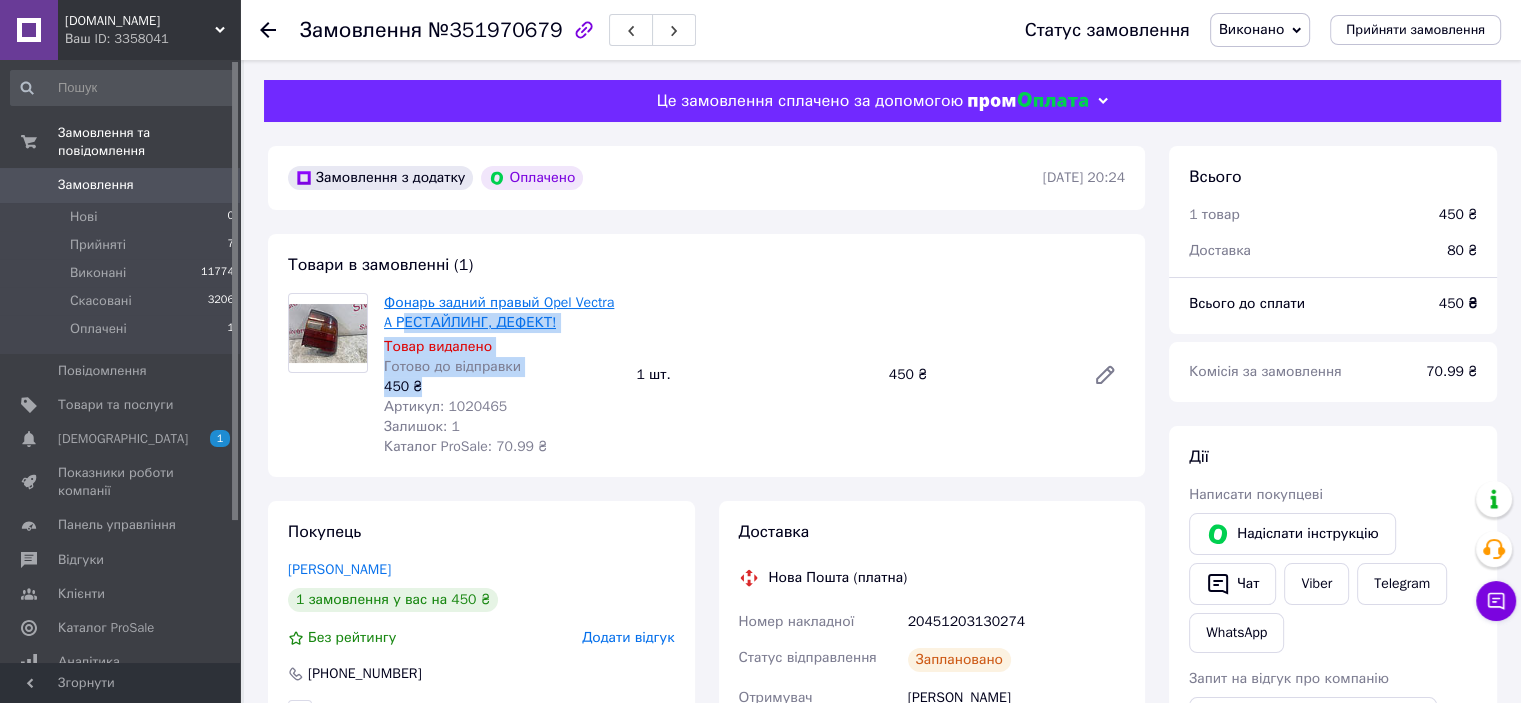 drag, startPoint x: 508, startPoint y: 398, endPoint x: 404, endPoint y: 321, distance: 129.40247 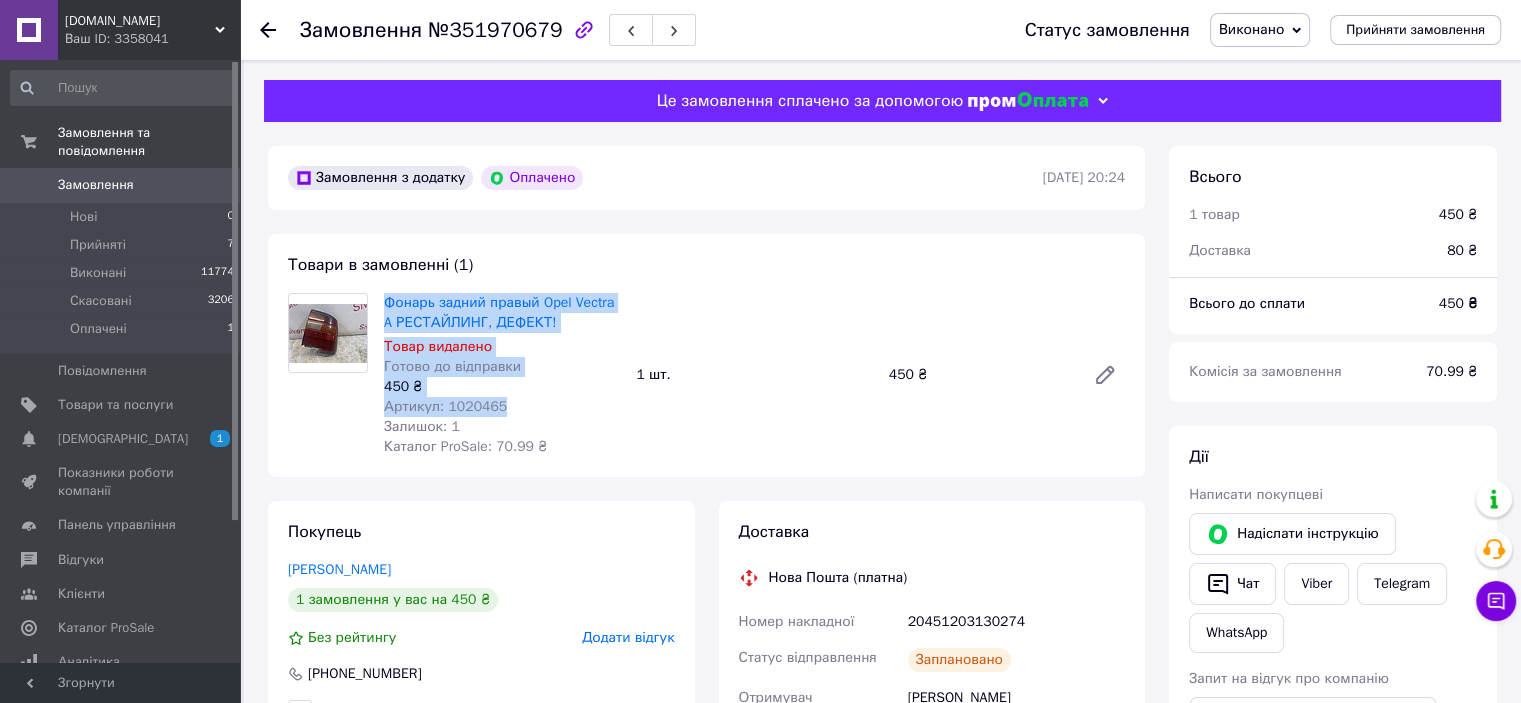 drag, startPoint x: 497, startPoint y: 415, endPoint x: 380, endPoint y: 301, distance: 163.35544 